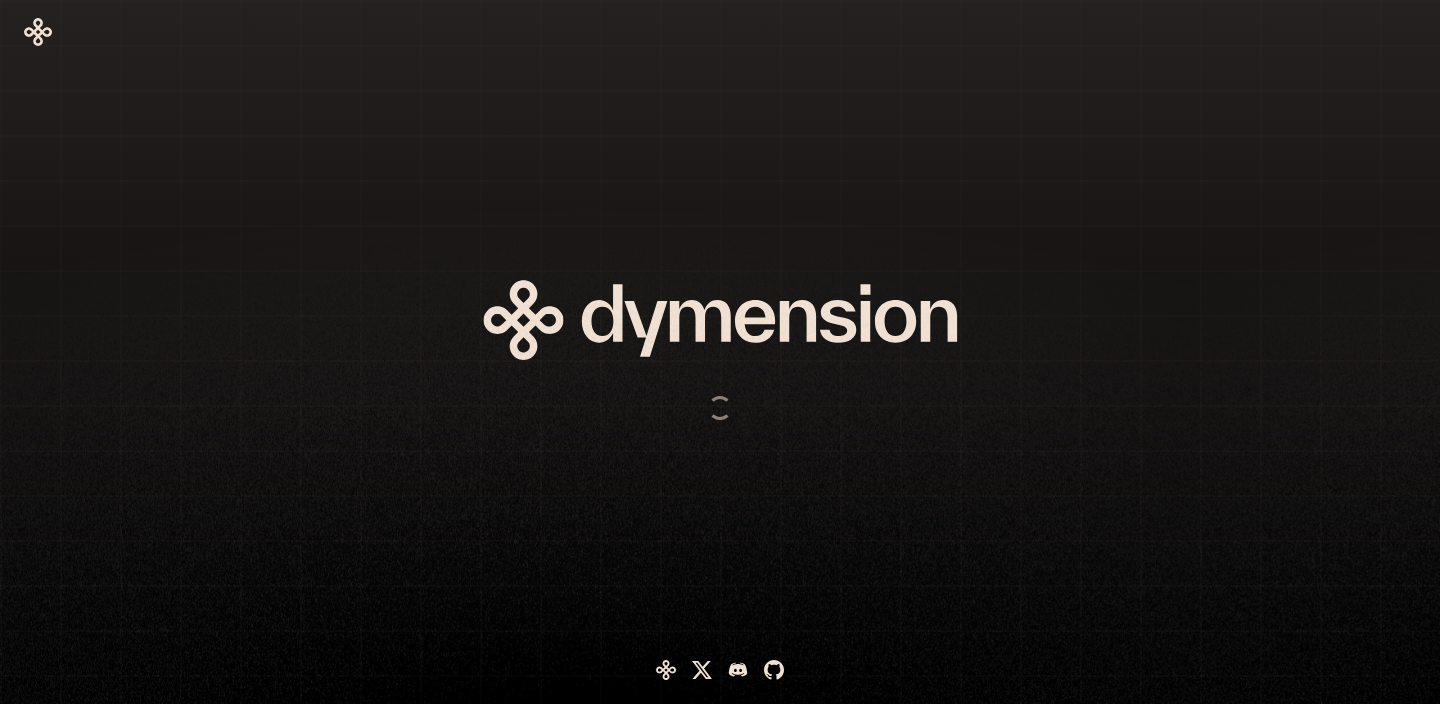 scroll, scrollTop: 0, scrollLeft: 0, axis: both 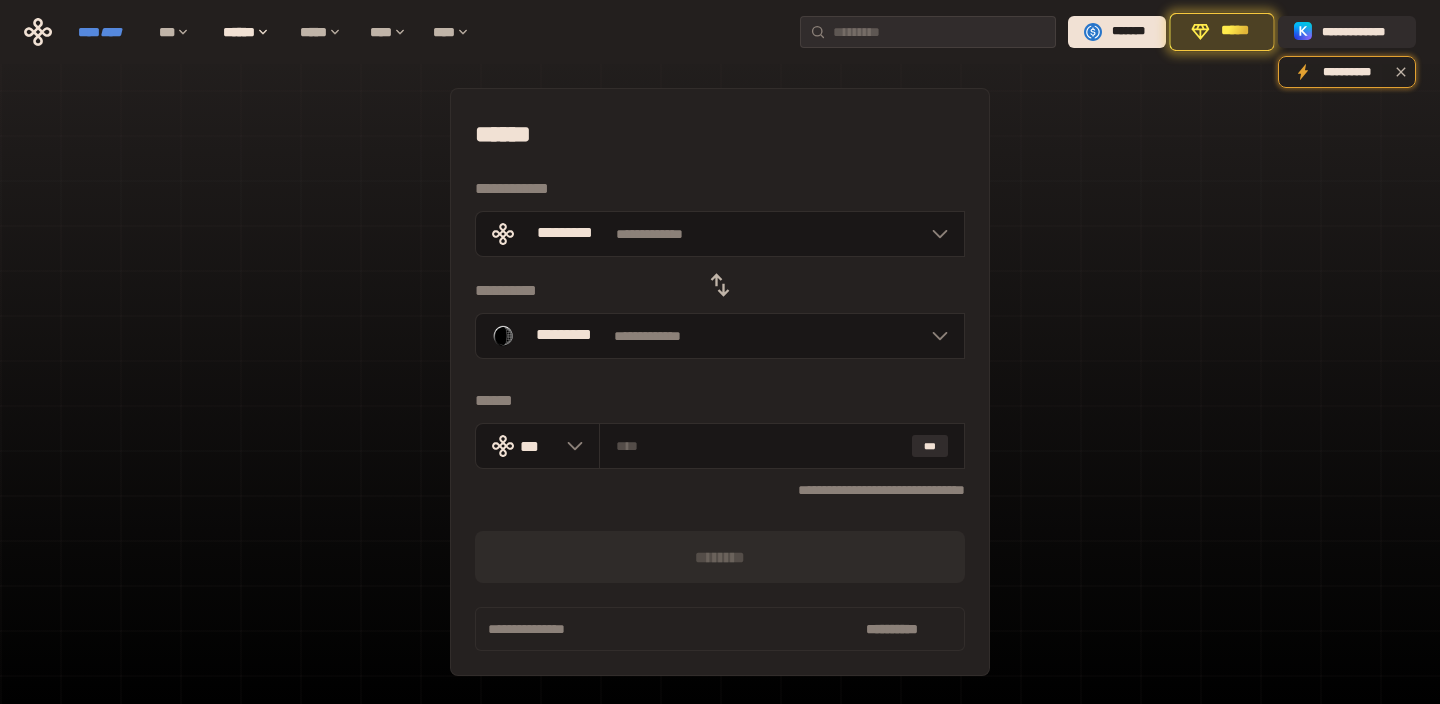 click on "****" at bounding box center (111, 32) 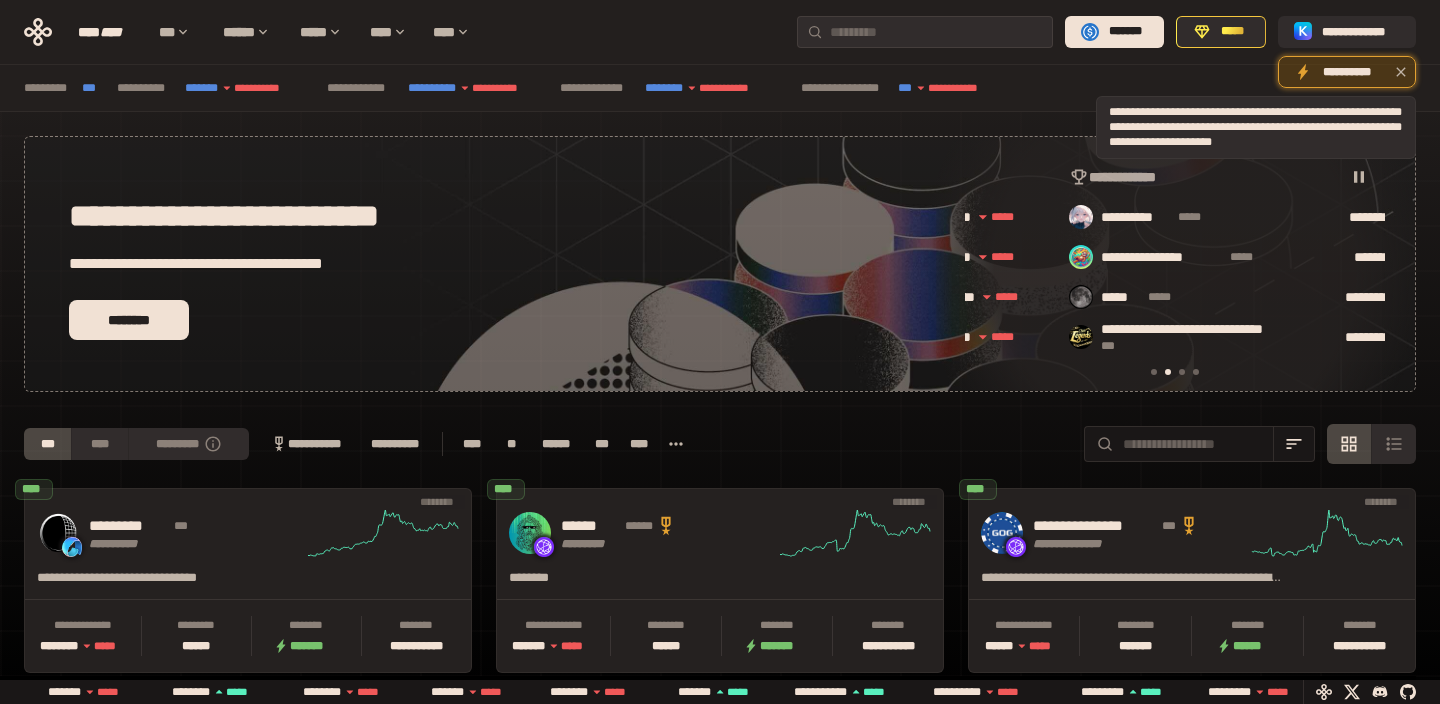 scroll, scrollTop: 0, scrollLeft: 436, axis: horizontal 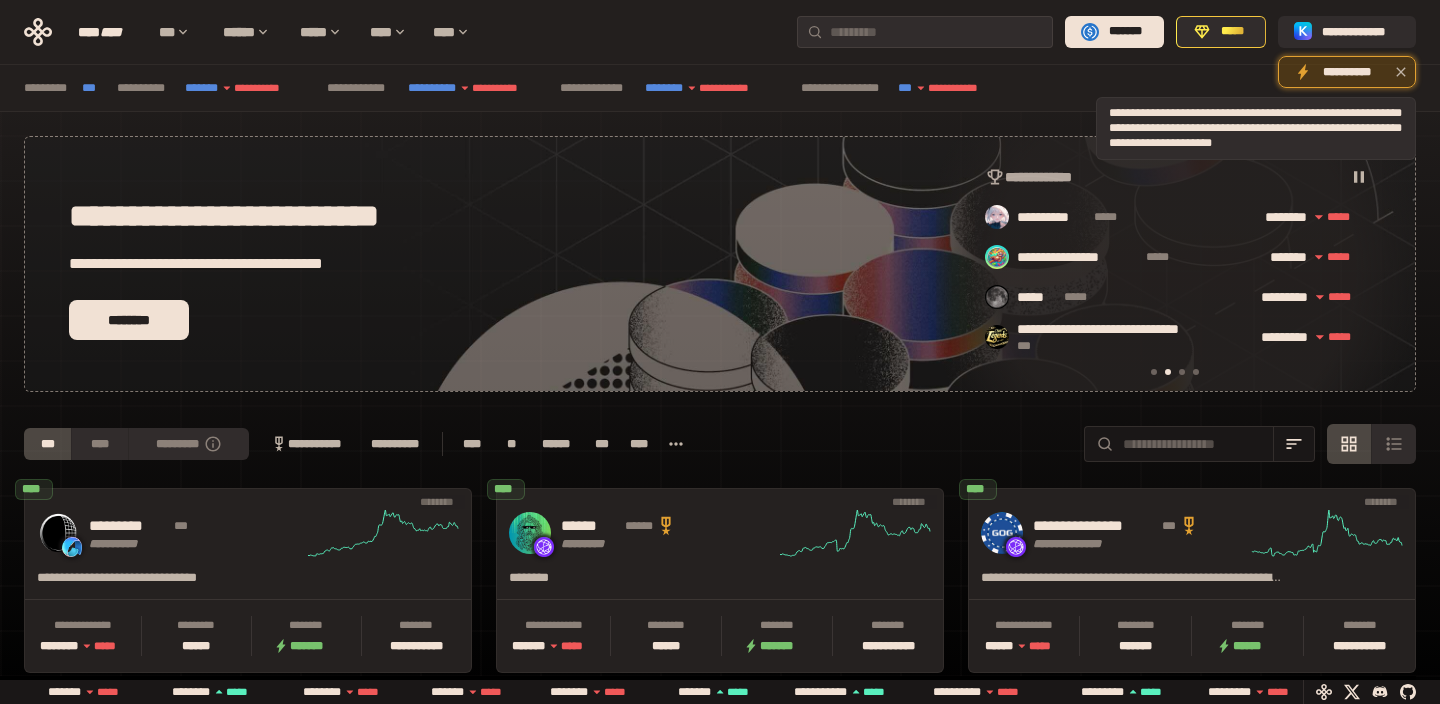 click on "**********" at bounding box center (1347, 72) 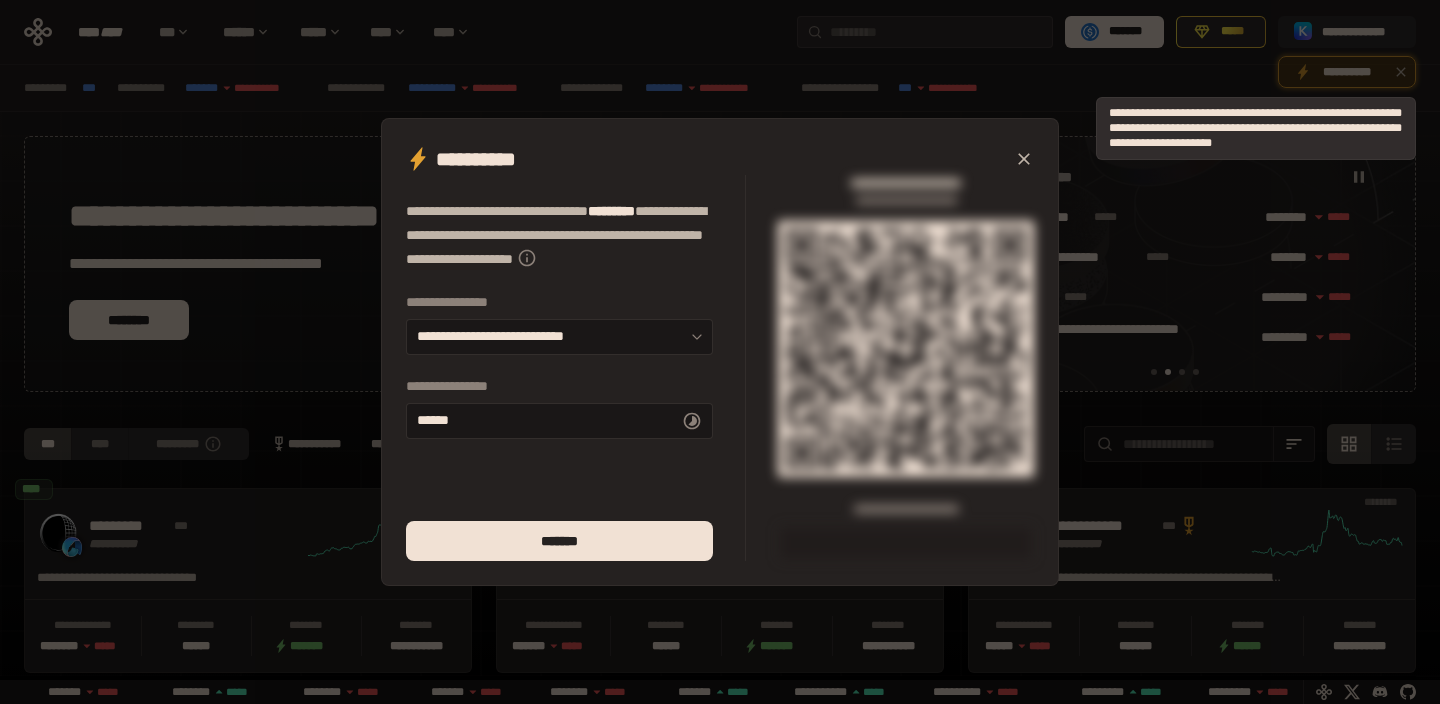 type on "******" 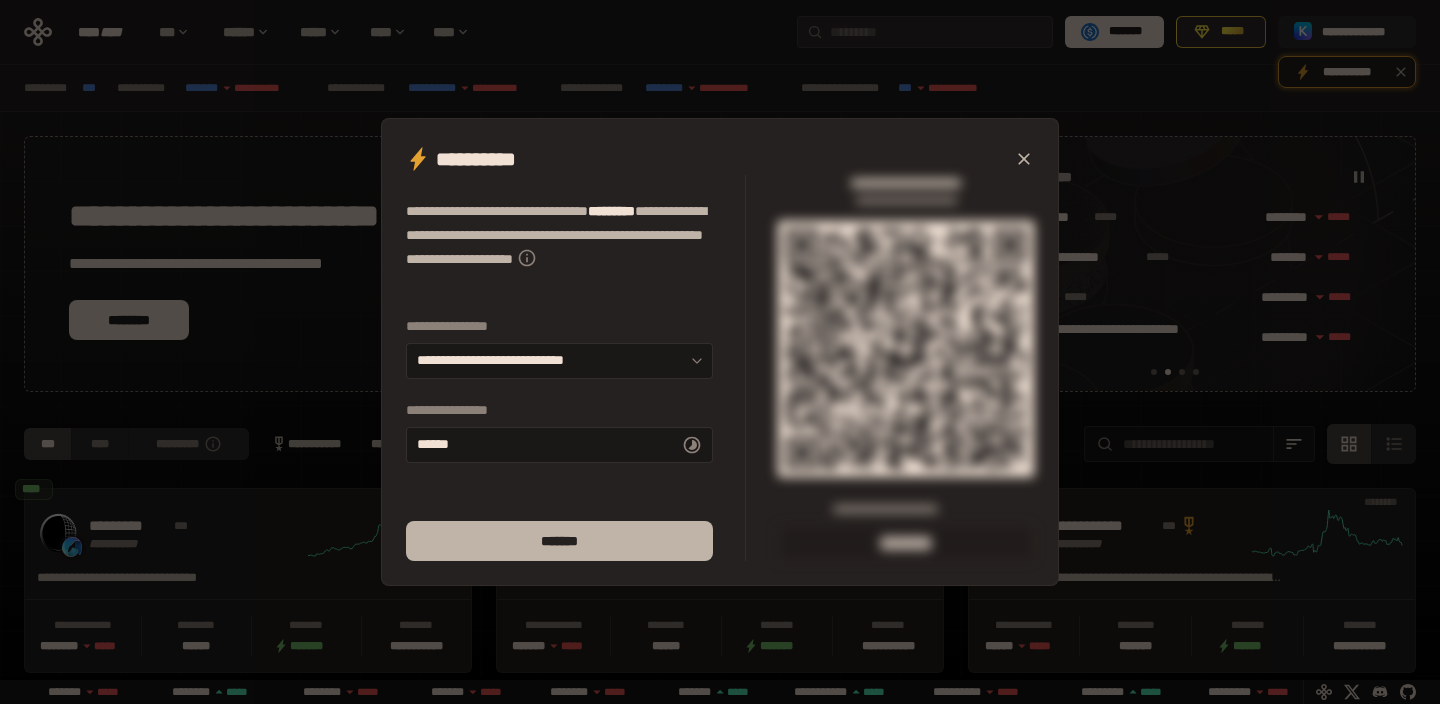 click on "*******" at bounding box center (559, 541) 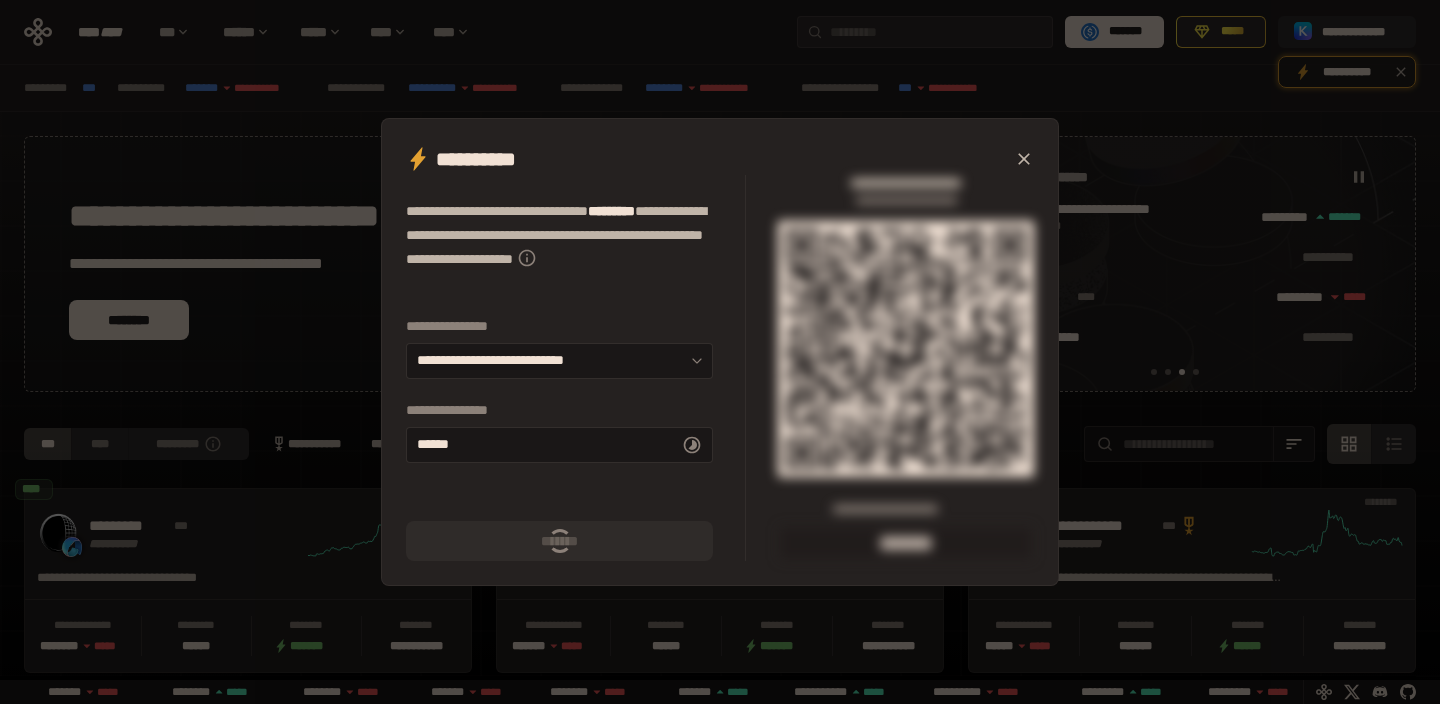scroll, scrollTop: 0, scrollLeft: 856, axis: horizontal 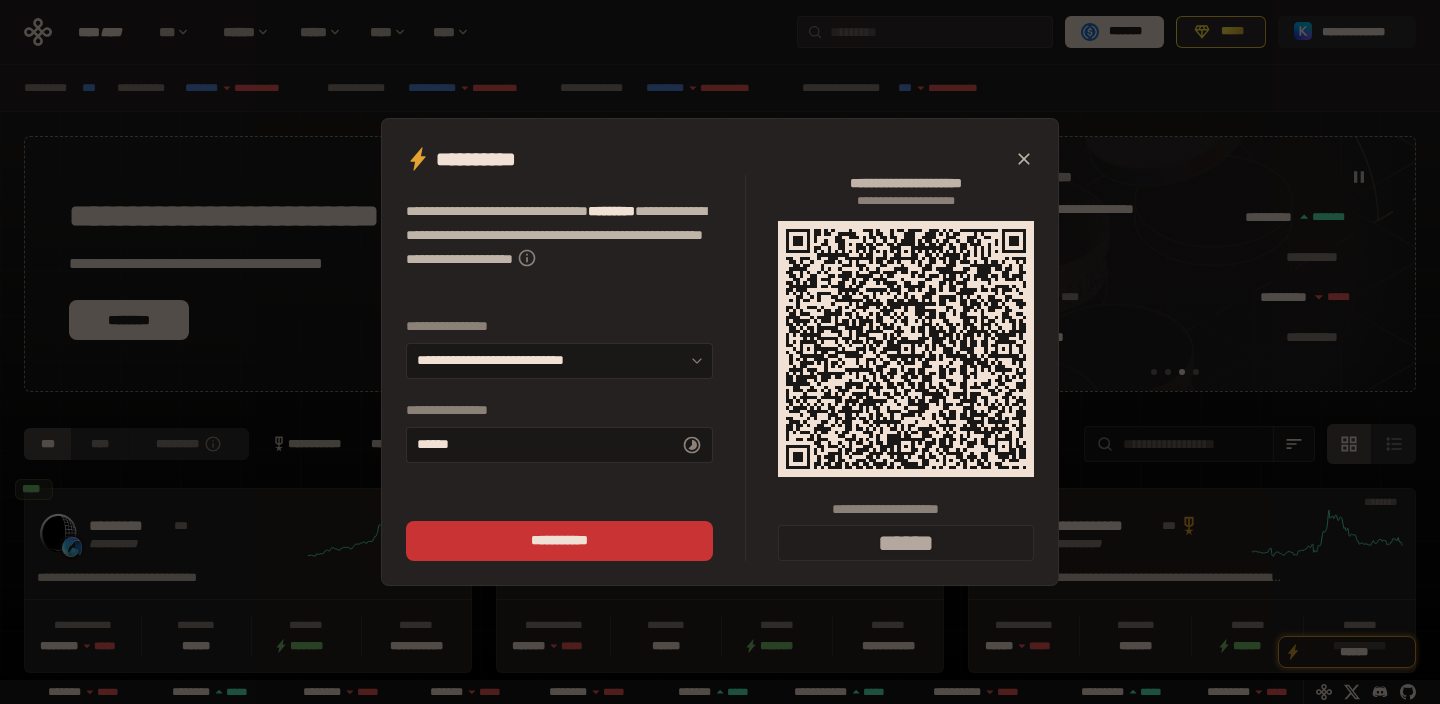 click 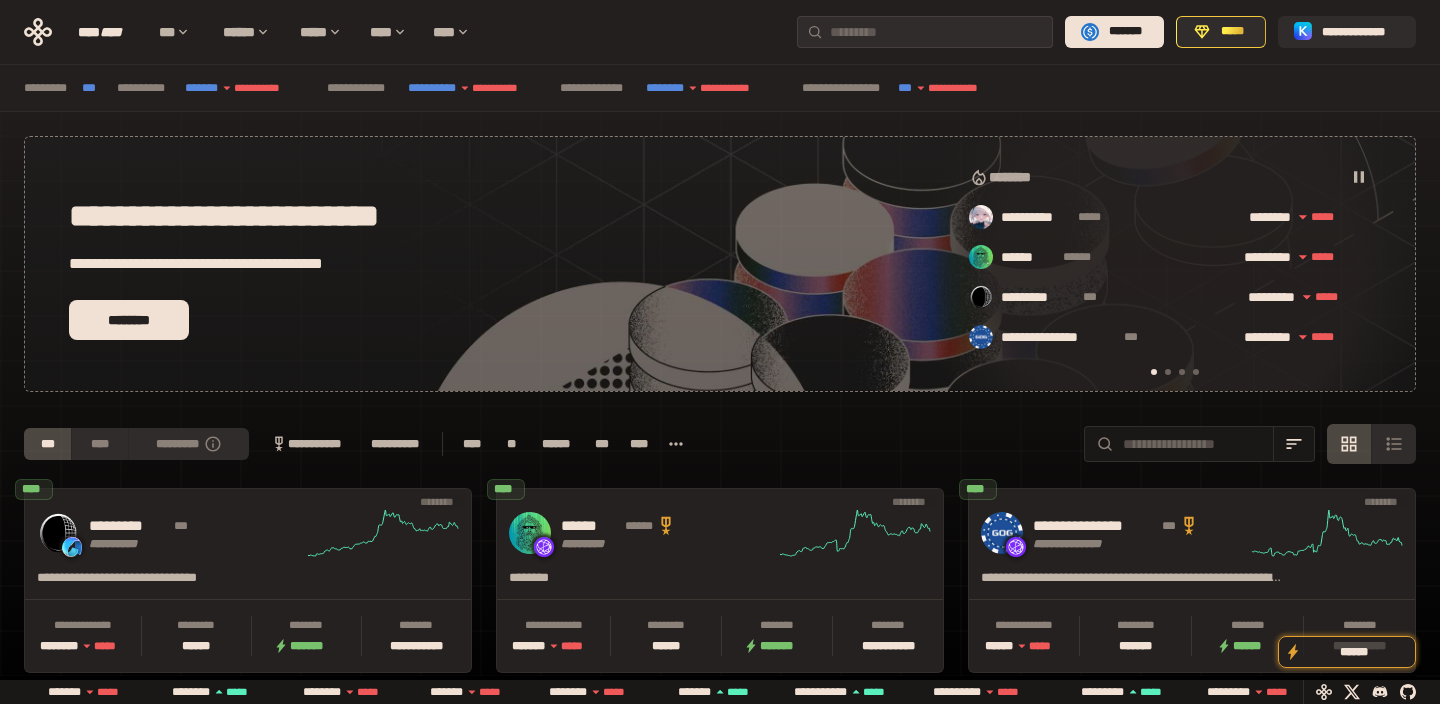 scroll, scrollTop: 0, scrollLeft: 16, axis: horizontal 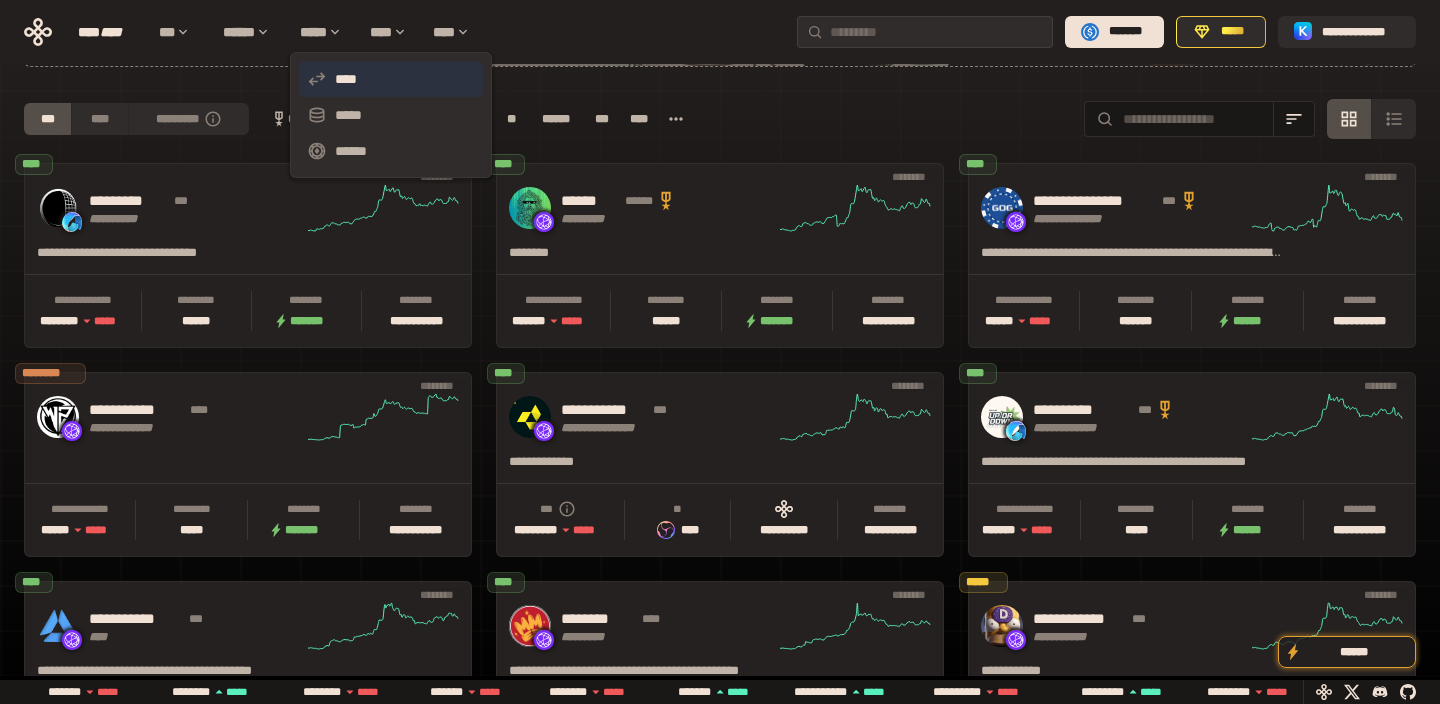 click on "****" at bounding box center (391, 79) 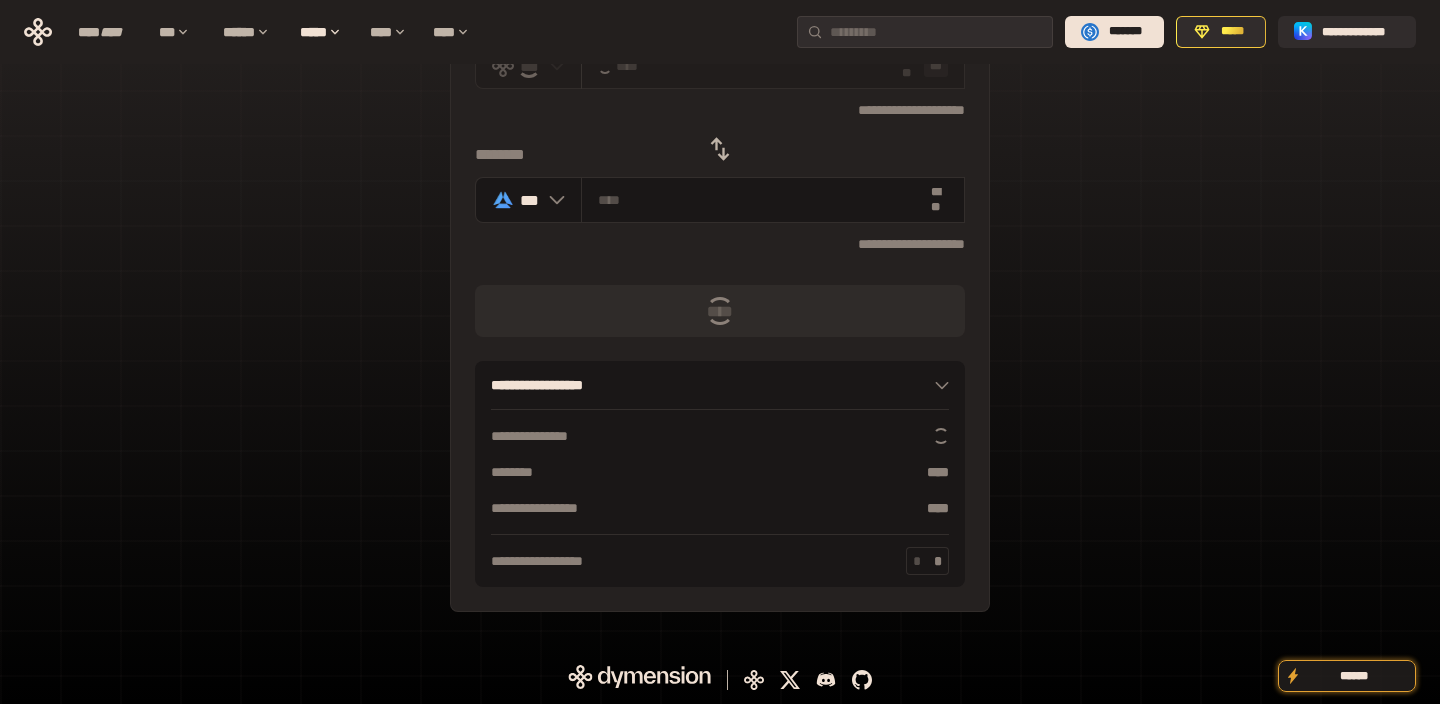 scroll, scrollTop: 0, scrollLeft: 0, axis: both 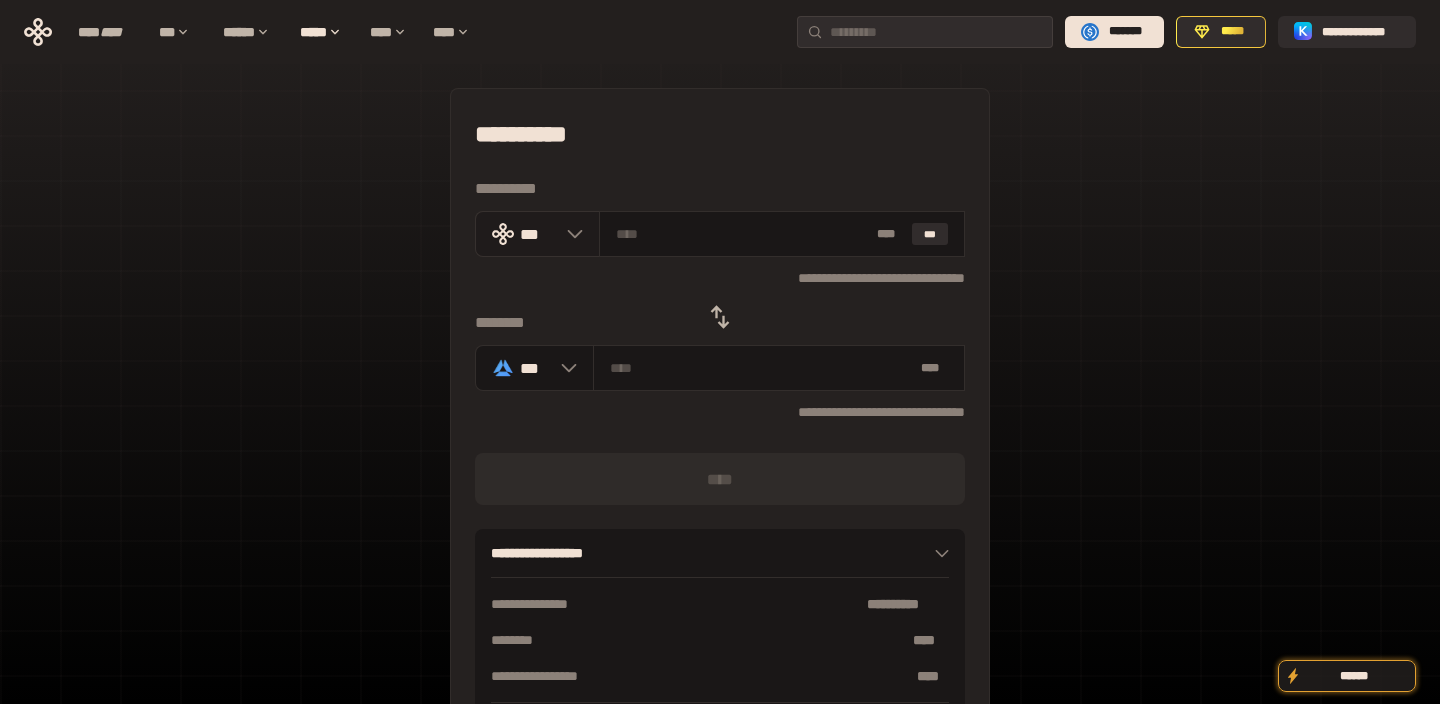 click 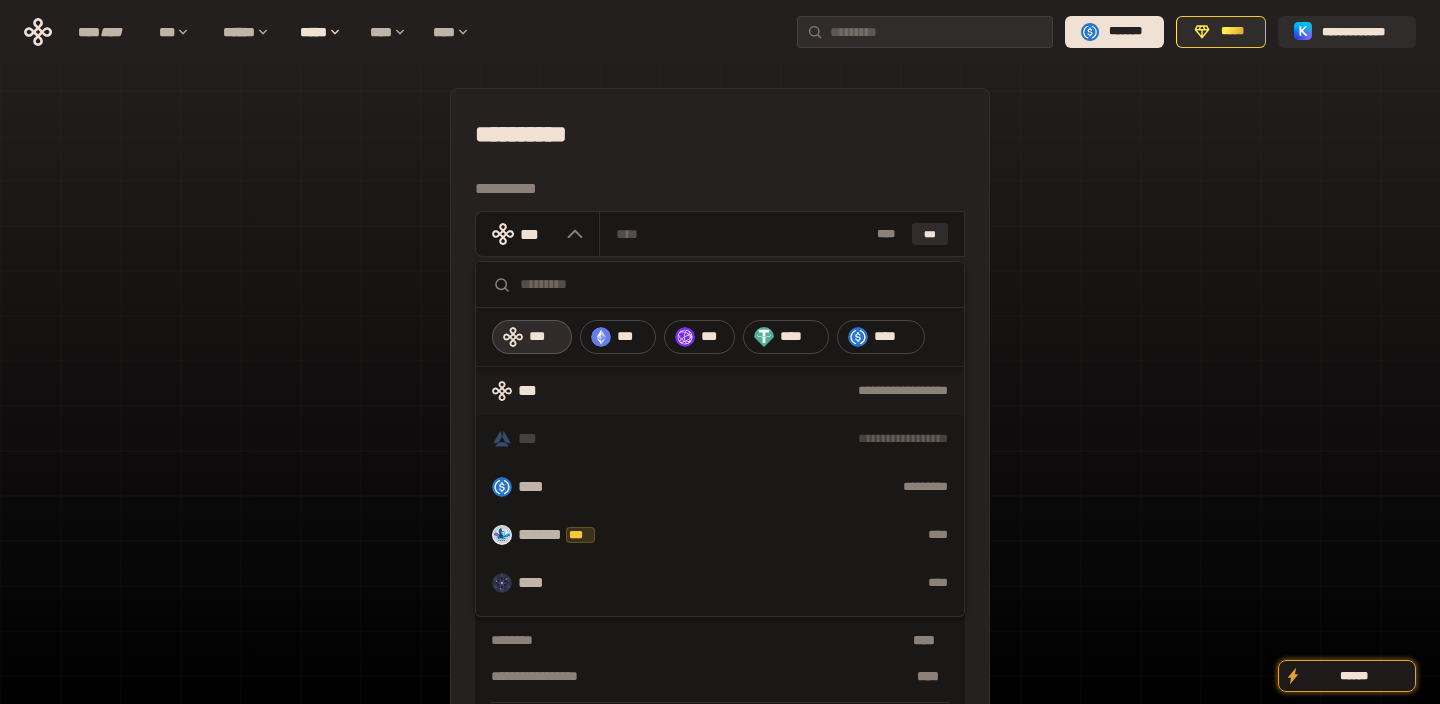 click on "**********" at bounding box center [720, 134] 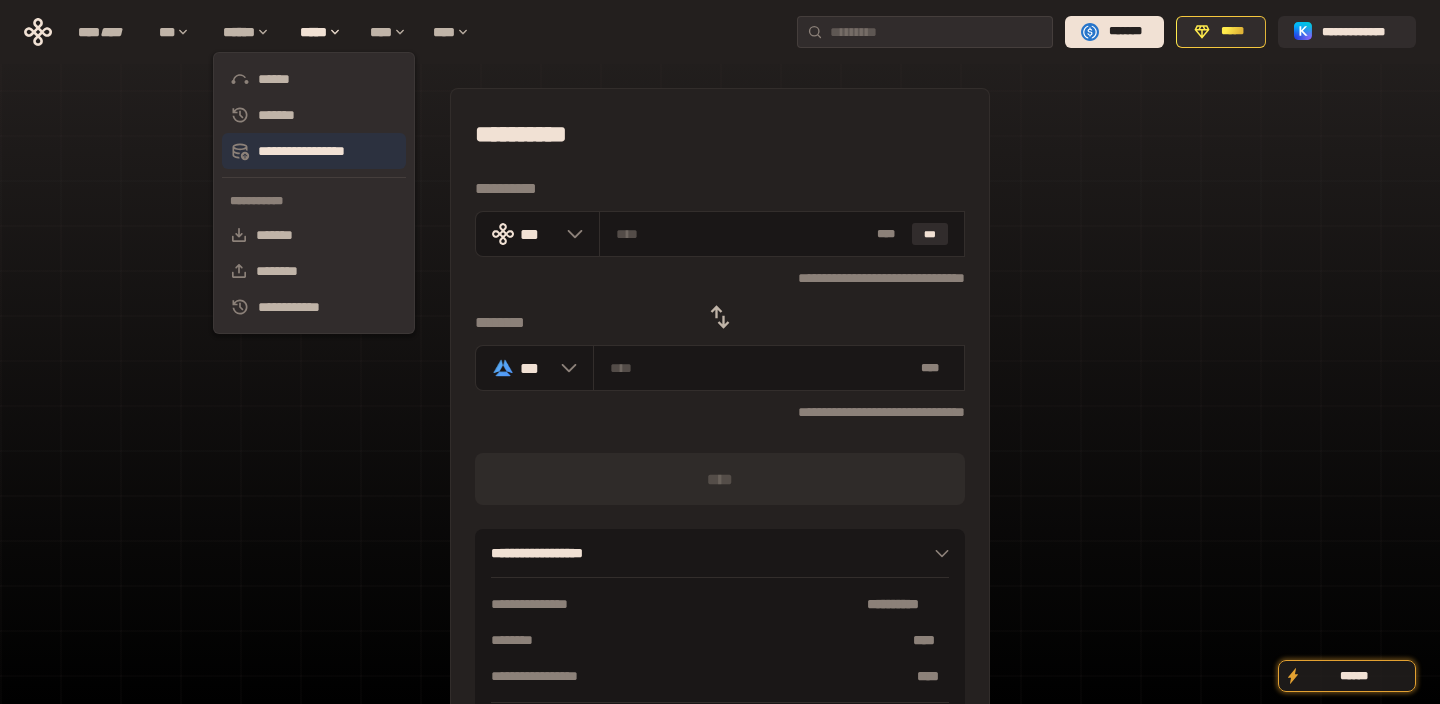 click on "**********" at bounding box center [314, 151] 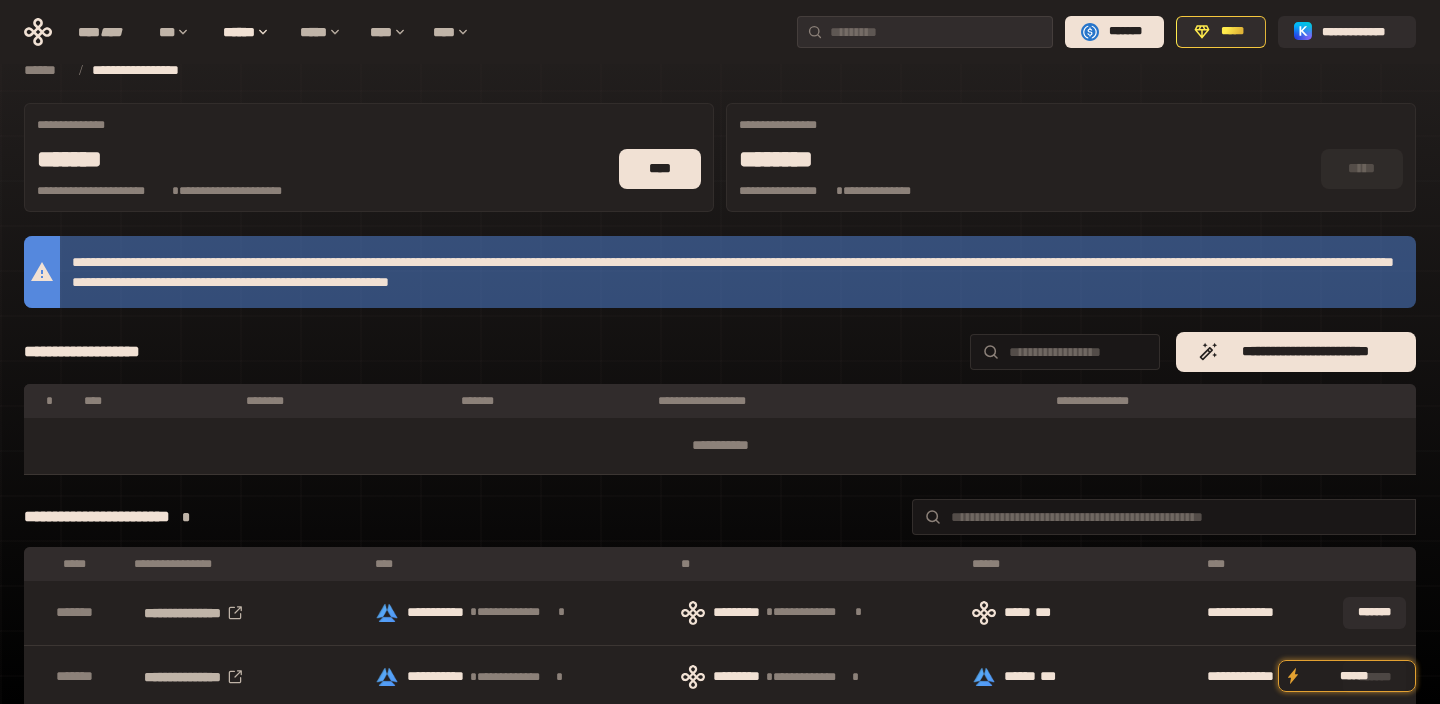 scroll, scrollTop: 0, scrollLeft: 0, axis: both 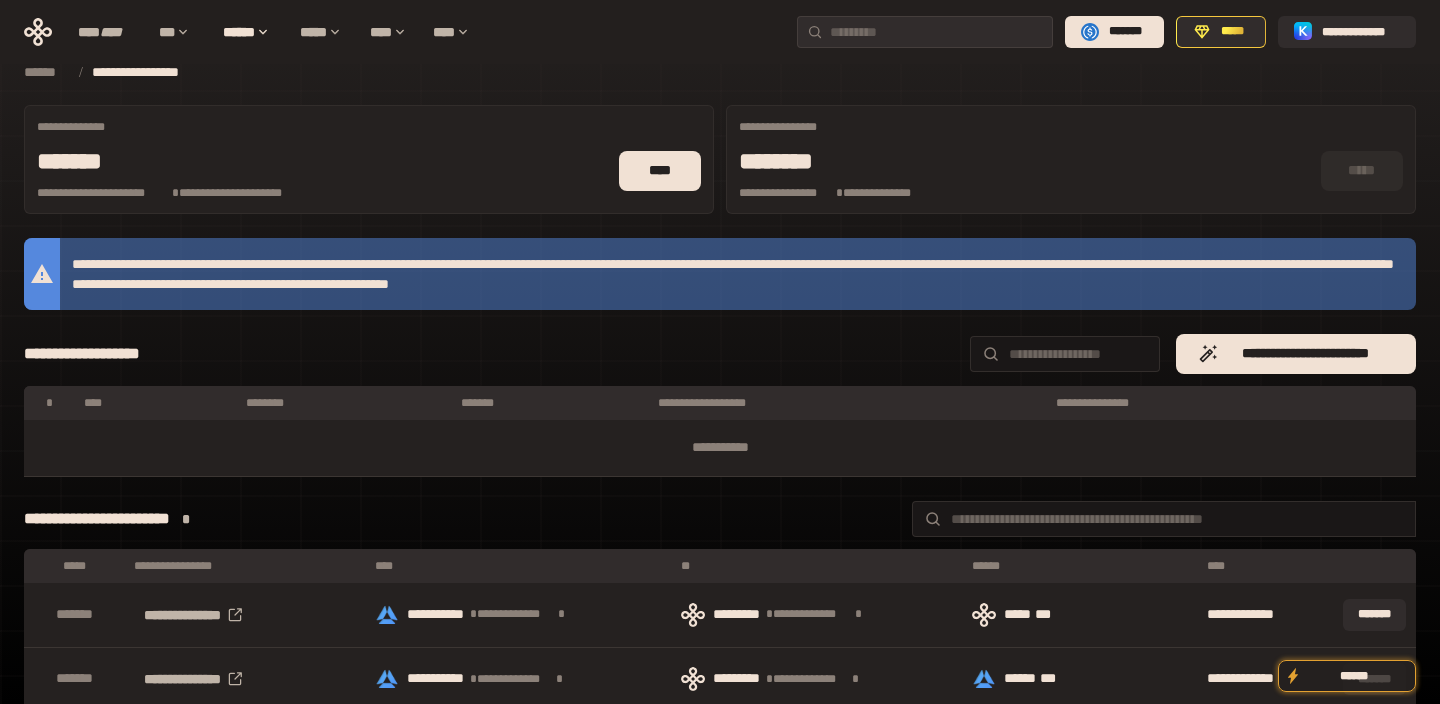 click on "* *****" at bounding box center [324, 161] 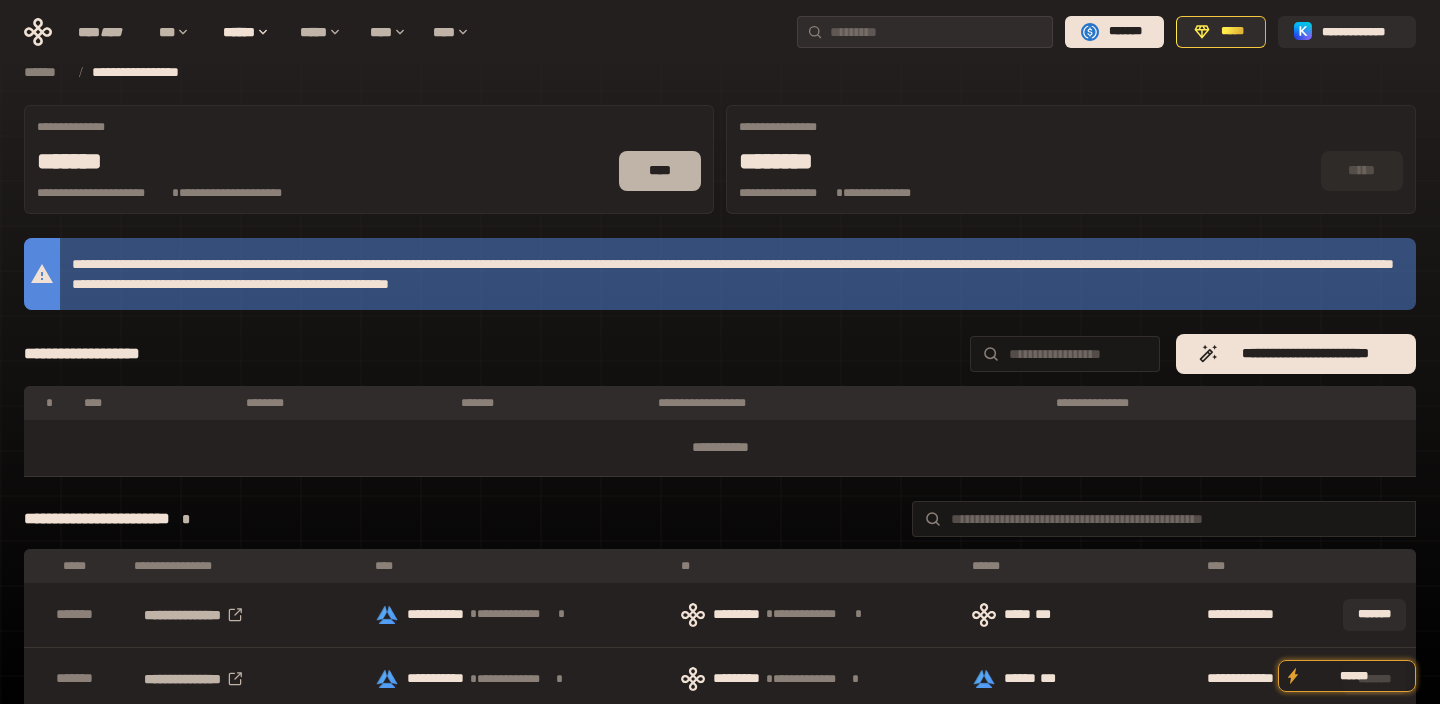 click on "****" at bounding box center [660, 171] 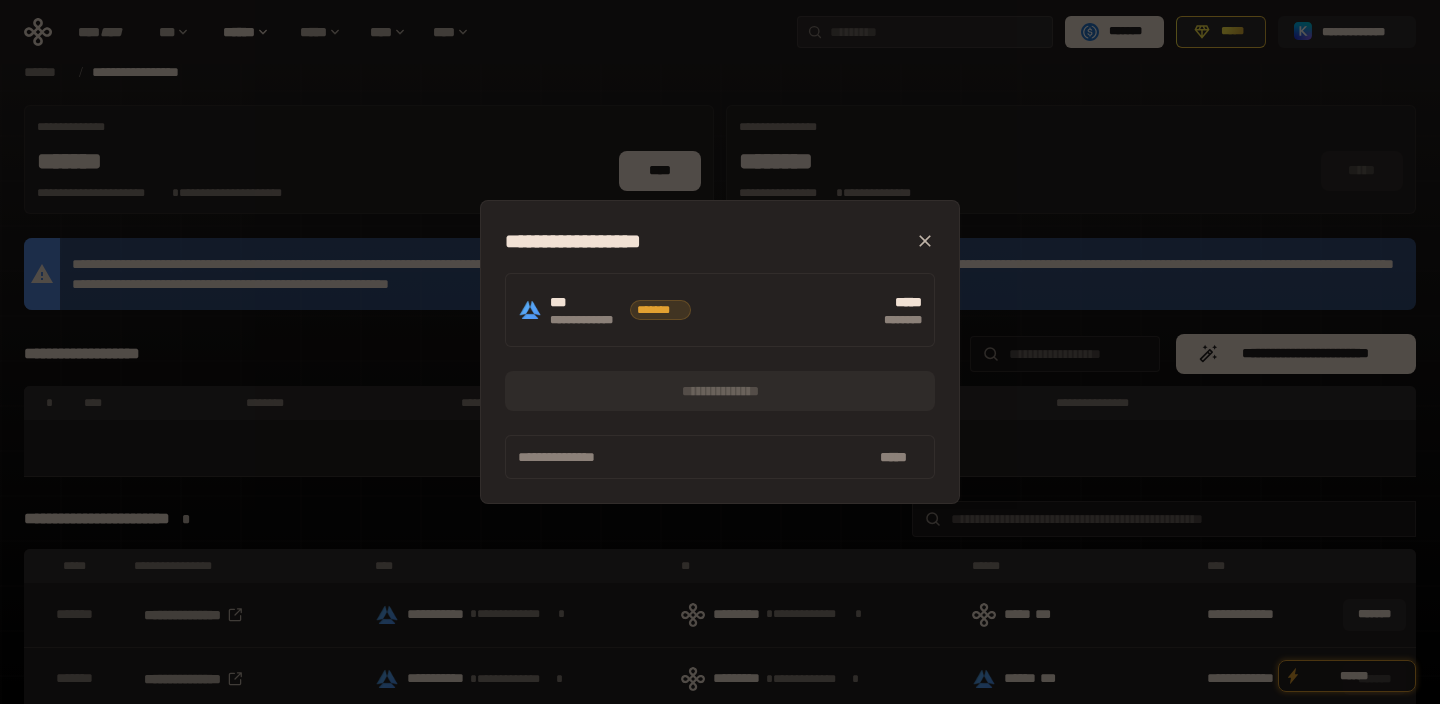 click 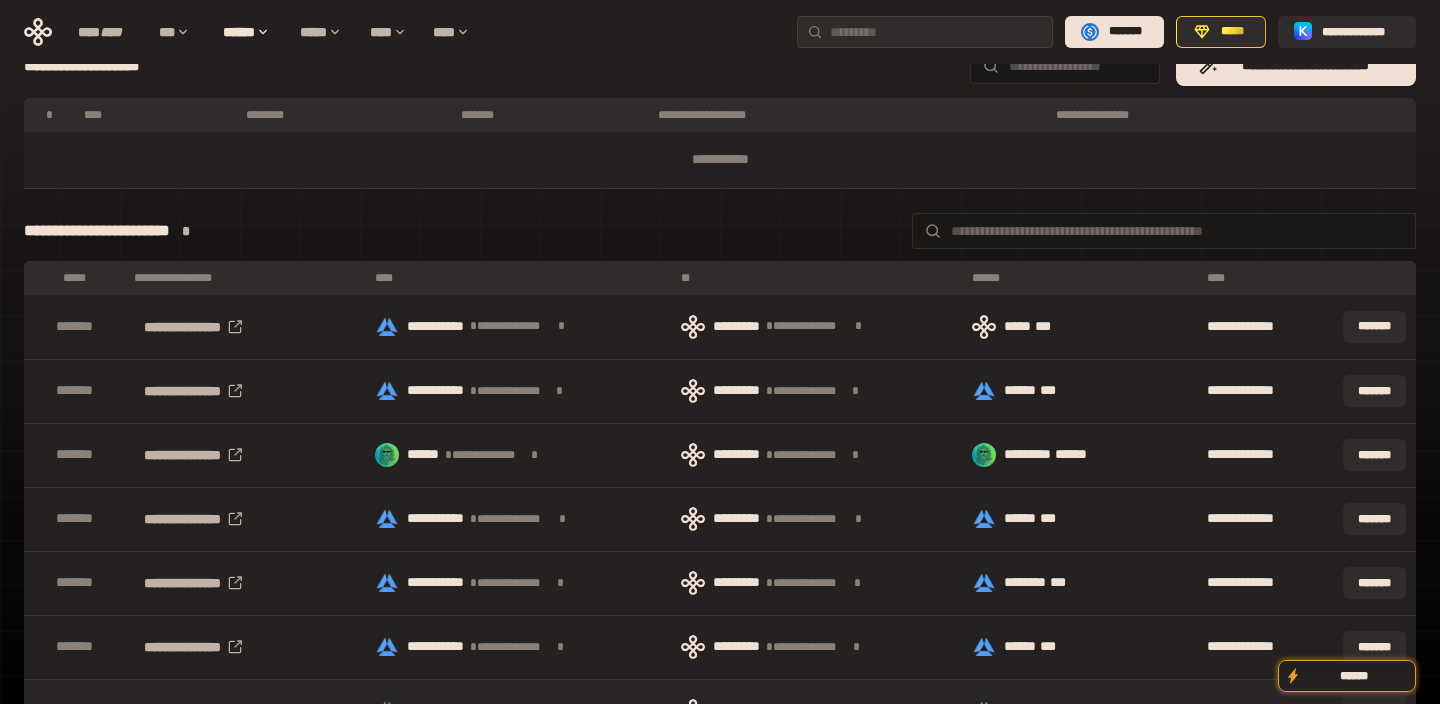 scroll, scrollTop: 0, scrollLeft: 0, axis: both 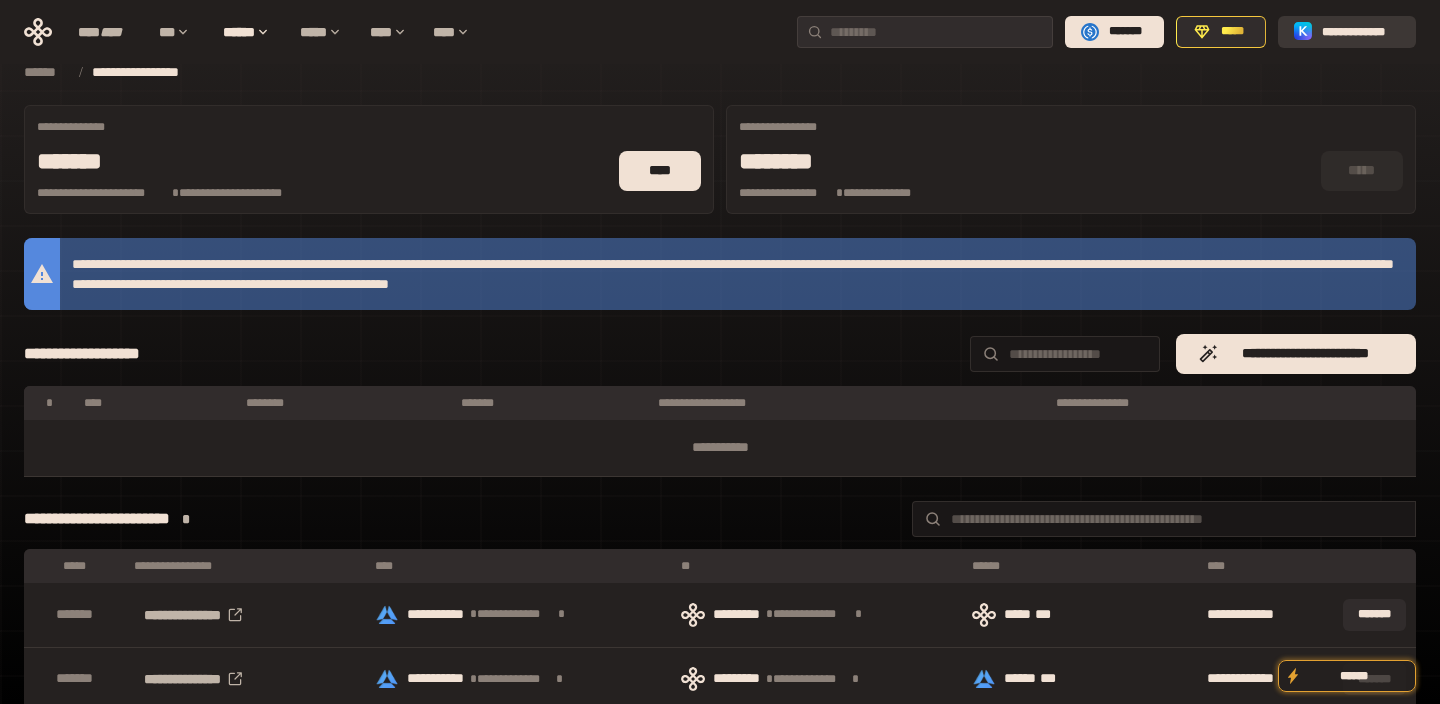 click on "**********" at bounding box center [1361, 32] 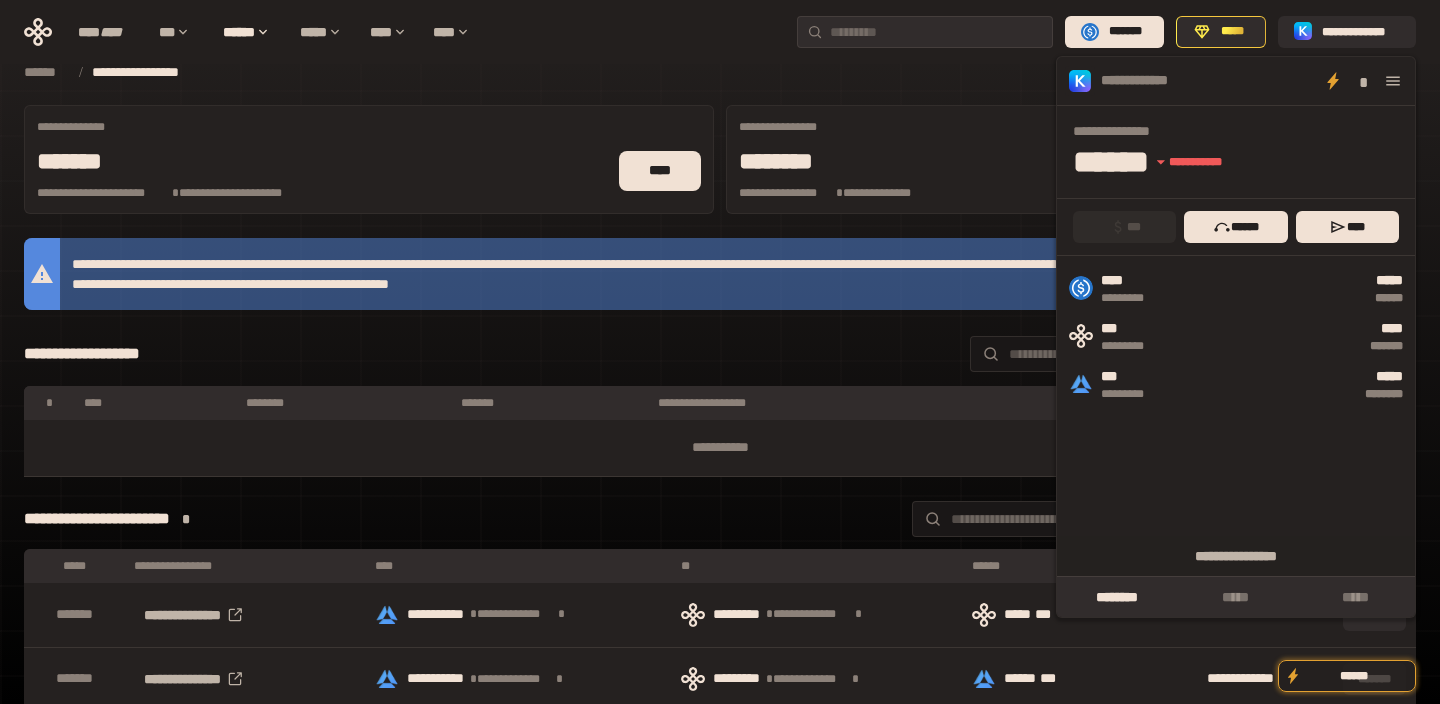 click on "**********" at bounding box center (720, 72) 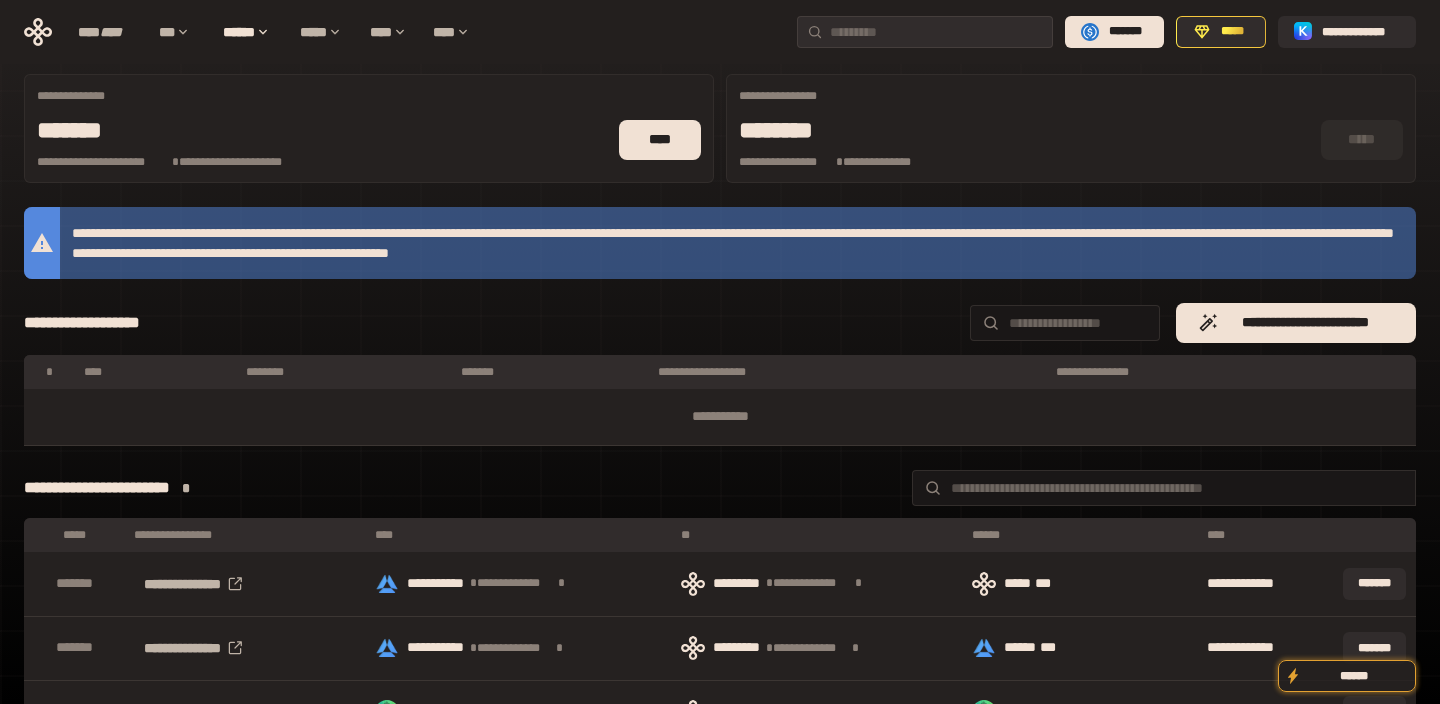scroll, scrollTop: 0, scrollLeft: 0, axis: both 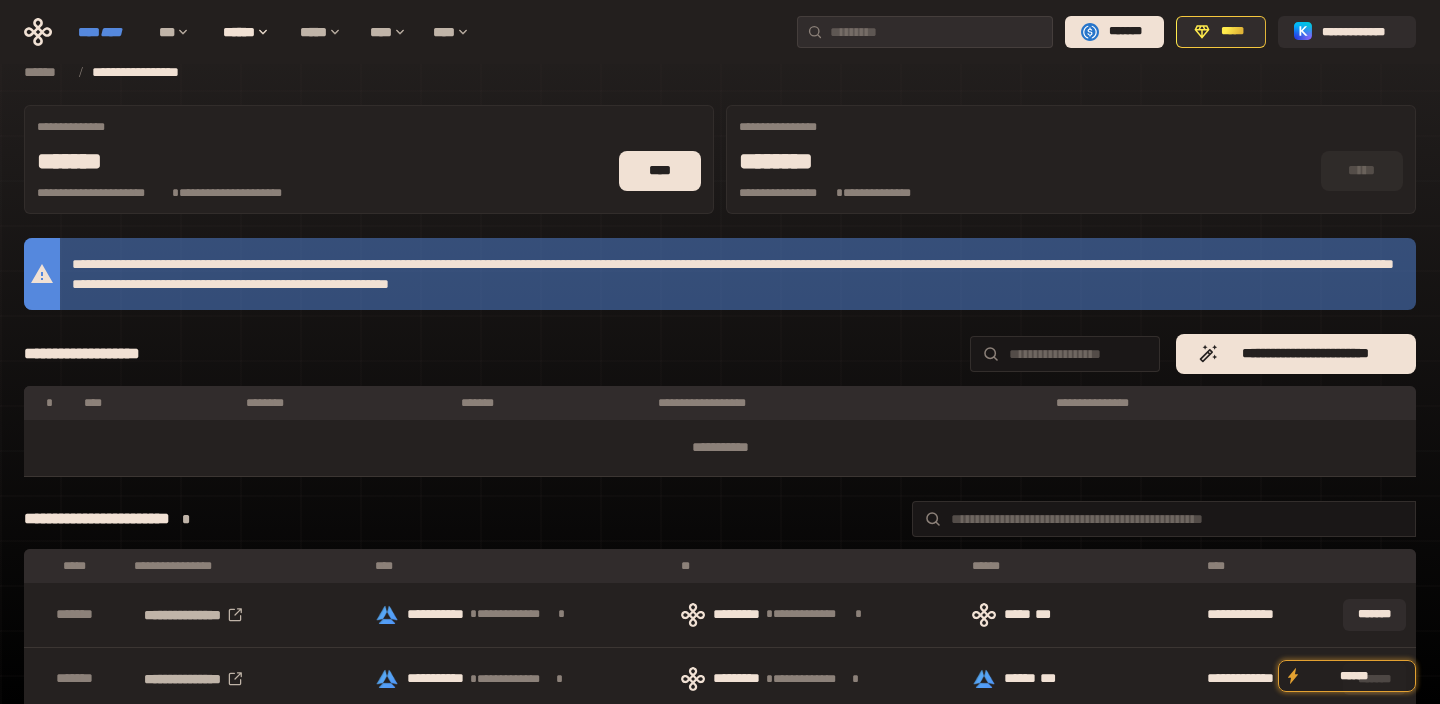 click on "****" at bounding box center [111, 32] 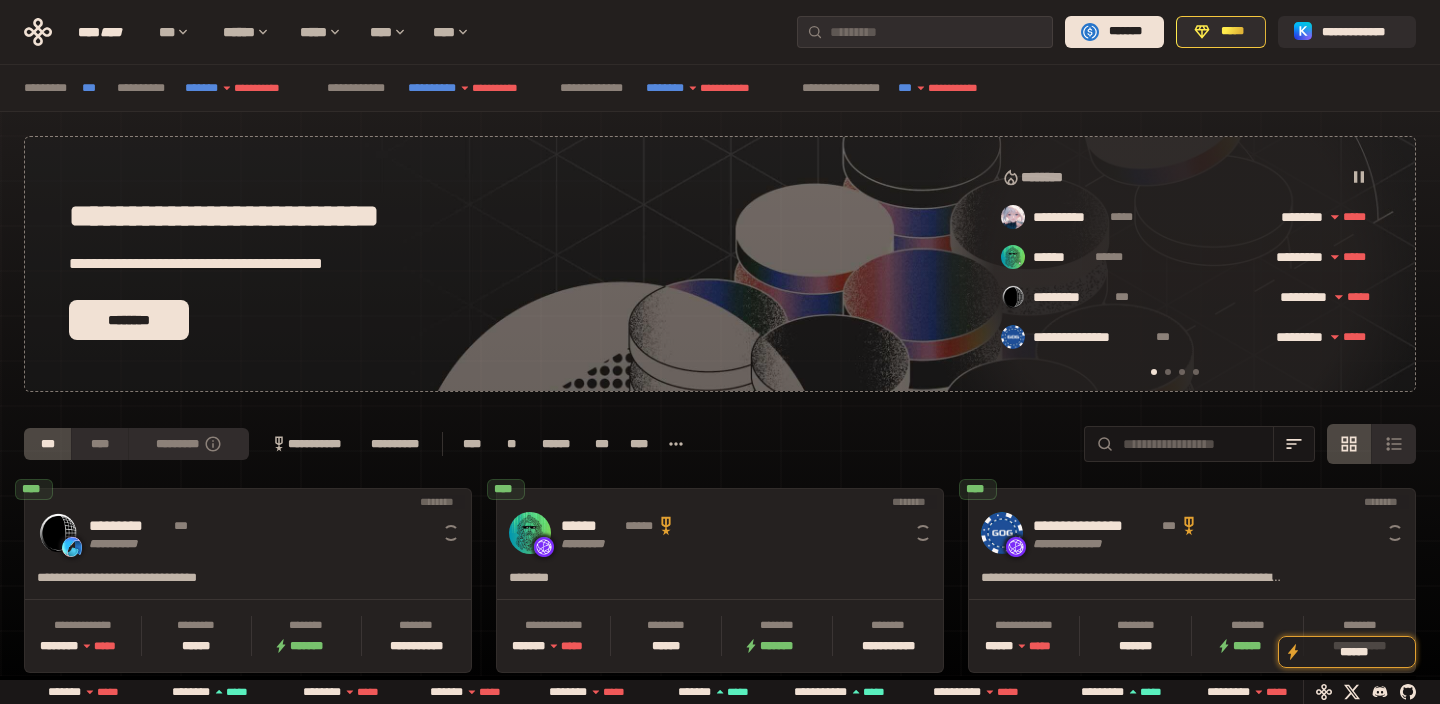 scroll, scrollTop: 0, scrollLeft: 16, axis: horizontal 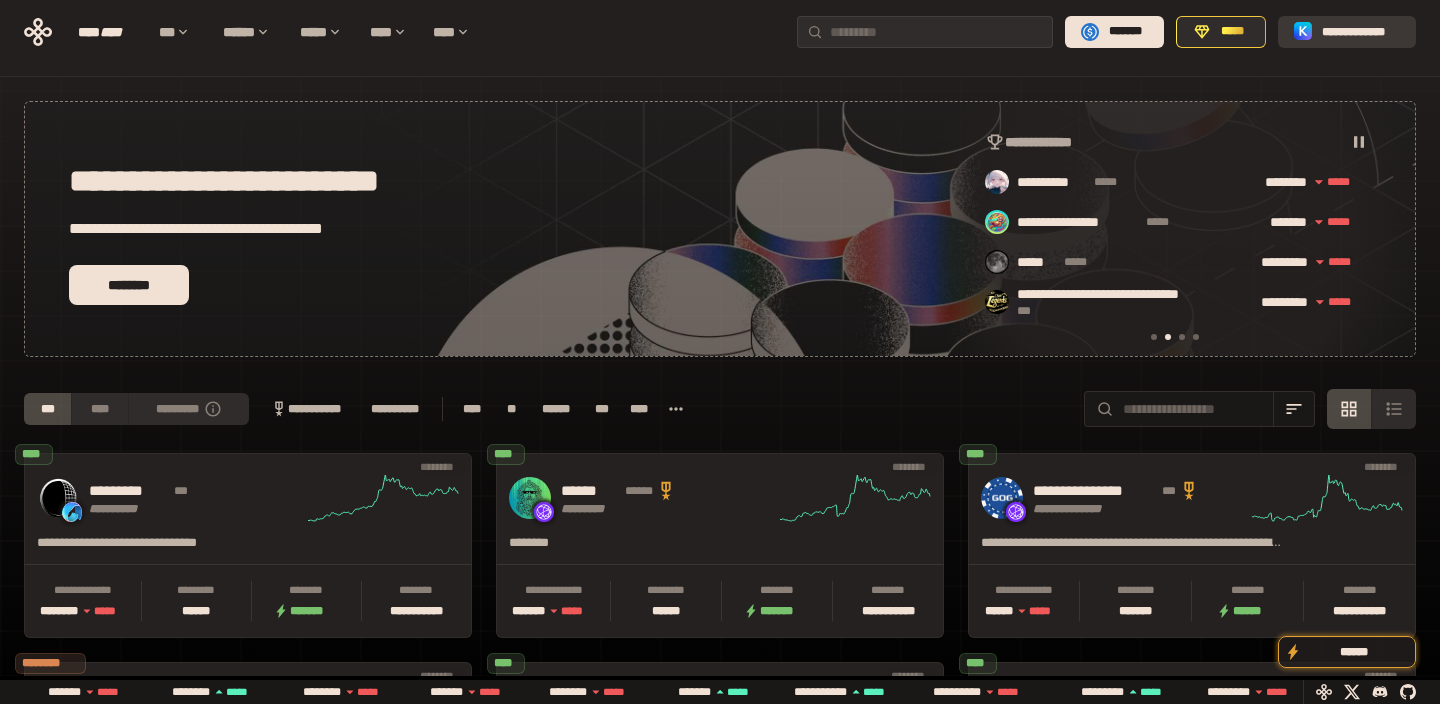click on "**********" at bounding box center [1361, 32] 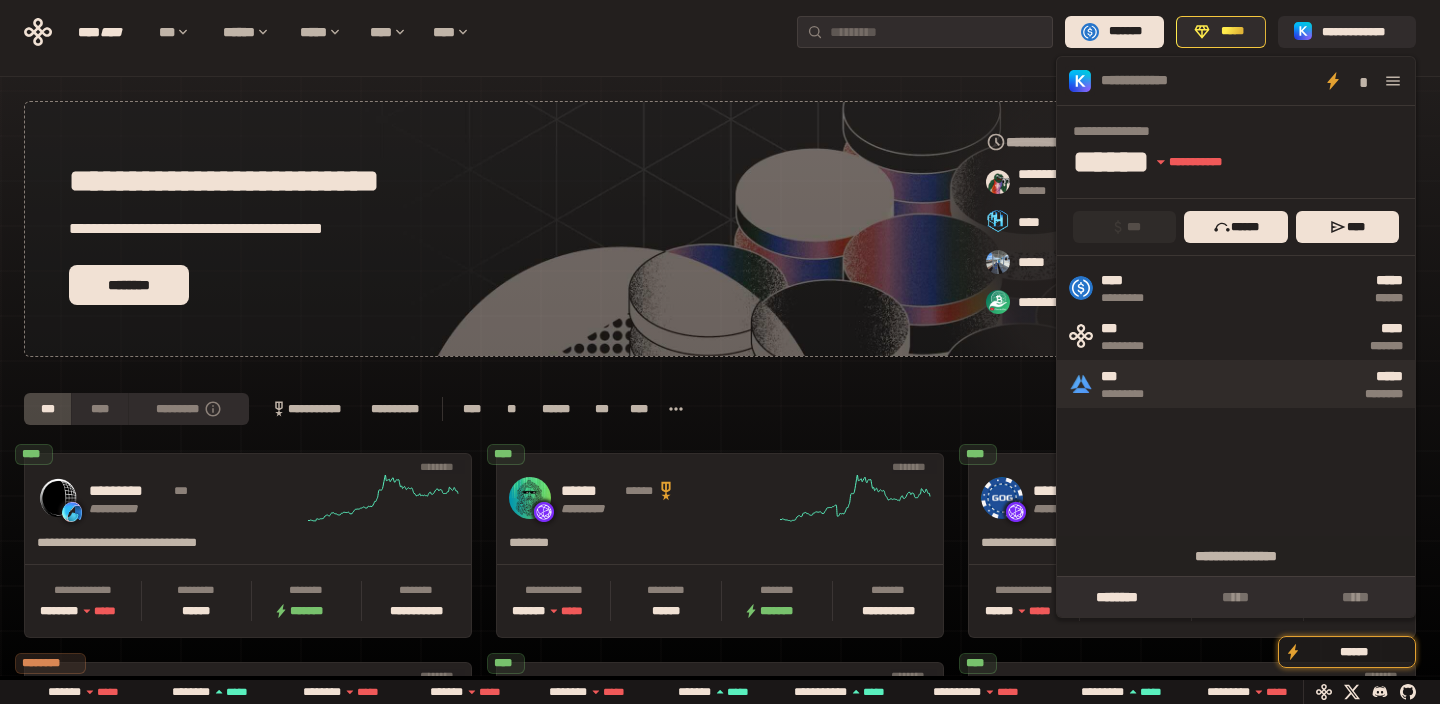scroll, scrollTop: 0, scrollLeft: 856, axis: horizontal 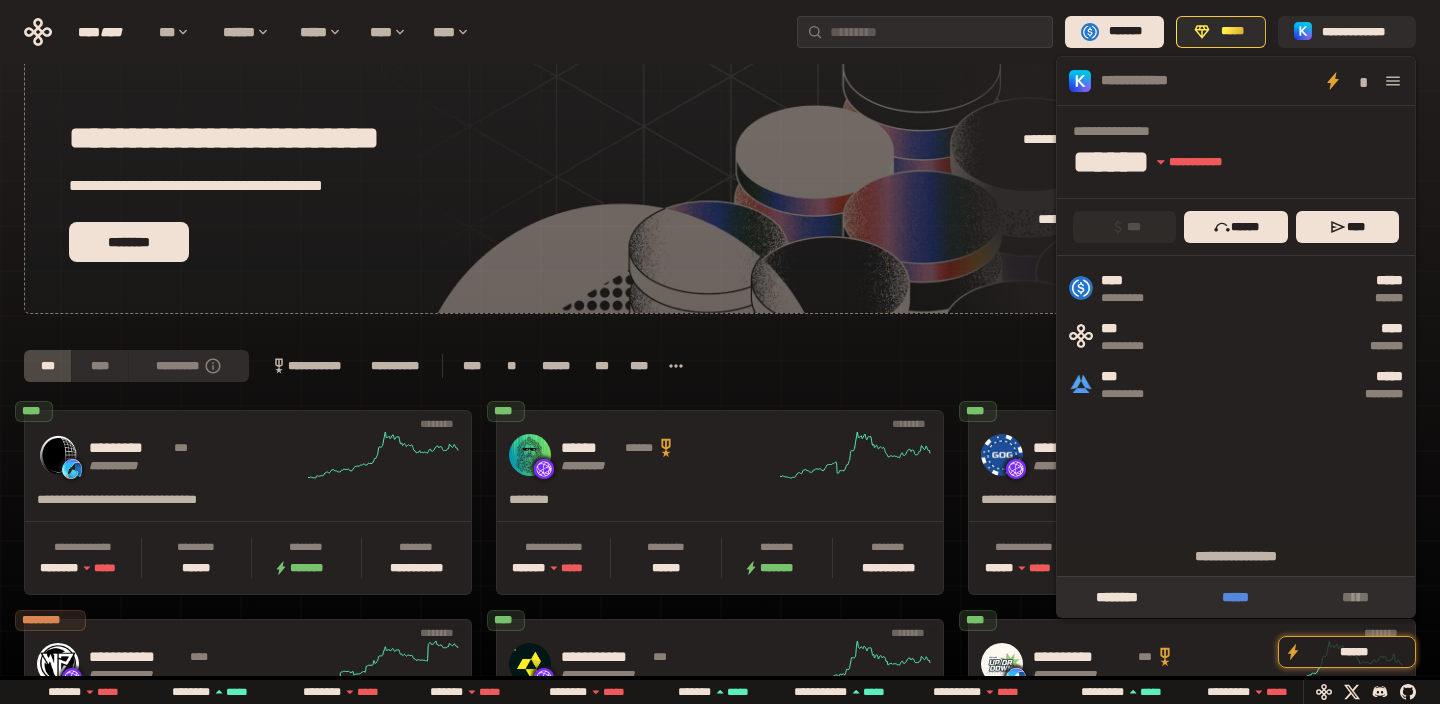 click on "*****" at bounding box center [1235, 597] 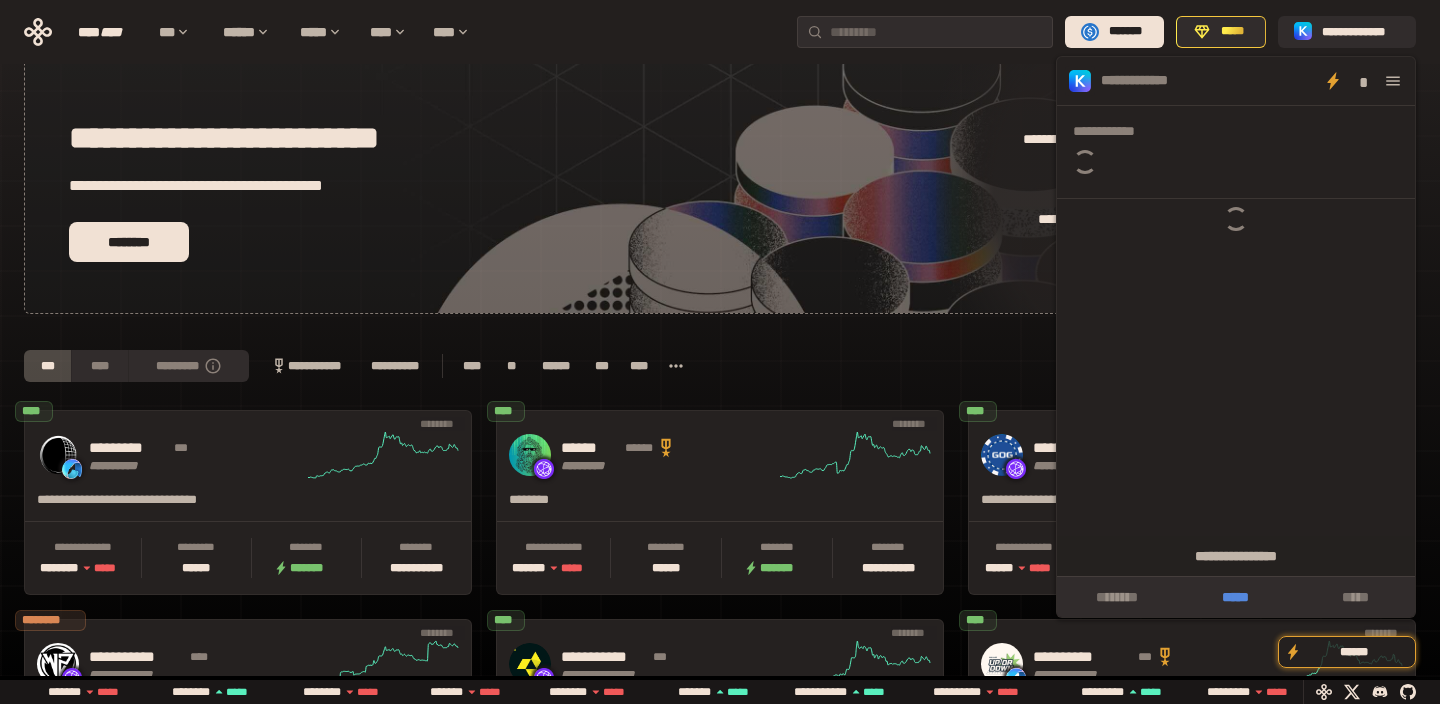 scroll, scrollTop: 0, scrollLeft: 856, axis: horizontal 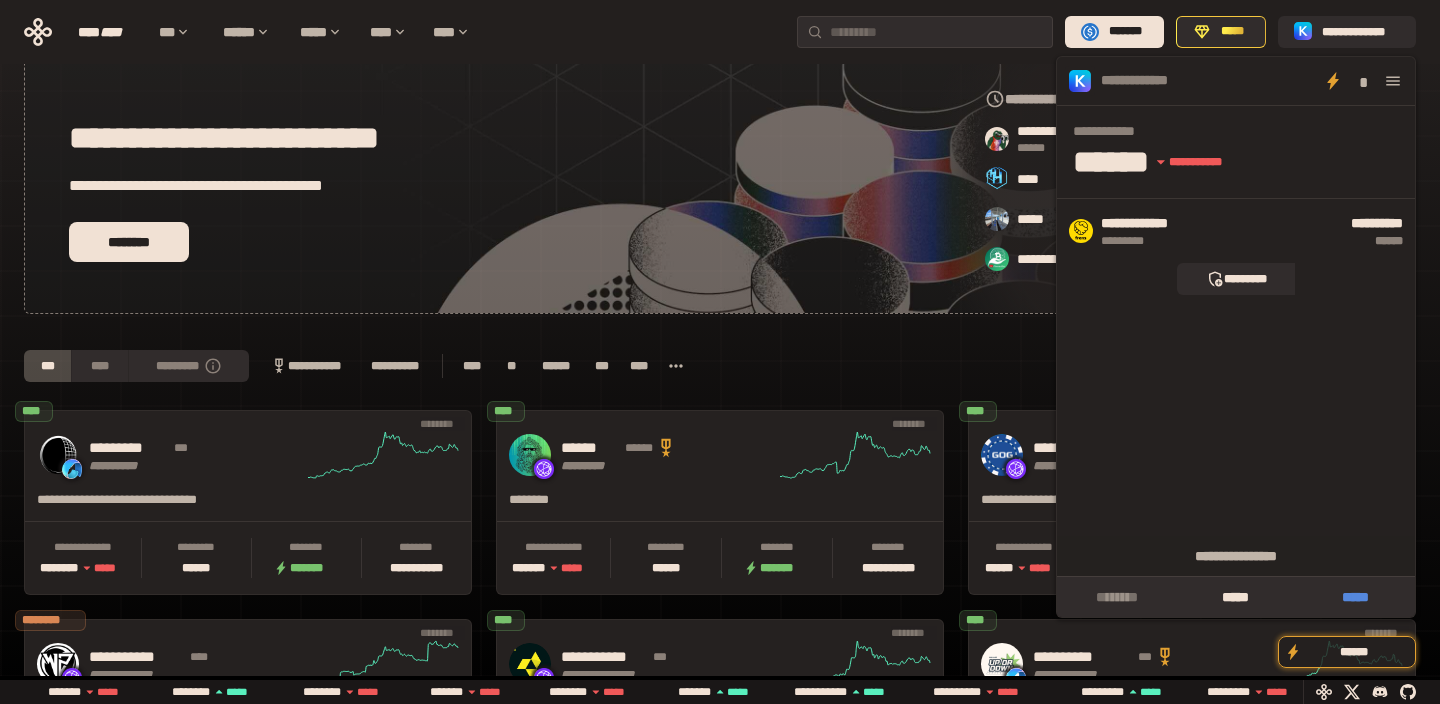 click on "*****" at bounding box center (1355, 597) 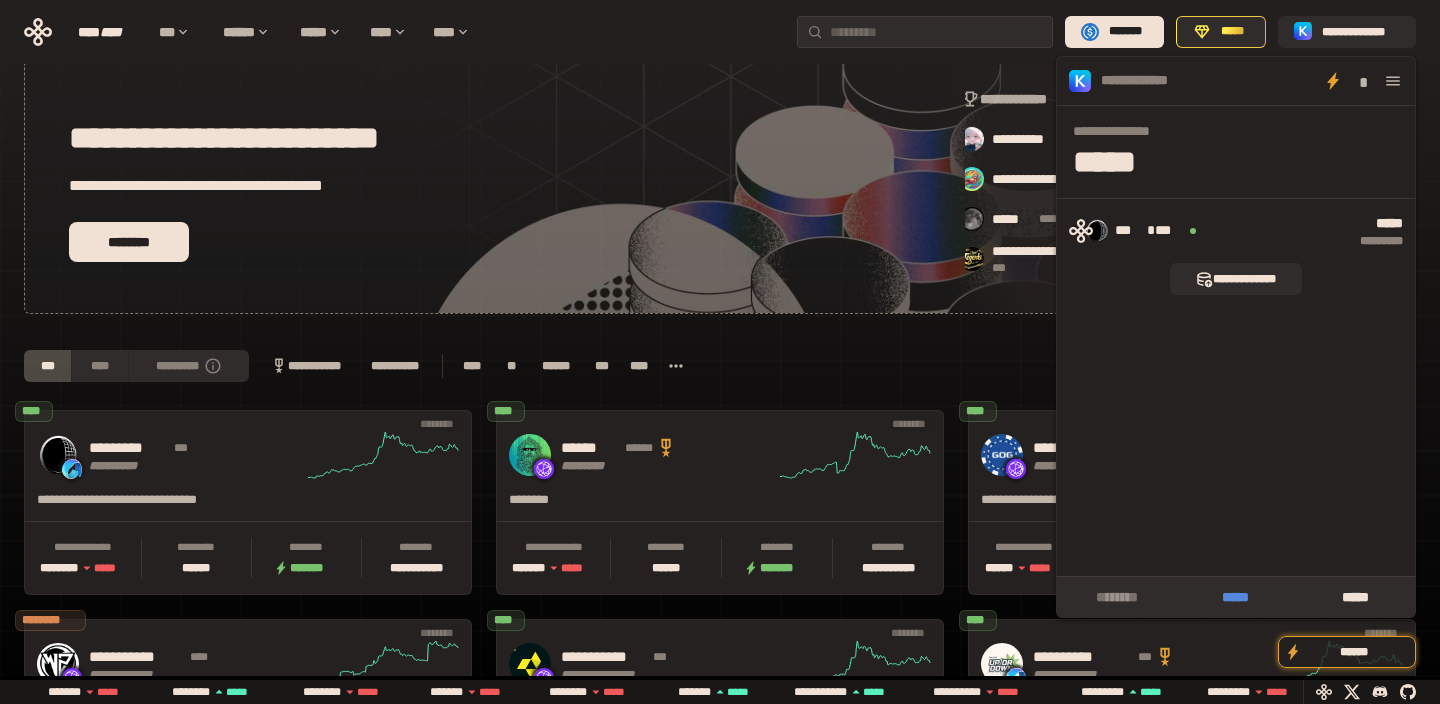 scroll, scrollTop: 0, scrollLeft: 436, axis: horizontal 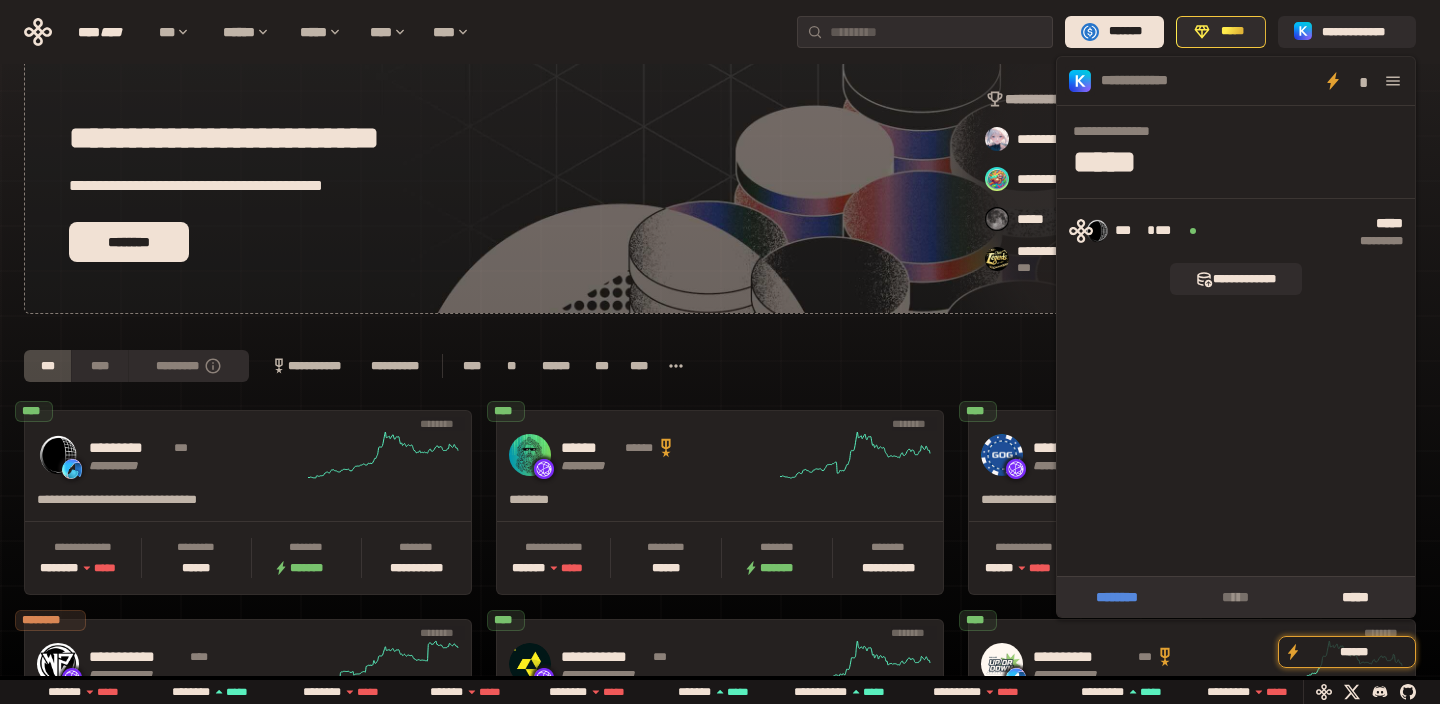click on "********" at bounding box center [1116, 597] 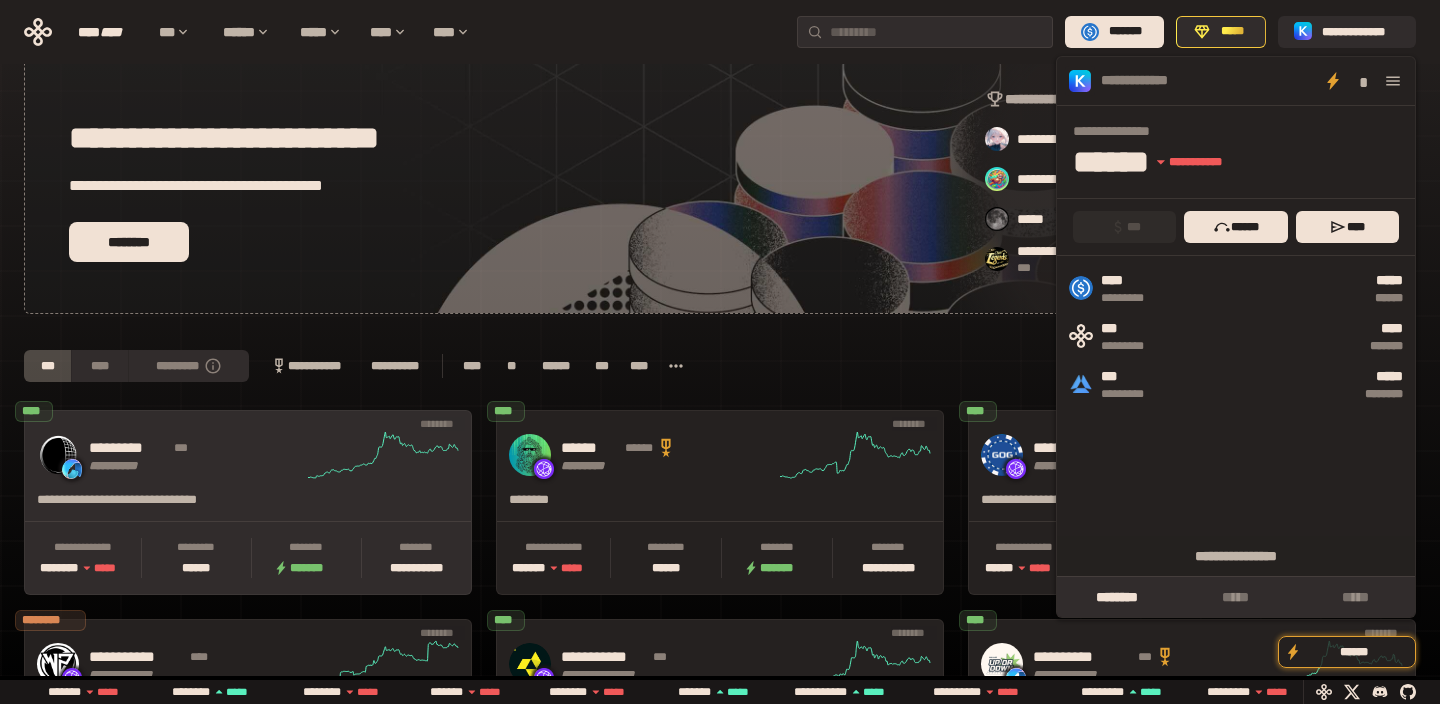 click on "**********" at bounding box center (248, 455) 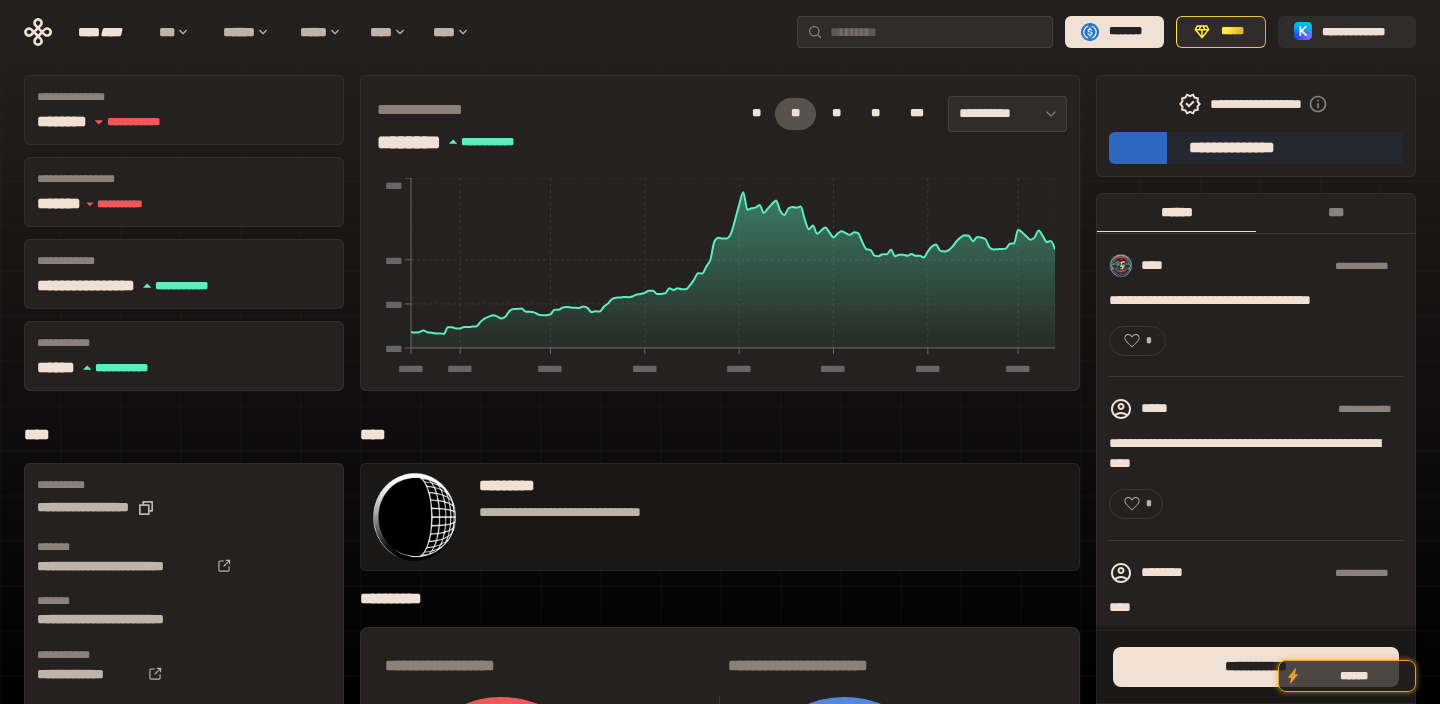 scroll, scrollTop: 0, scrollLeft: 0, axis: both 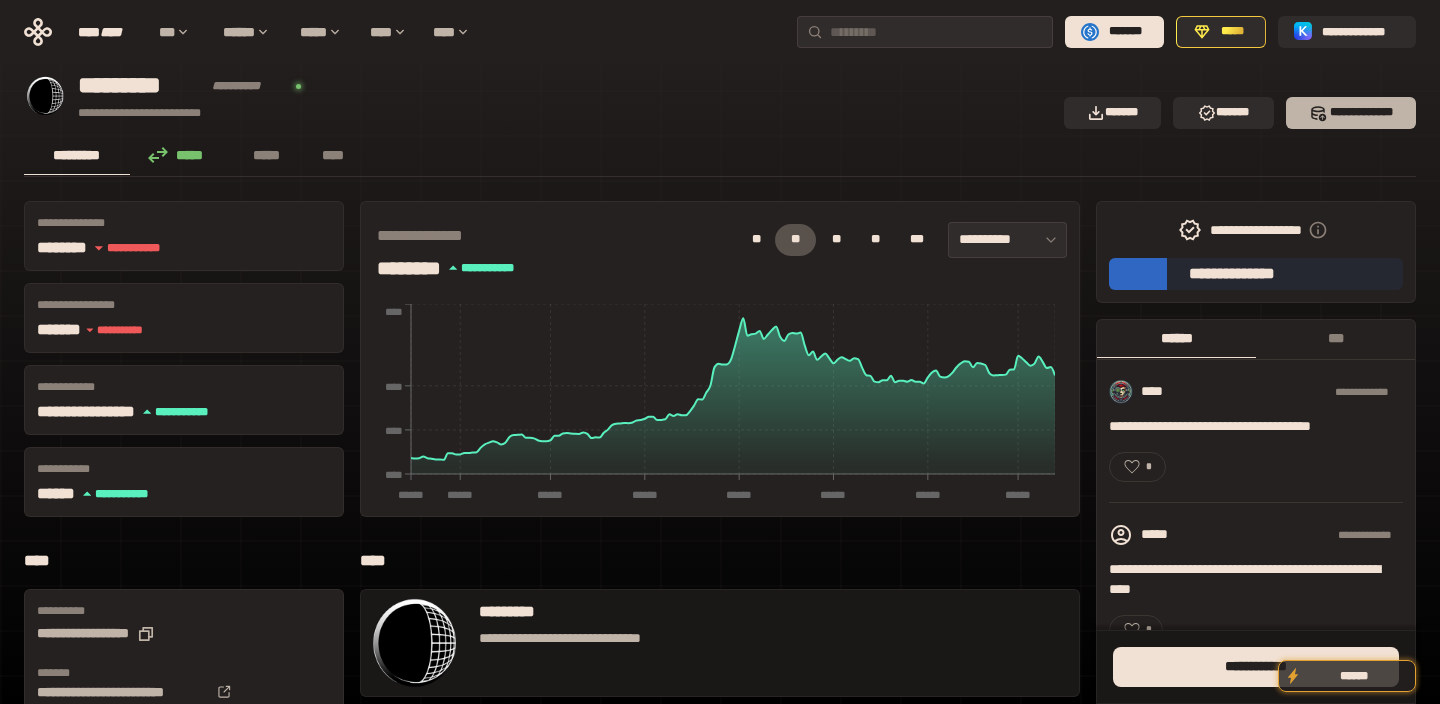click 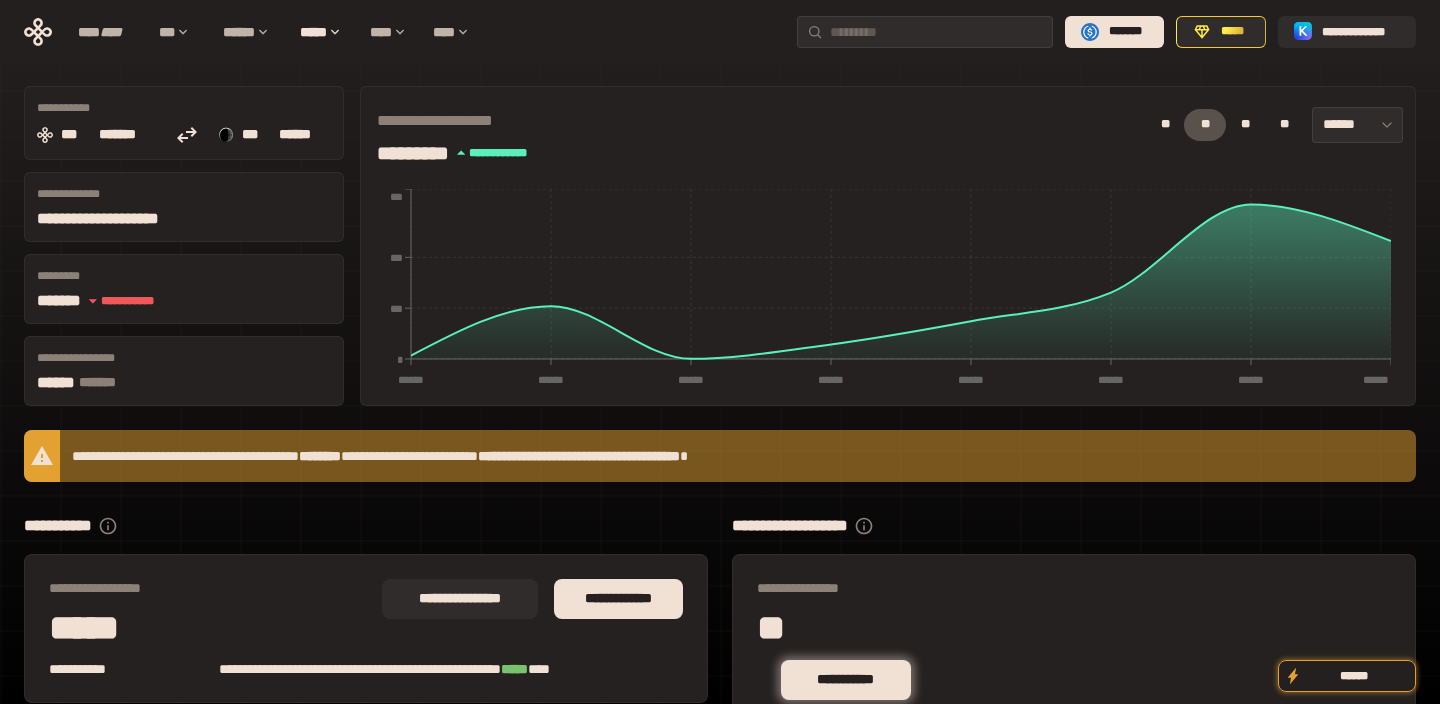 scroll, scrollTop: 192, scrollLeft: 0, axis: vertical 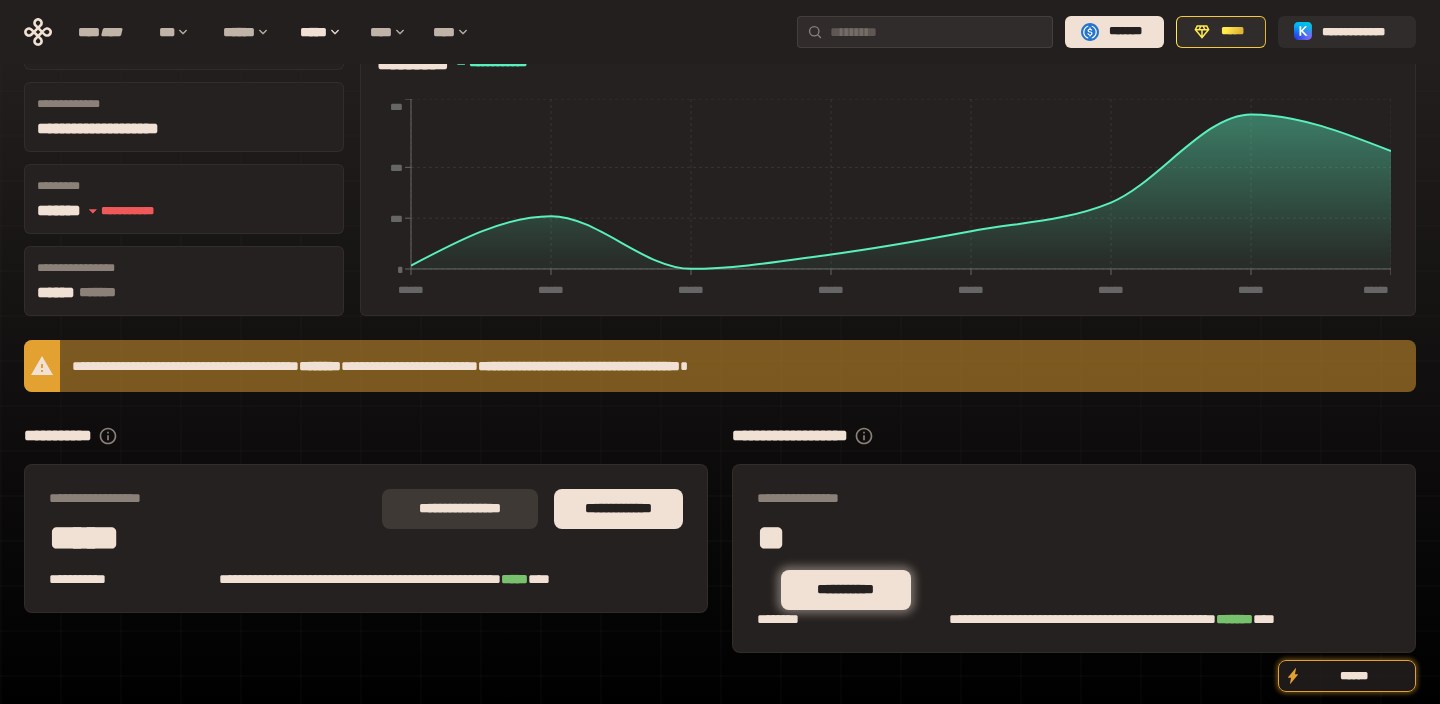 click on "**********" at bounding box center [460, 509] 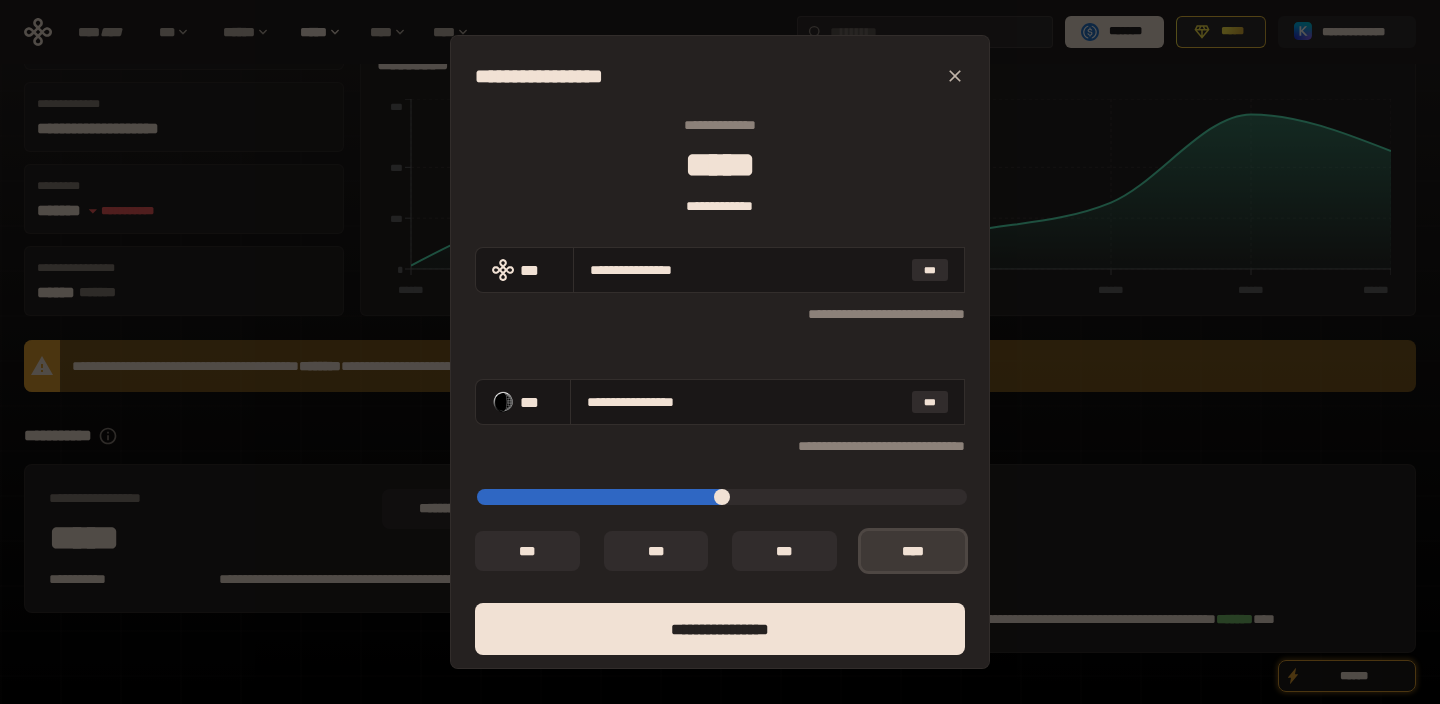 click on "*** *" at bounding box center [913, 551] 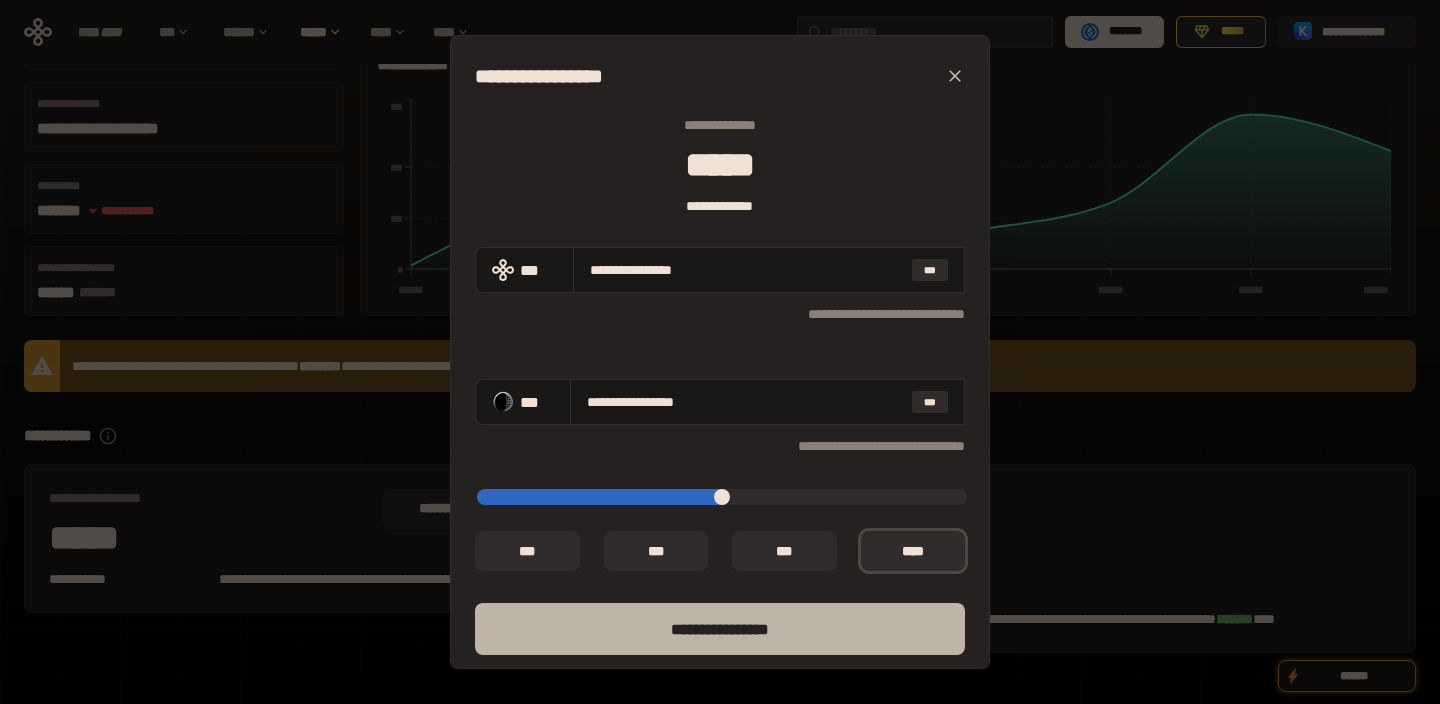click on "****** *********" at bounding box center (720, 629) 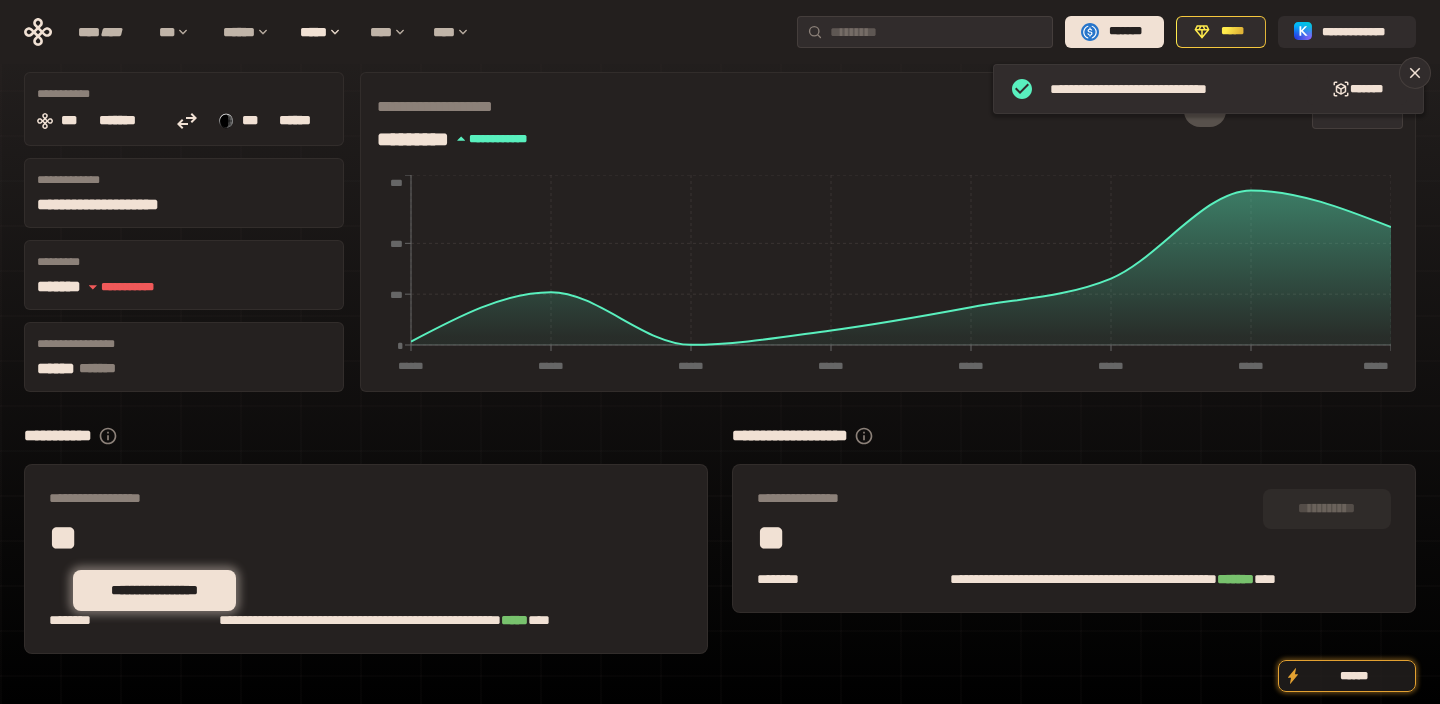 scroll, scrollTop: 0, scrollLeft: 0, axis: both 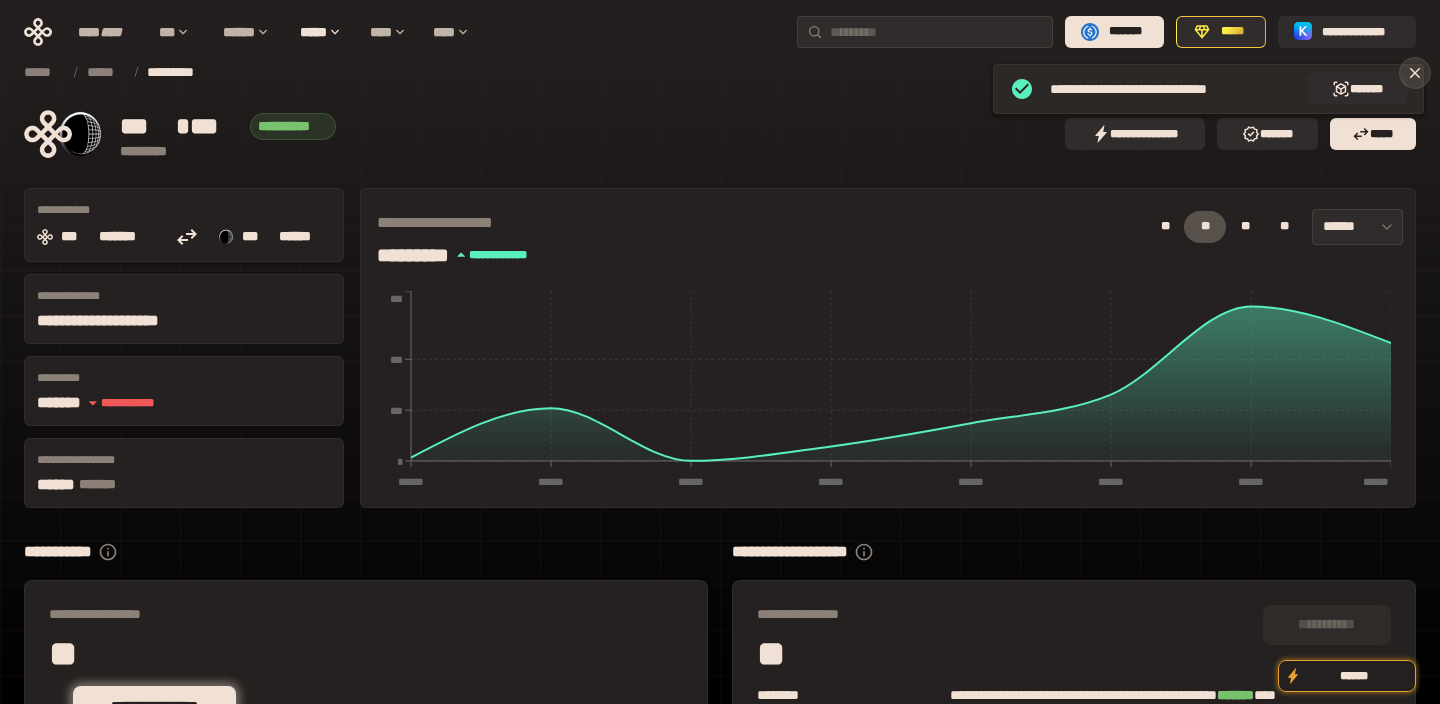 click 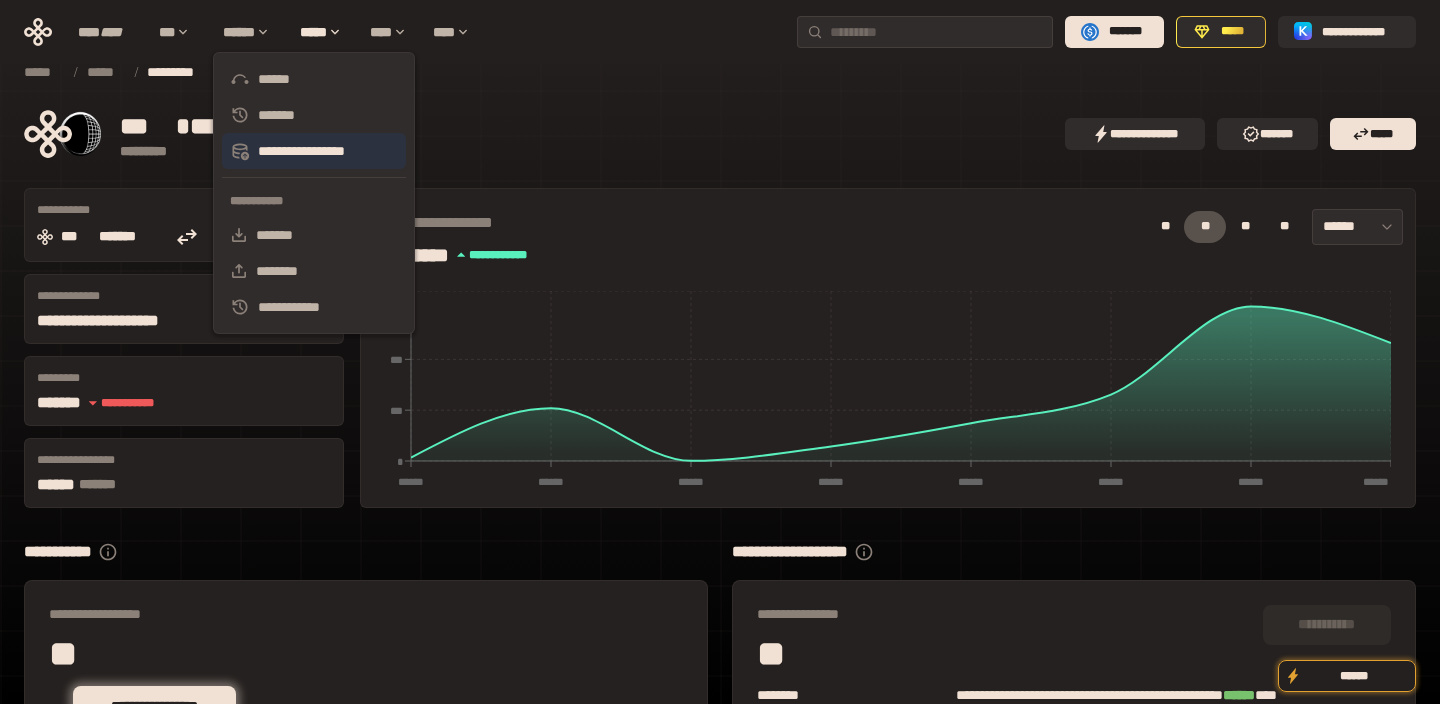 click on "**********" at bounding box center [314, 151] 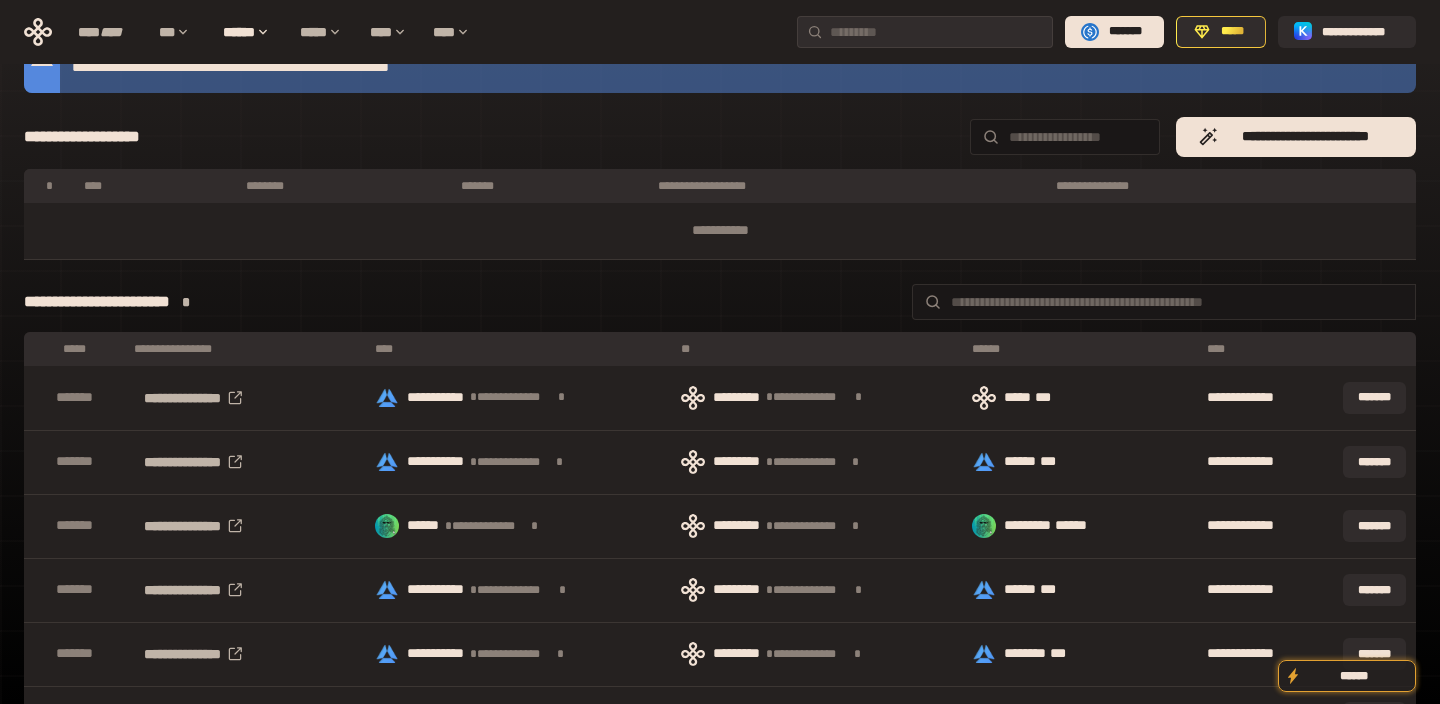 scroll, scrollTop: 219, scrollLeft: 0, axis: vertical 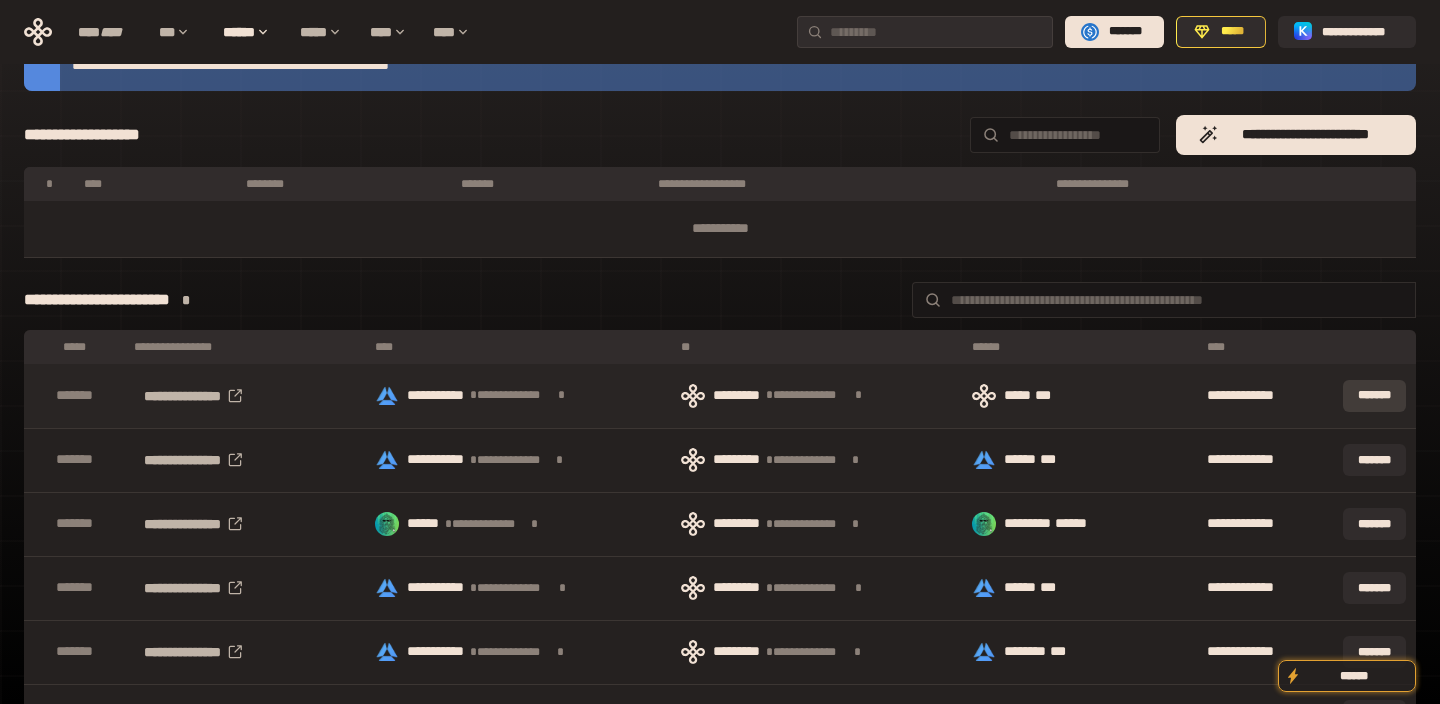 click on "*******" at bounding box center [1374, 396] 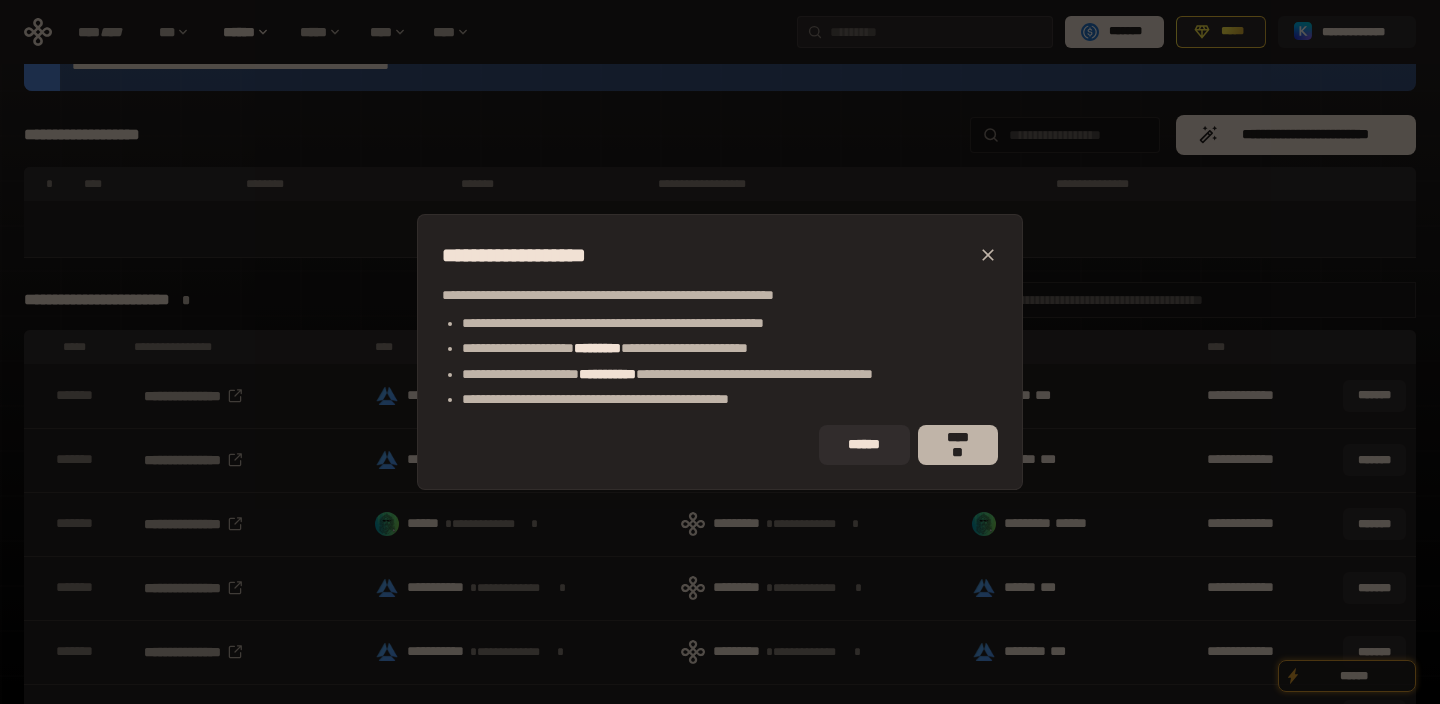 click on "*******" at bounding box center (958, 445) 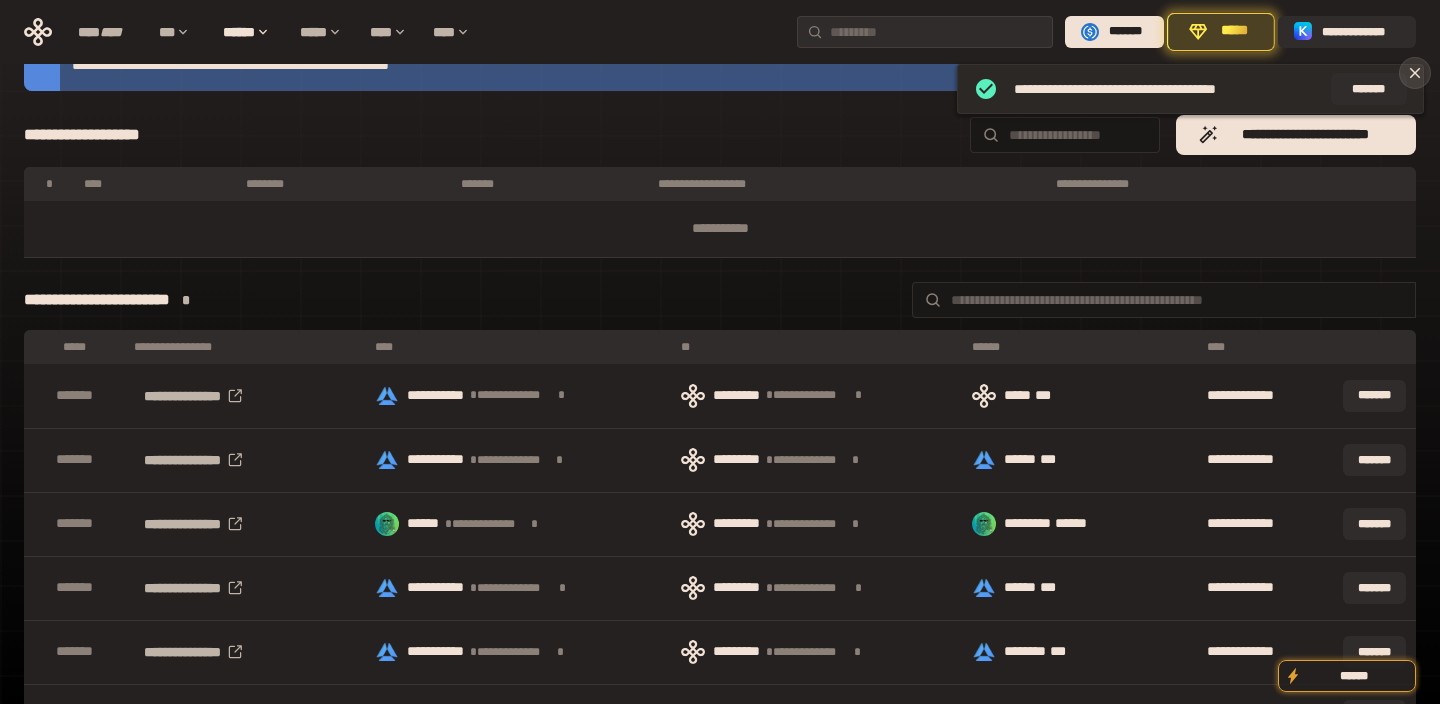 click 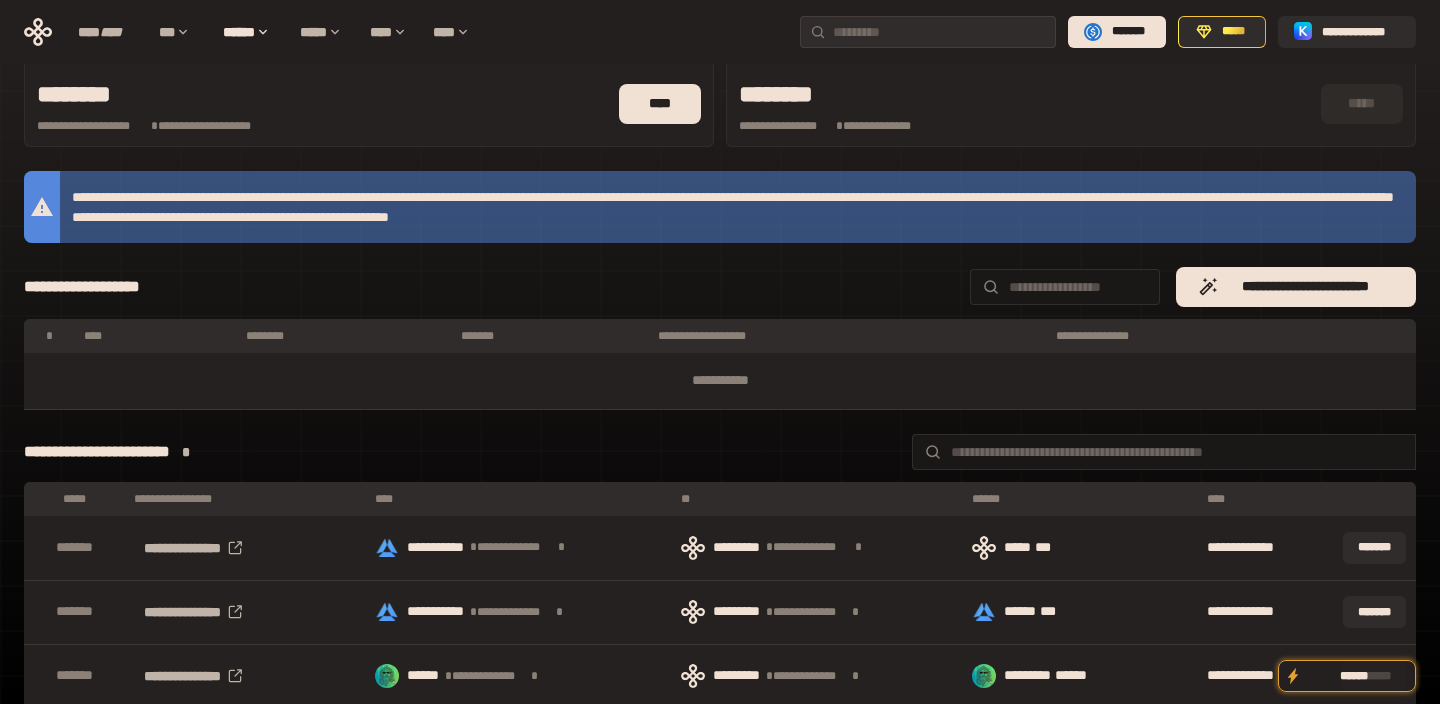 scroll, scrollTop: 0, scrollLeft: 0, axis: both 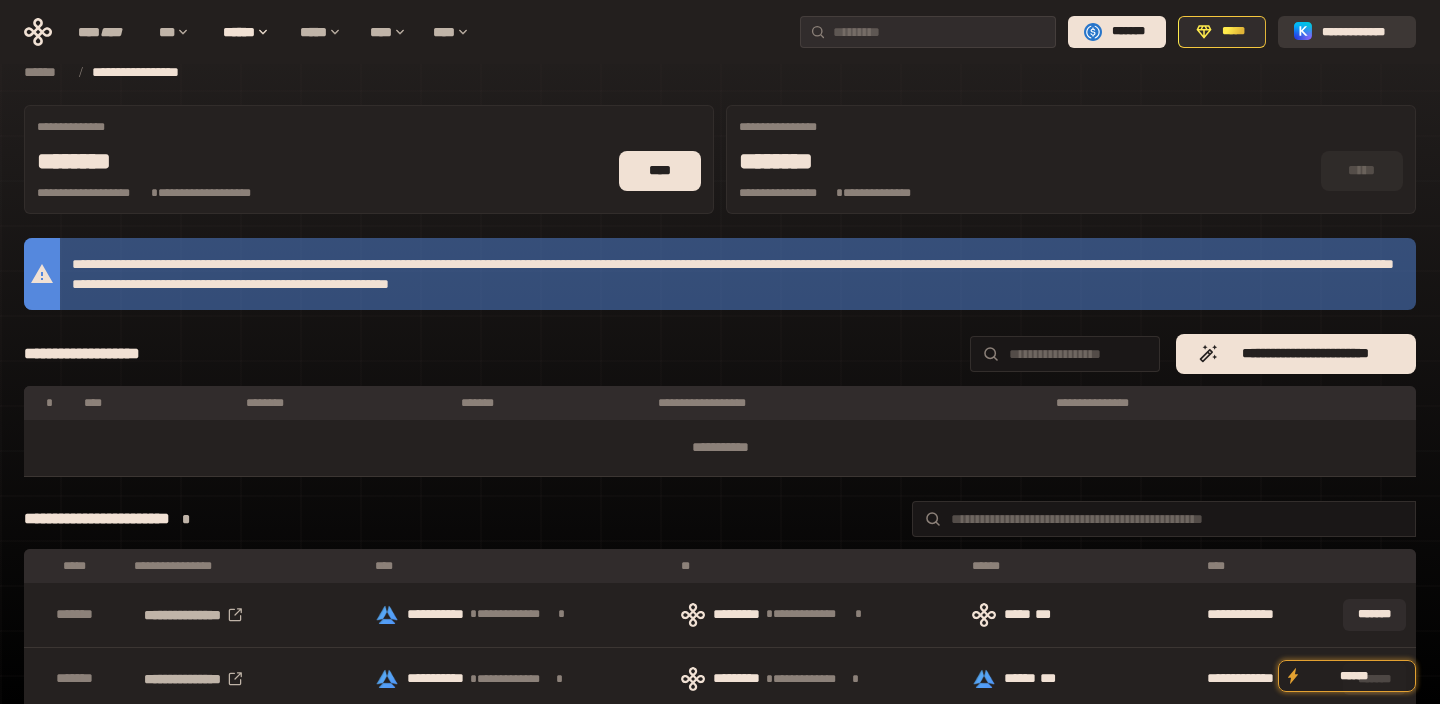 click on "**********" at bounding box center (1361, 32) 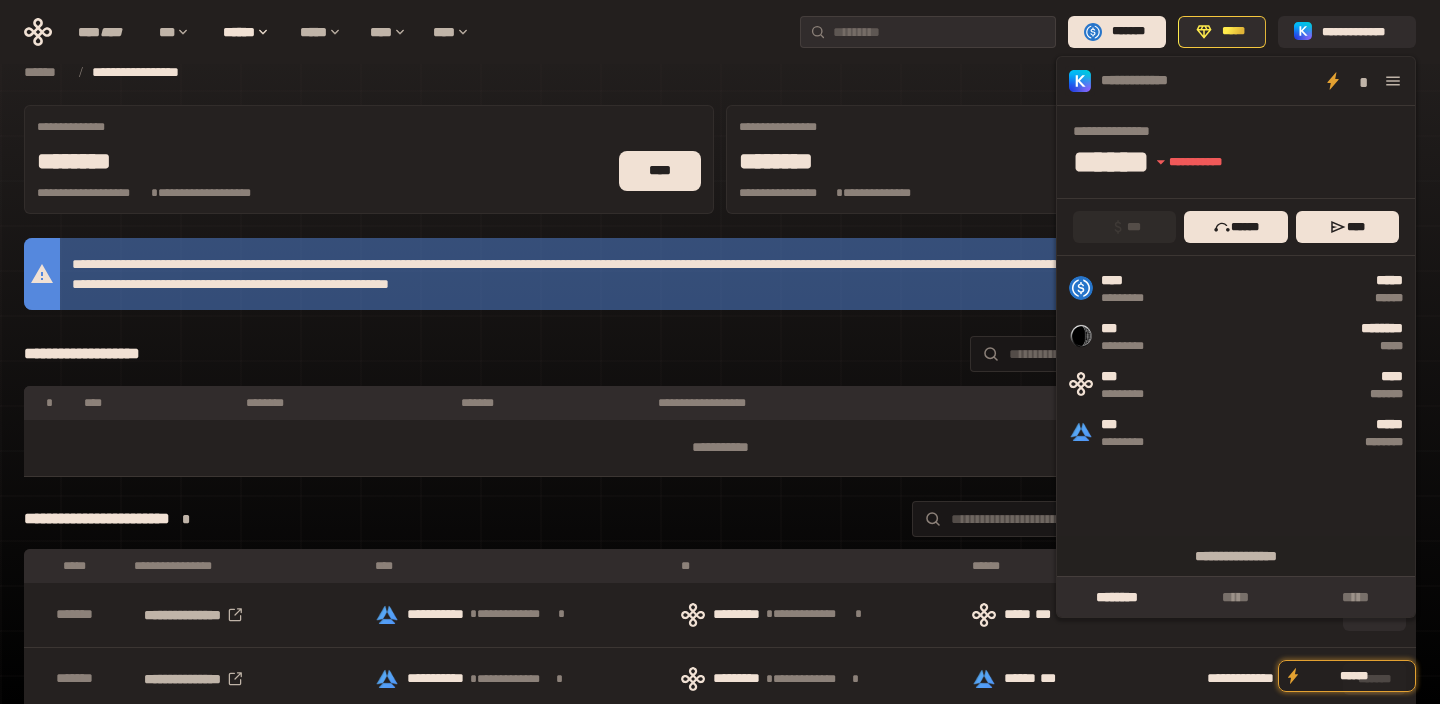 click on "**********" at bounding box center (720, 72) 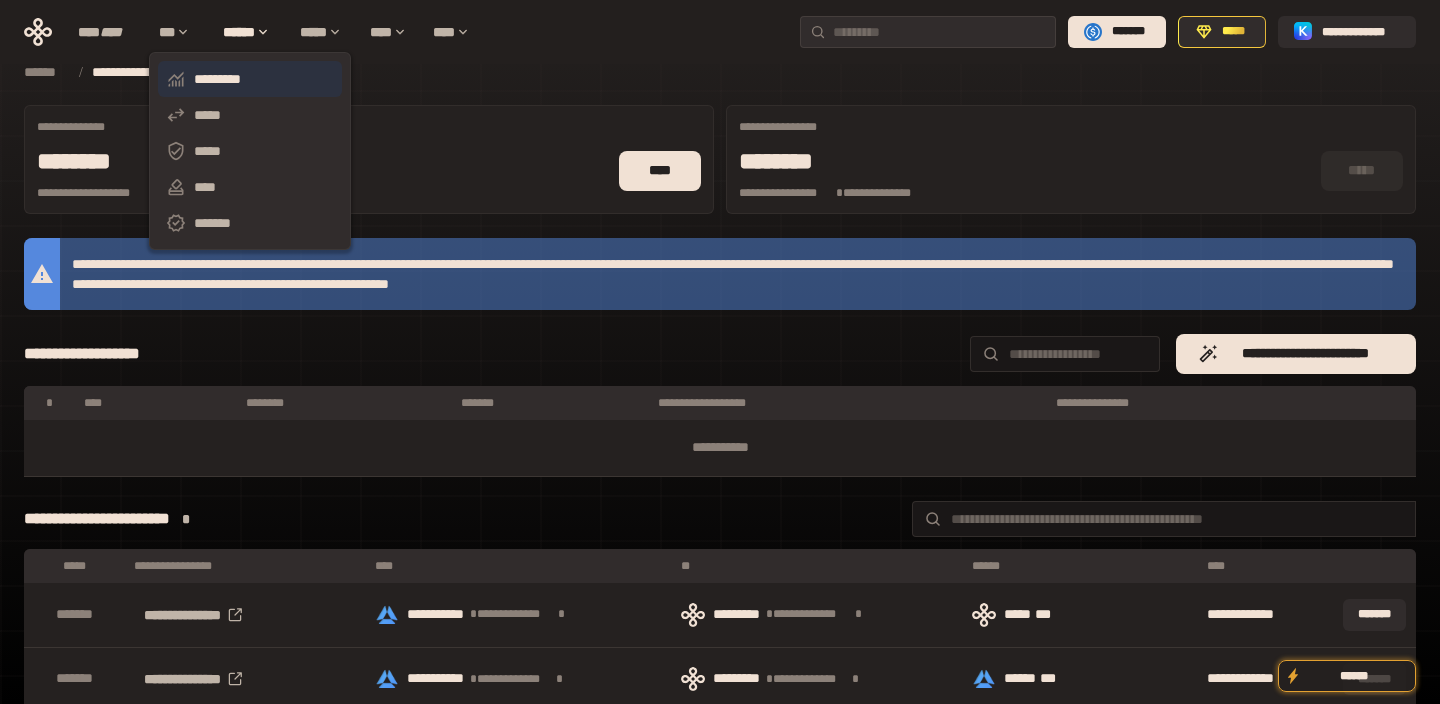 click on "*********" at bounding box center (250, 79) 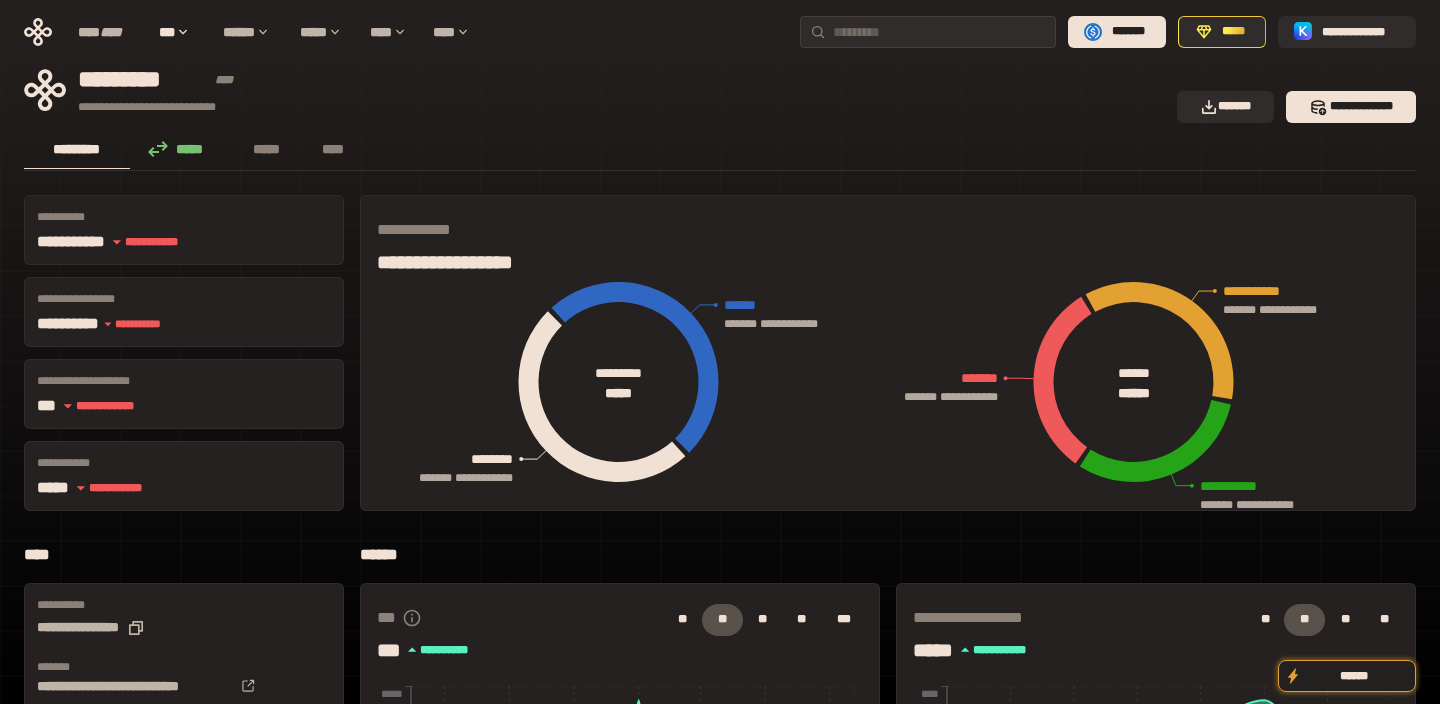 scroll, scrollTop: 0, scrollLeft: 0, axis: both 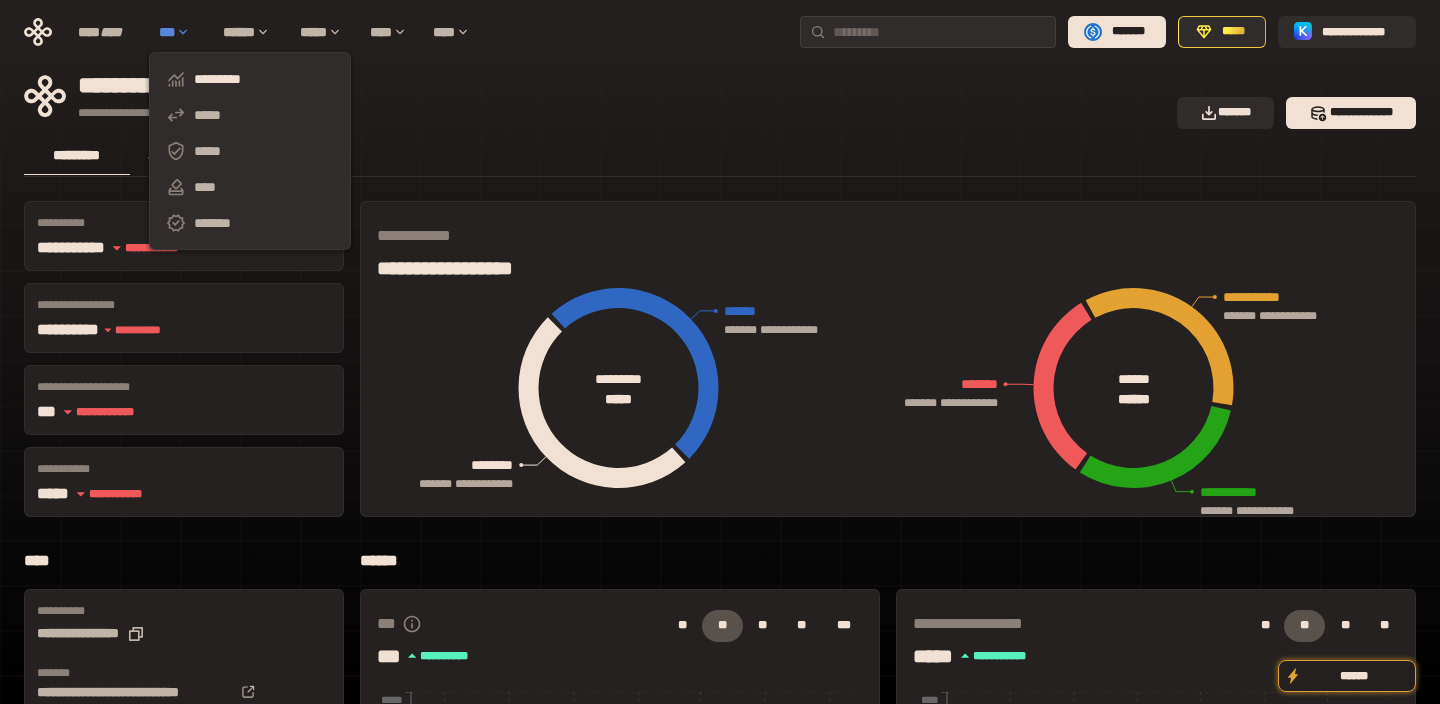 click on "***" at bounding box center (181, 32) 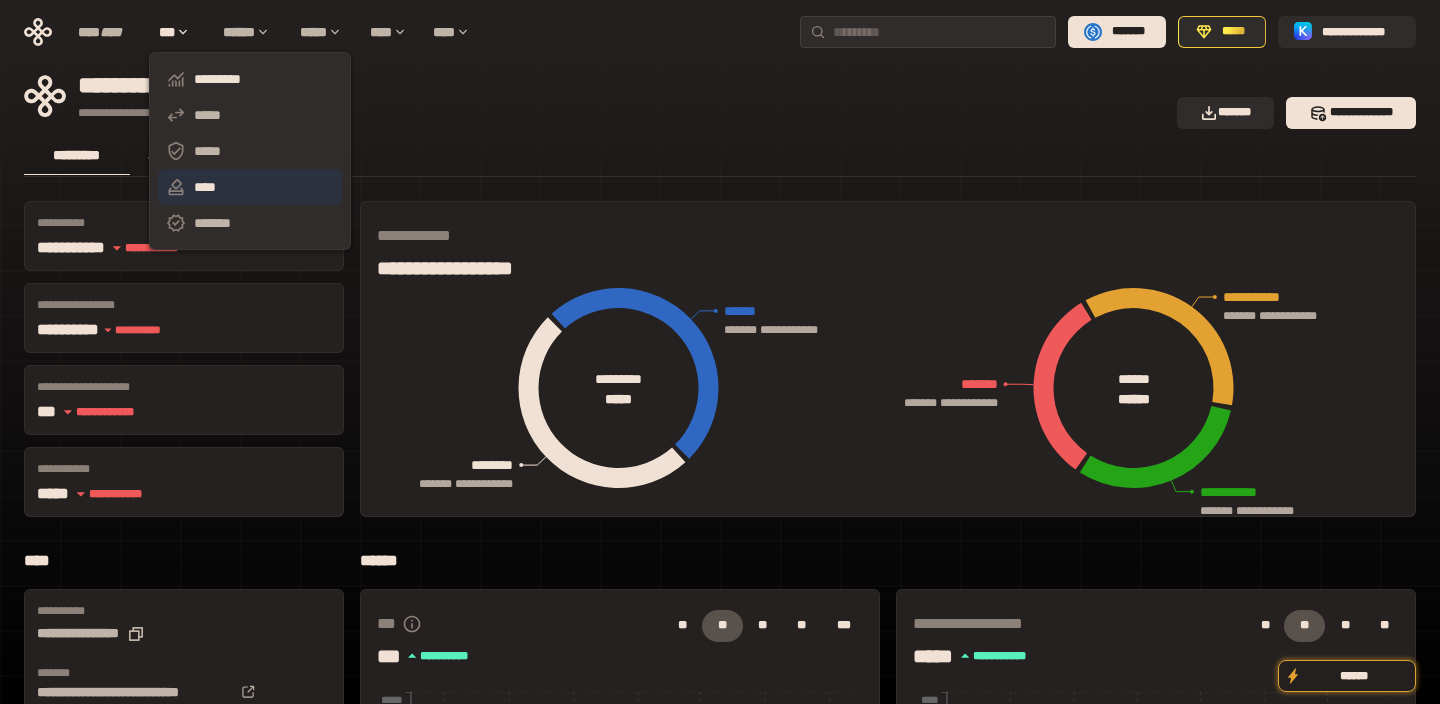 click on "****" at bounding box center [250, 187] 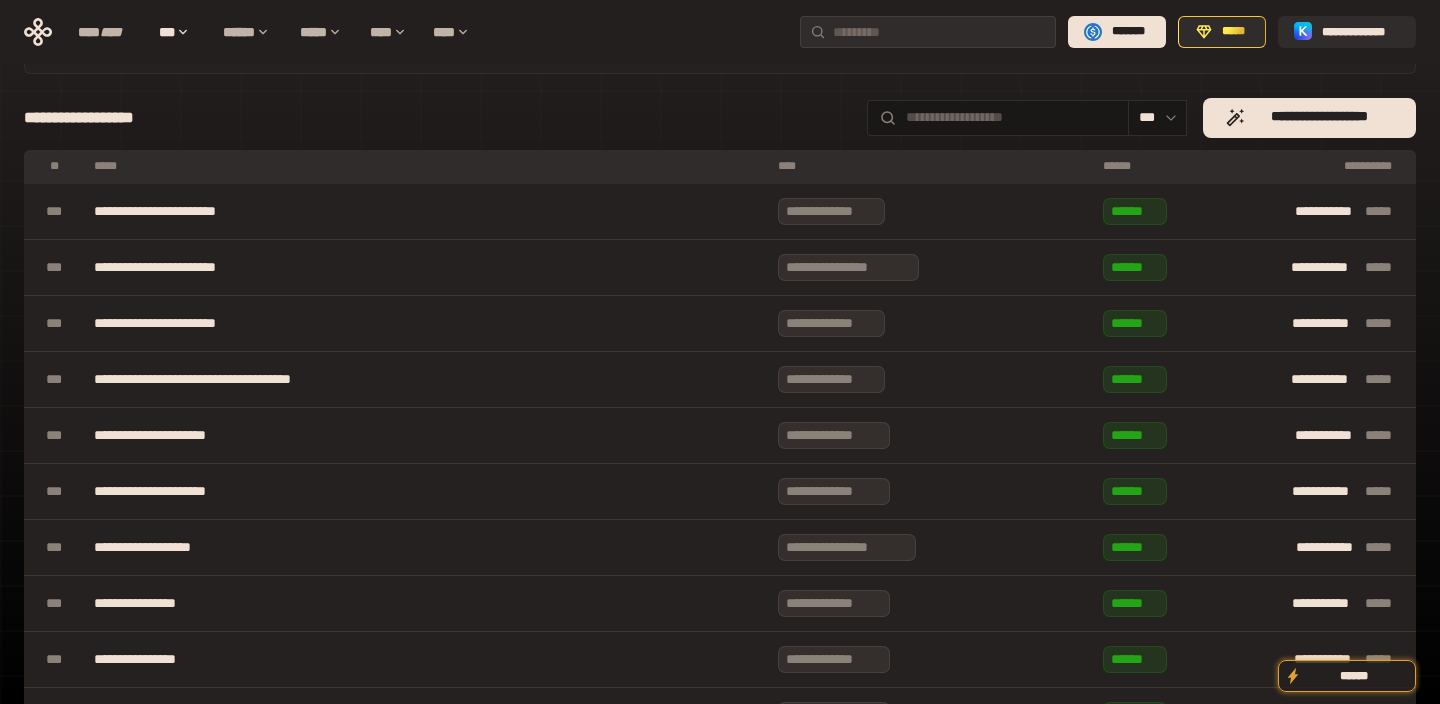scroll, scrollTop: 0, scrollLeft: 0, axis: both 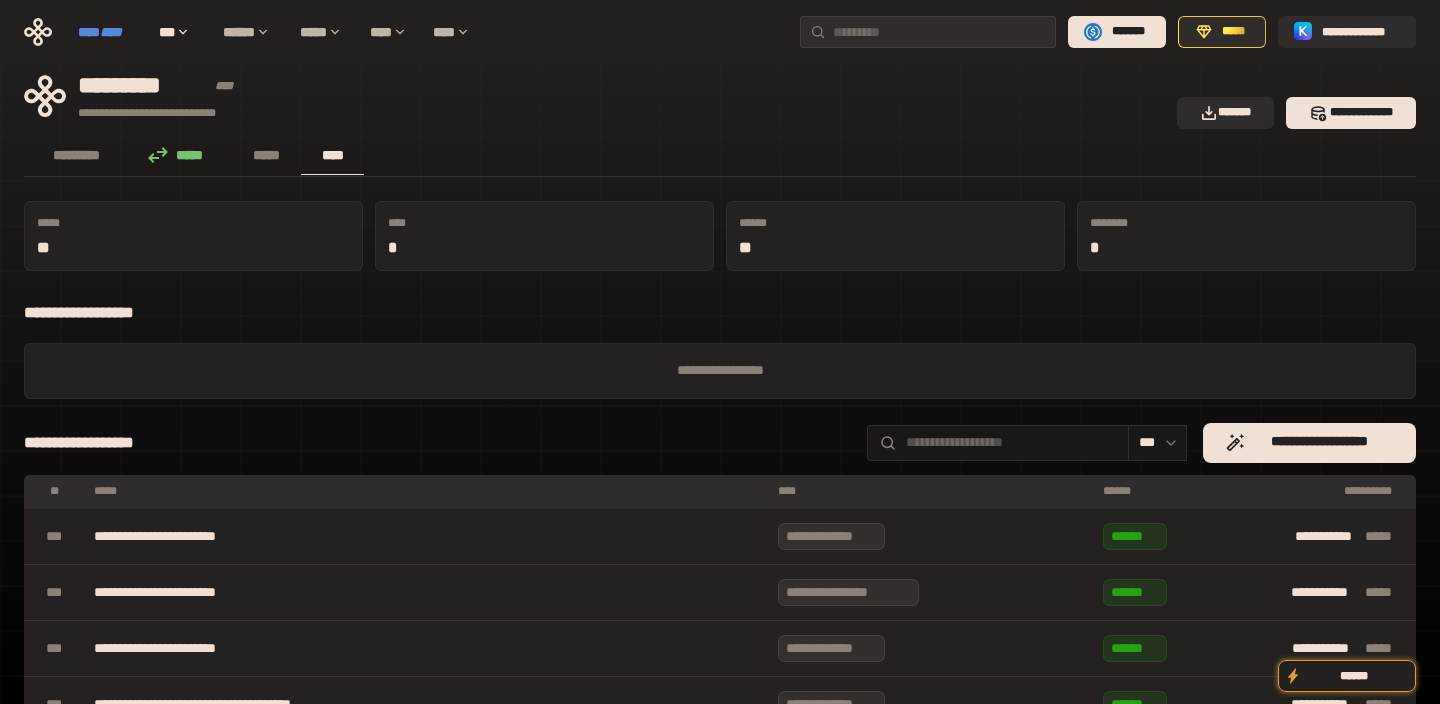 click on "****" at bounding box center (111, 32) 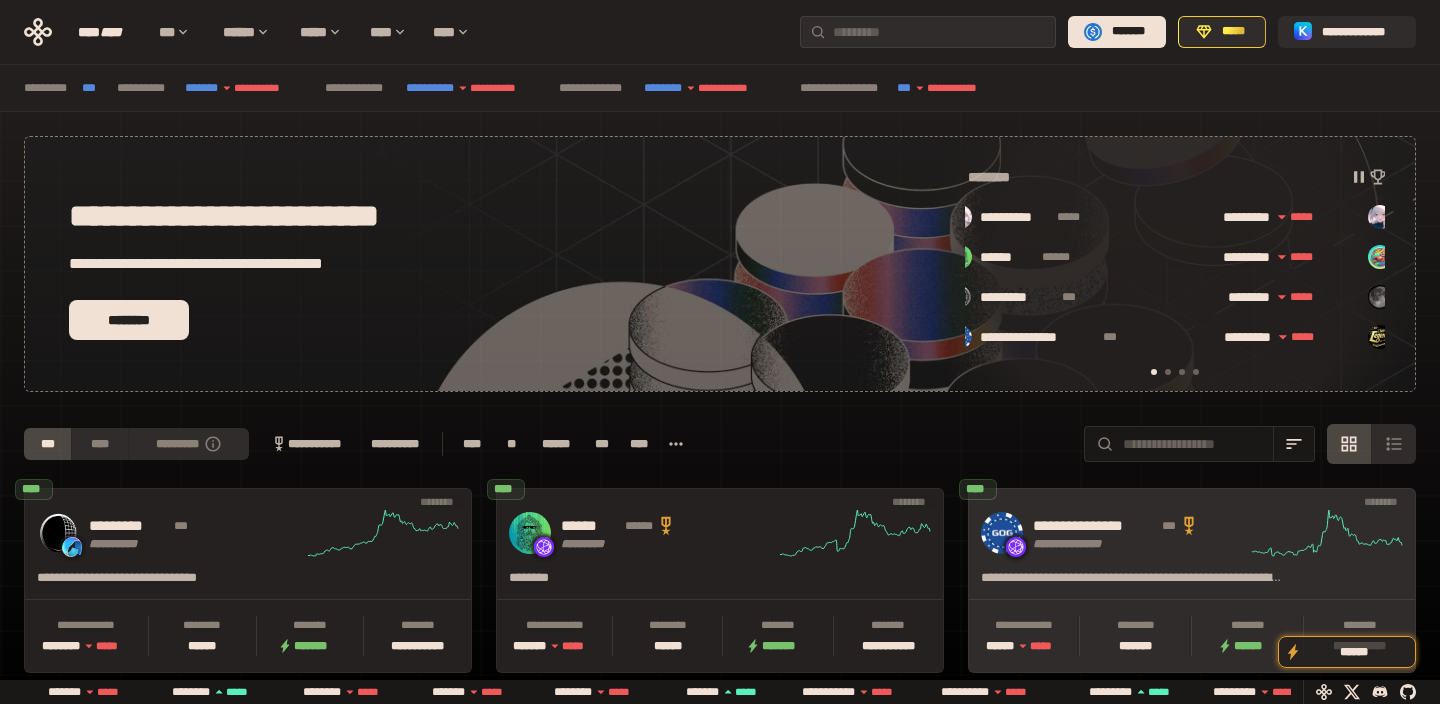 scroll, scrollTop: 0, scrollLeft: 189, axis: horizontal 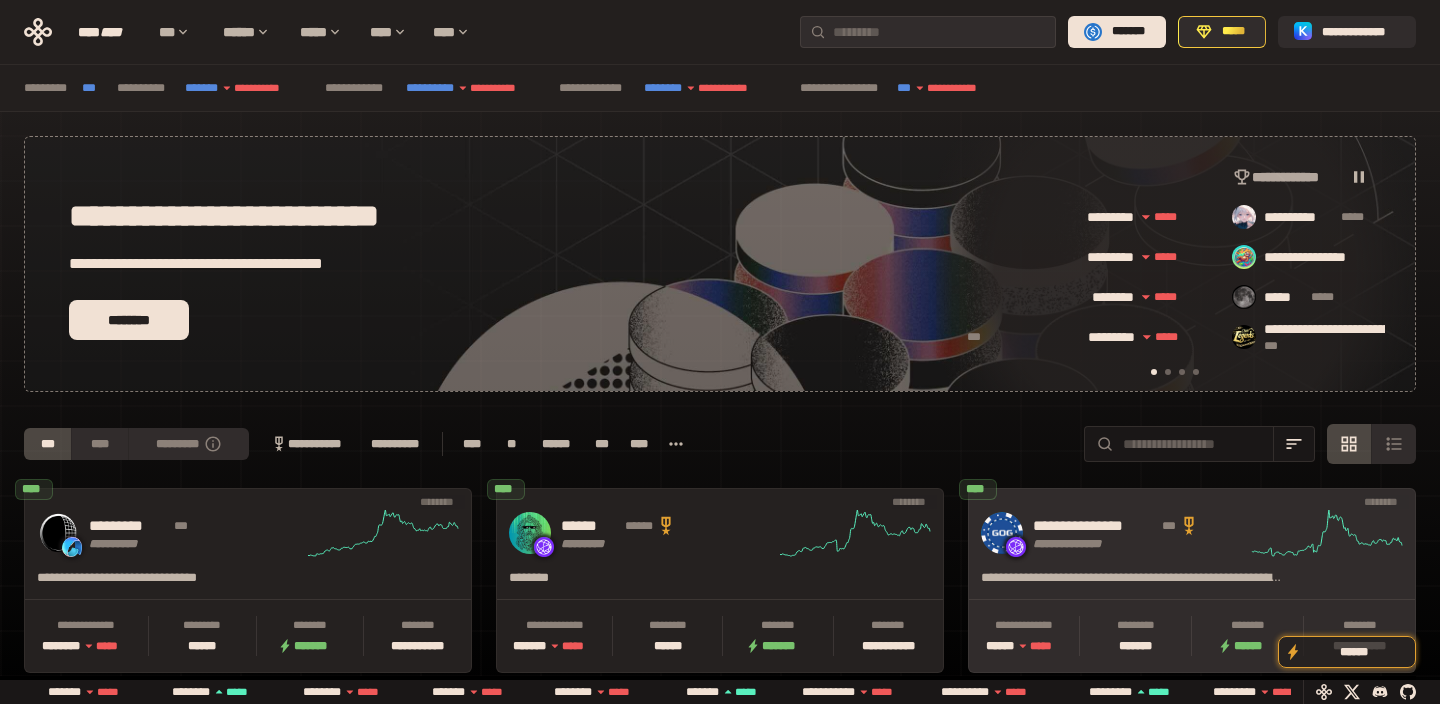 click 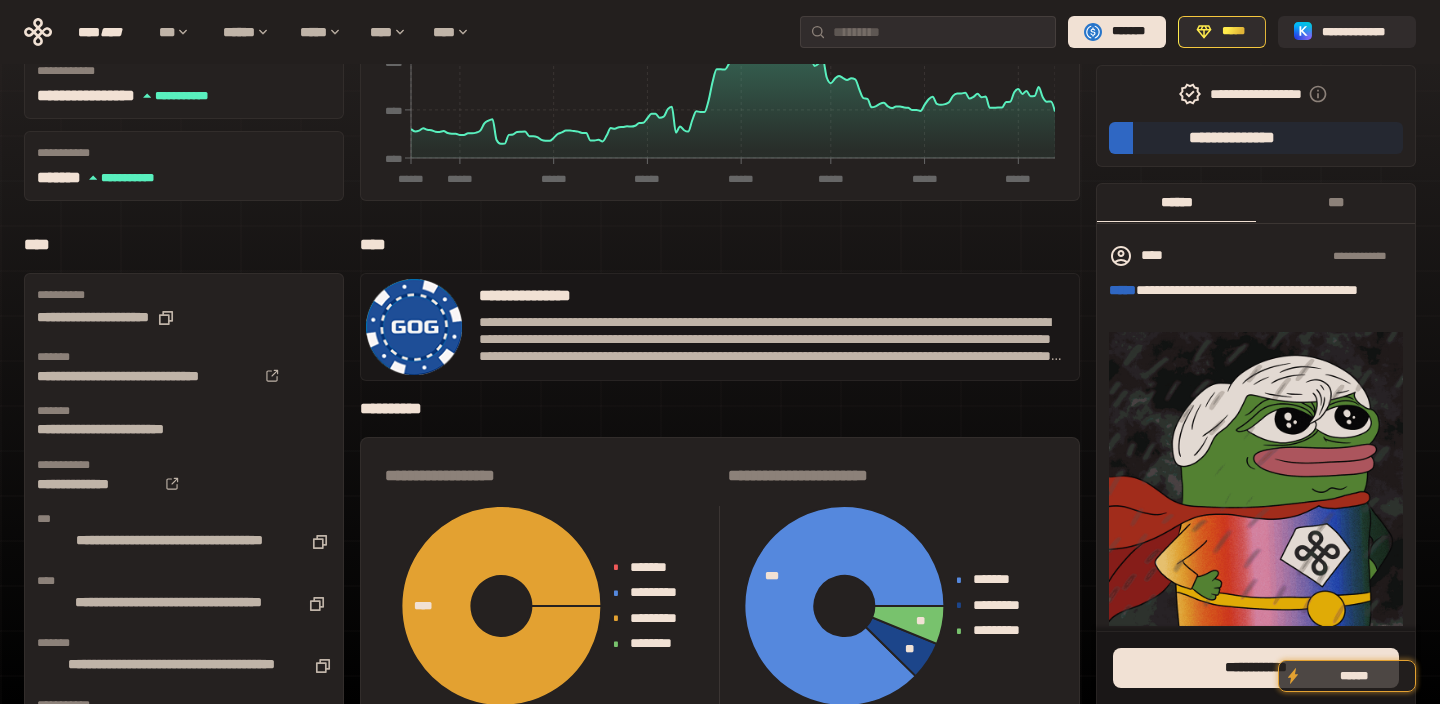scroll, scrollTop: 0, scrollLeft: 0, axis: both 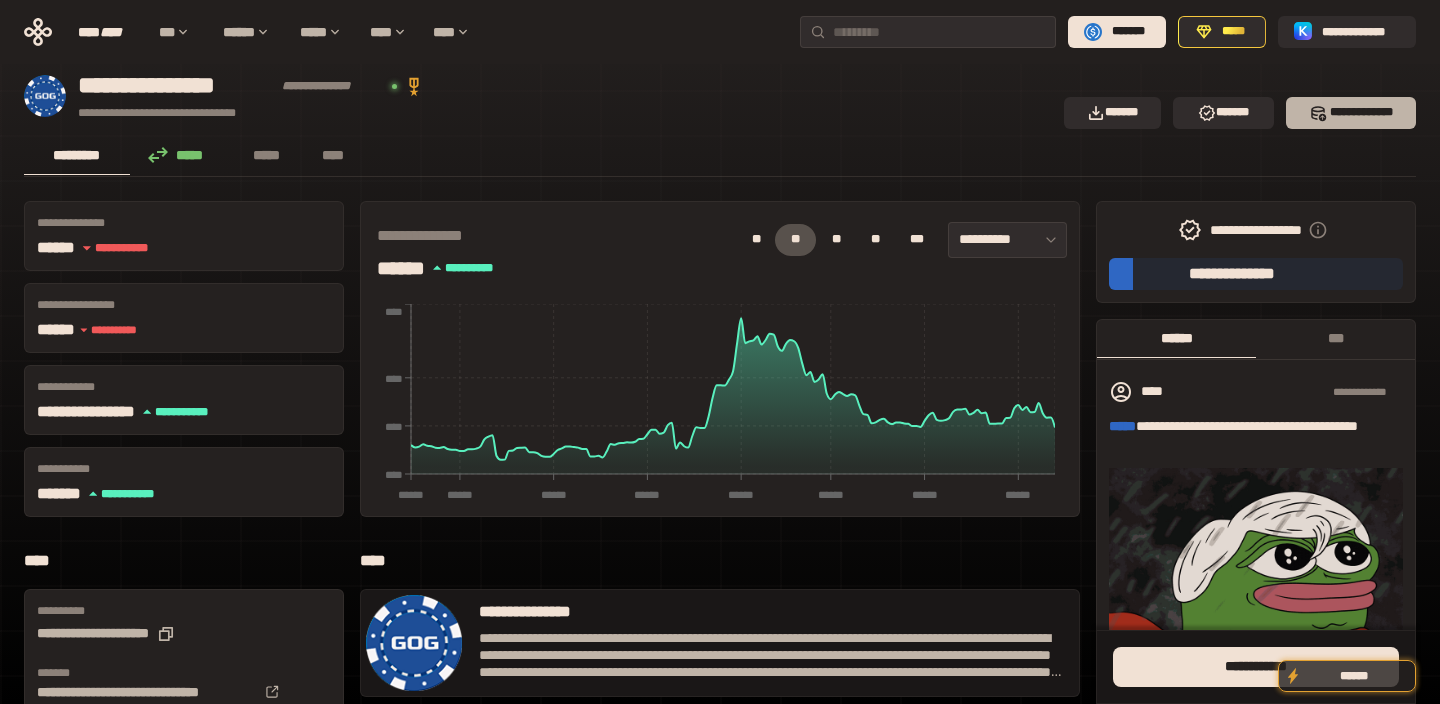 click on "*** *********" at bounding box center (1351, 113) 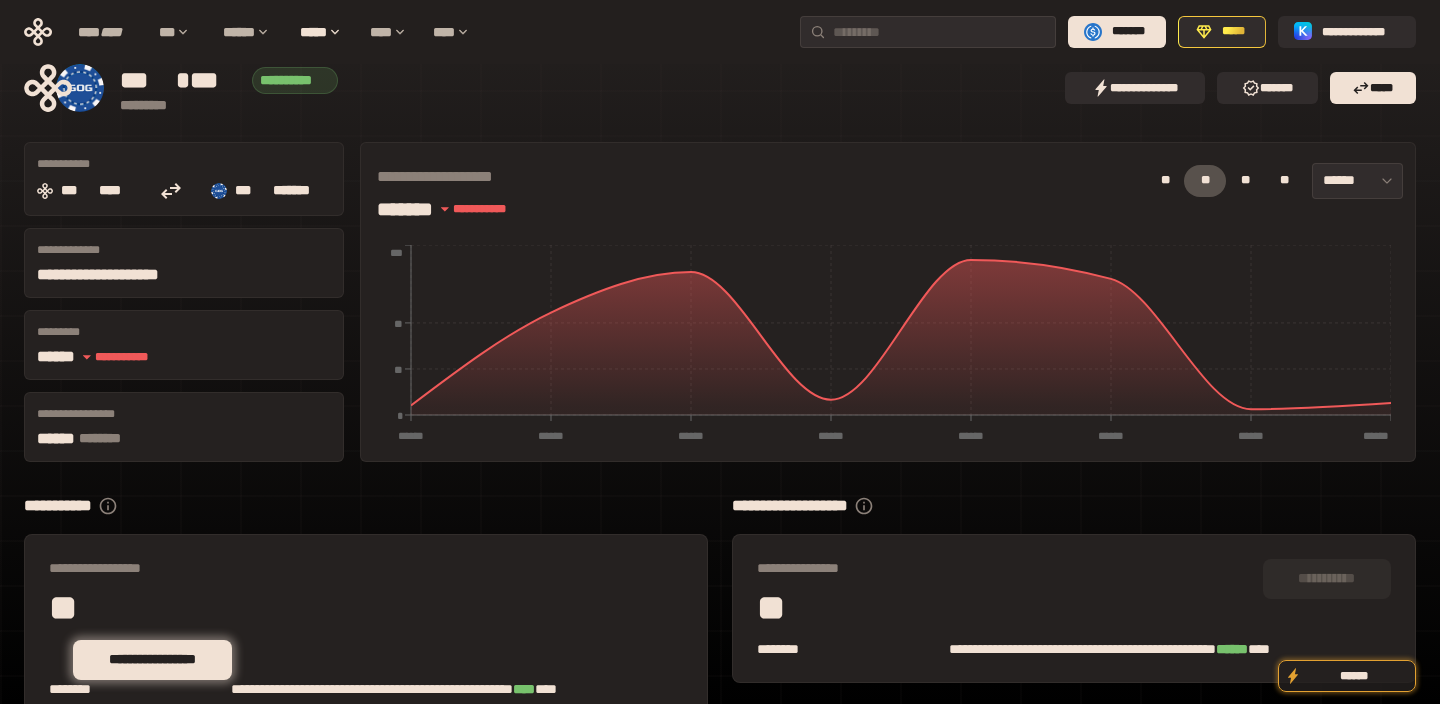 scroll, scrollTop: 0, scrollLeft: 0, axis: both 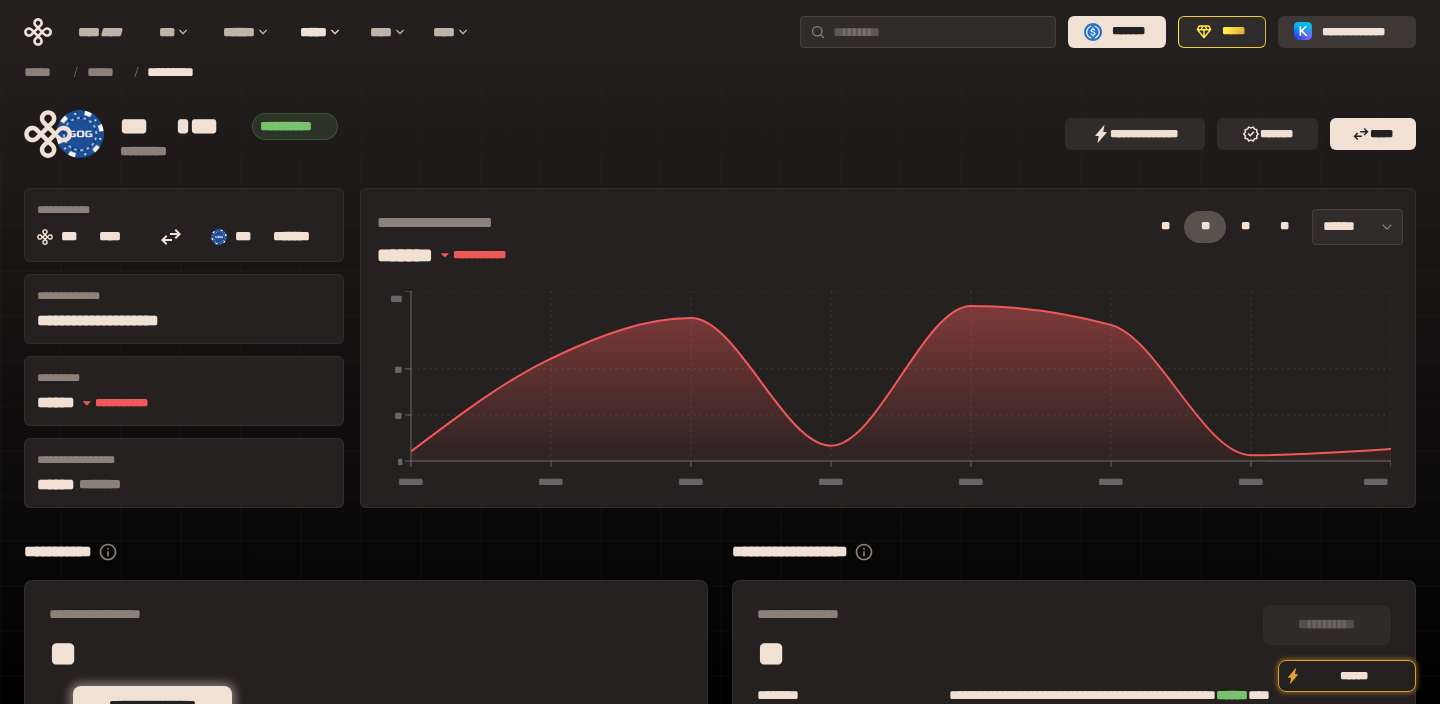 click on "**********" at bounding box center (1361, 32) 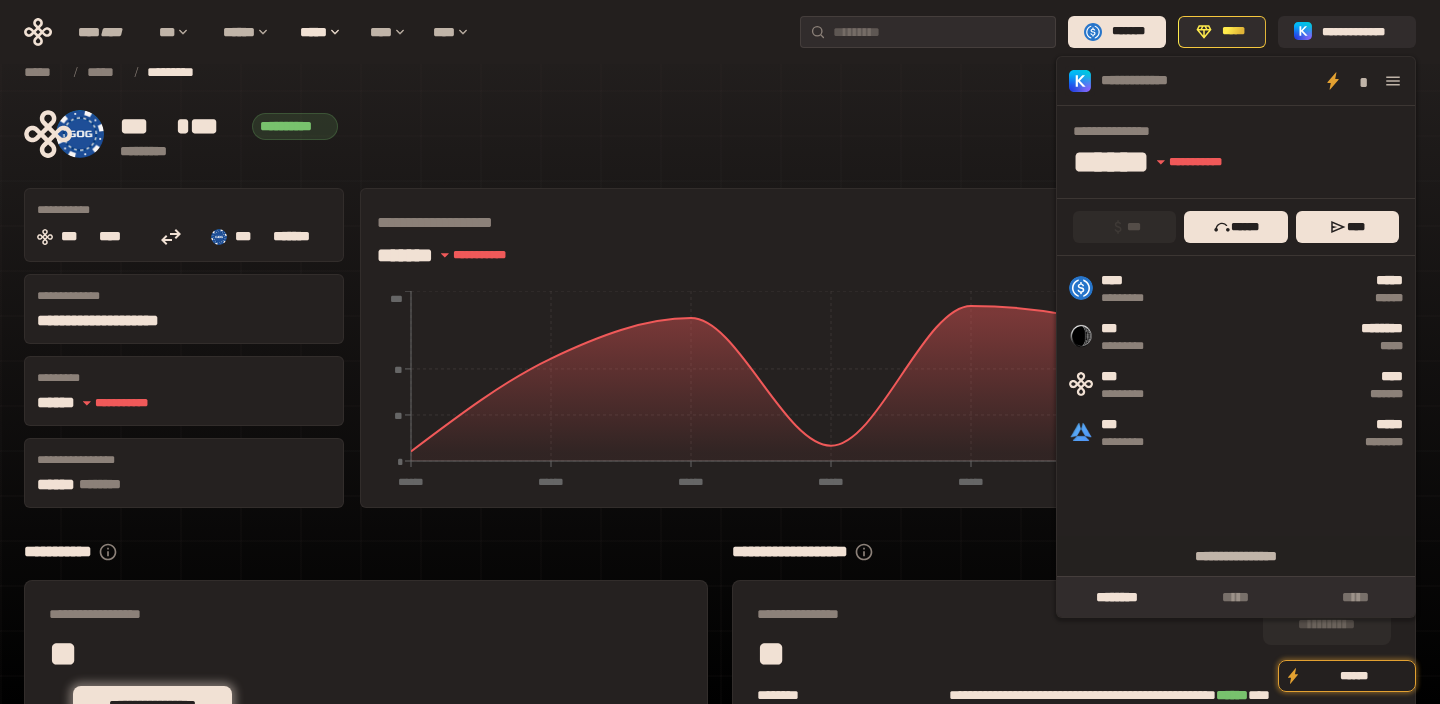 click on "**********" at bounding box center (720, 438) 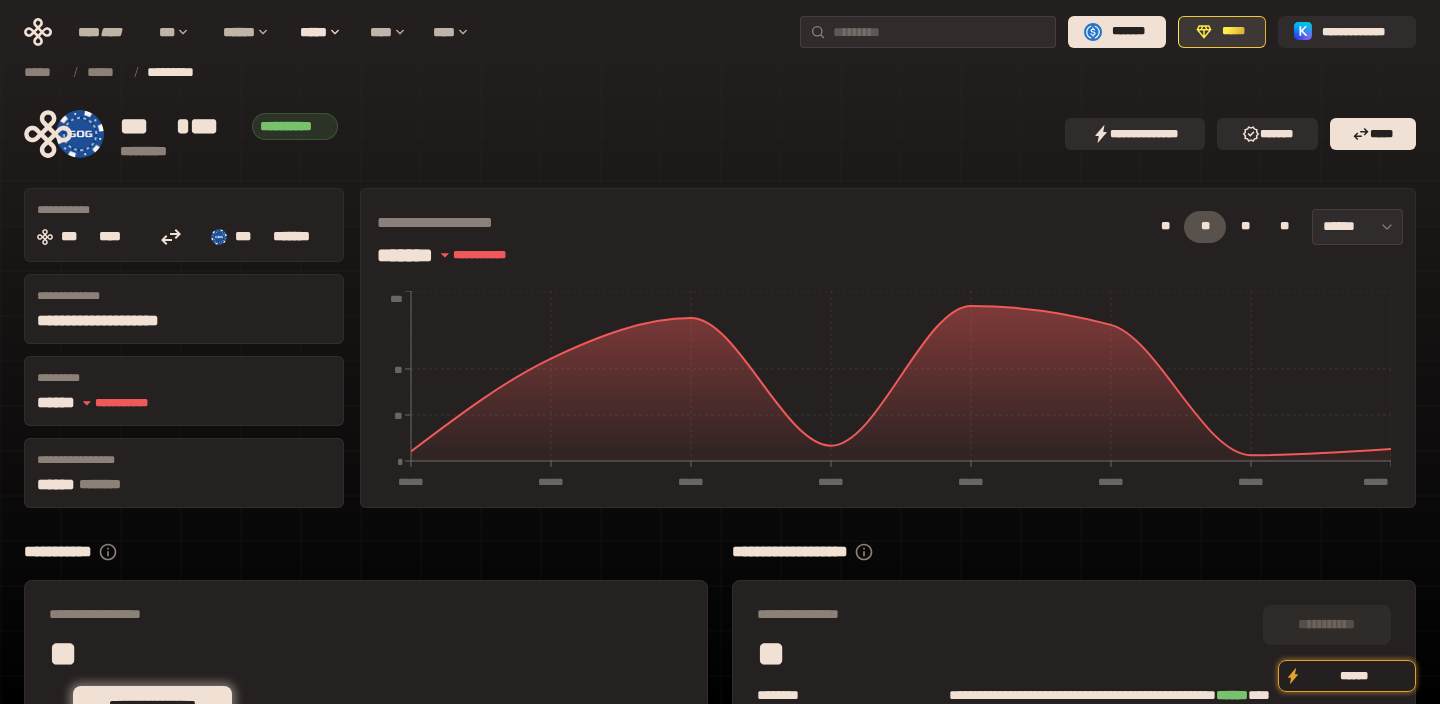 click on "*****" at bounding box center (1233, 32) 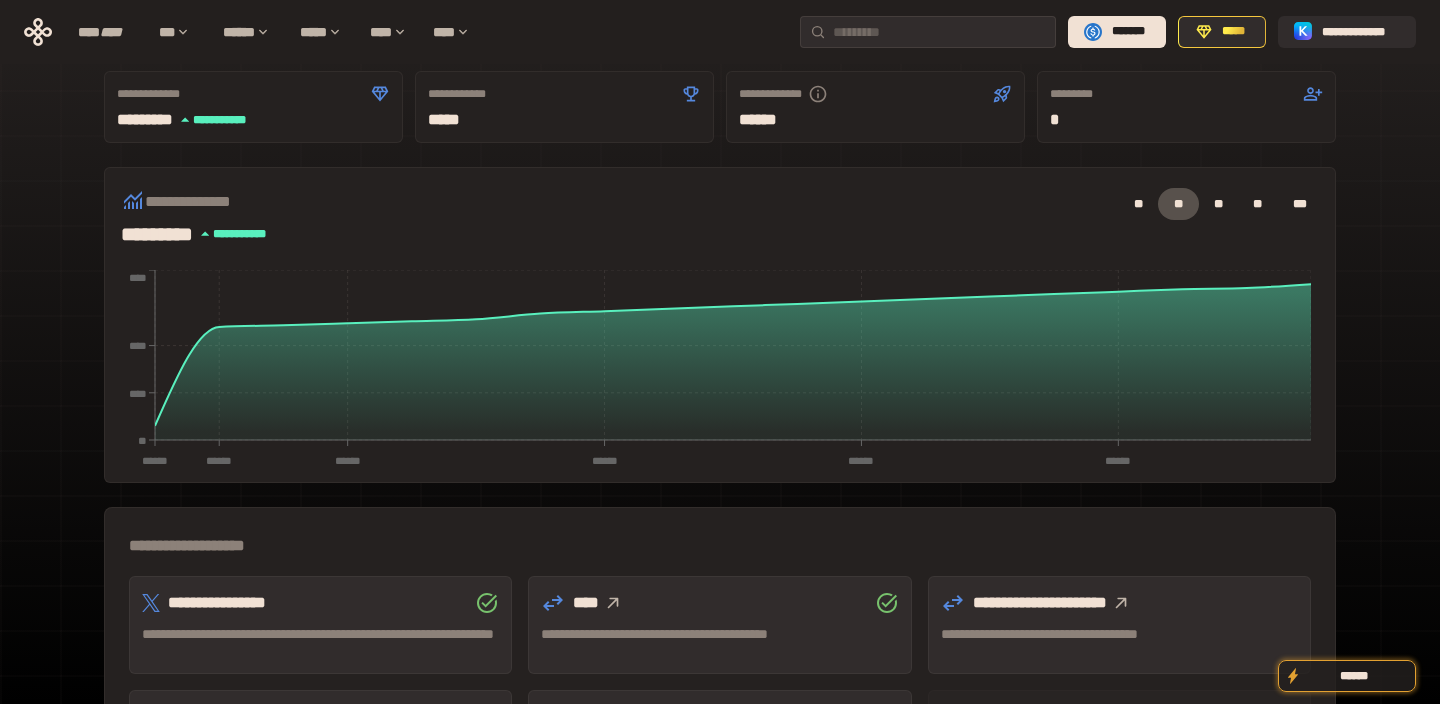 scroll, scrollTop: 0, scrollLeft: 0, axis: both 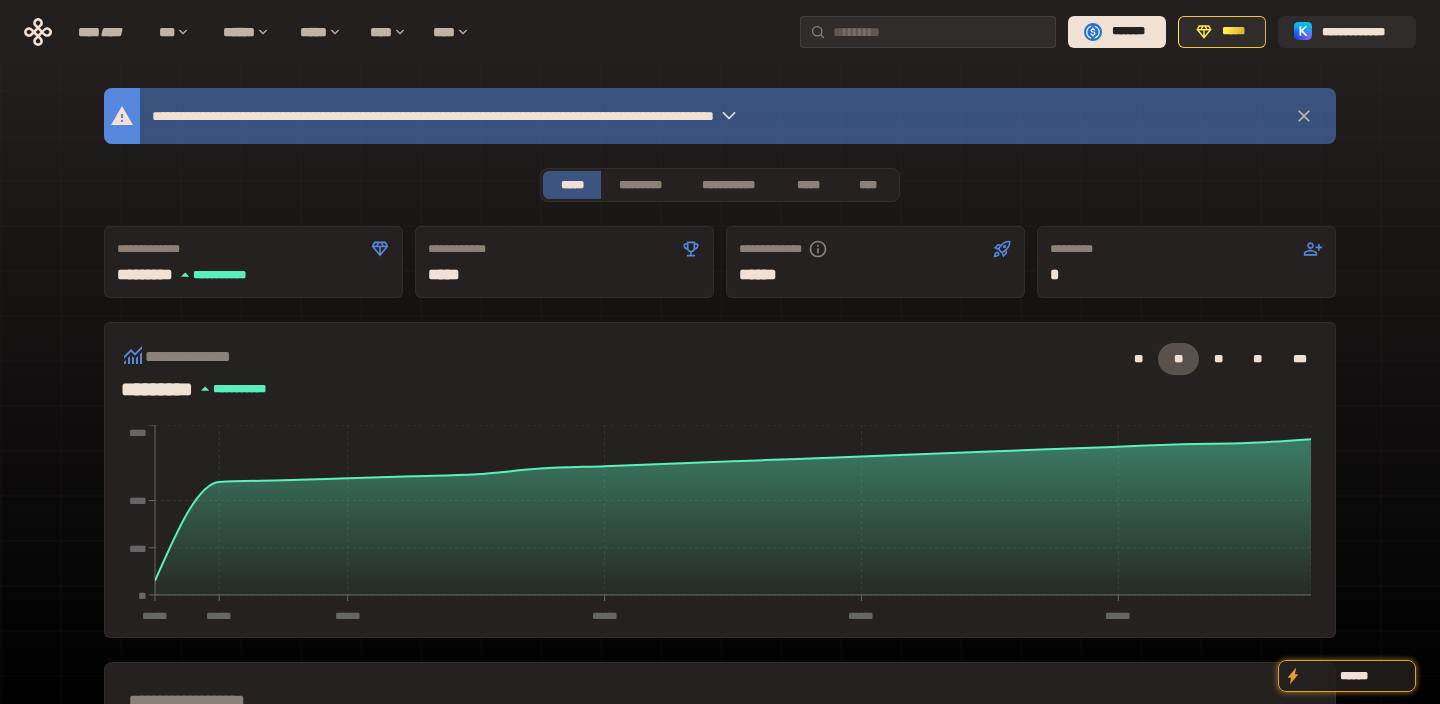 click 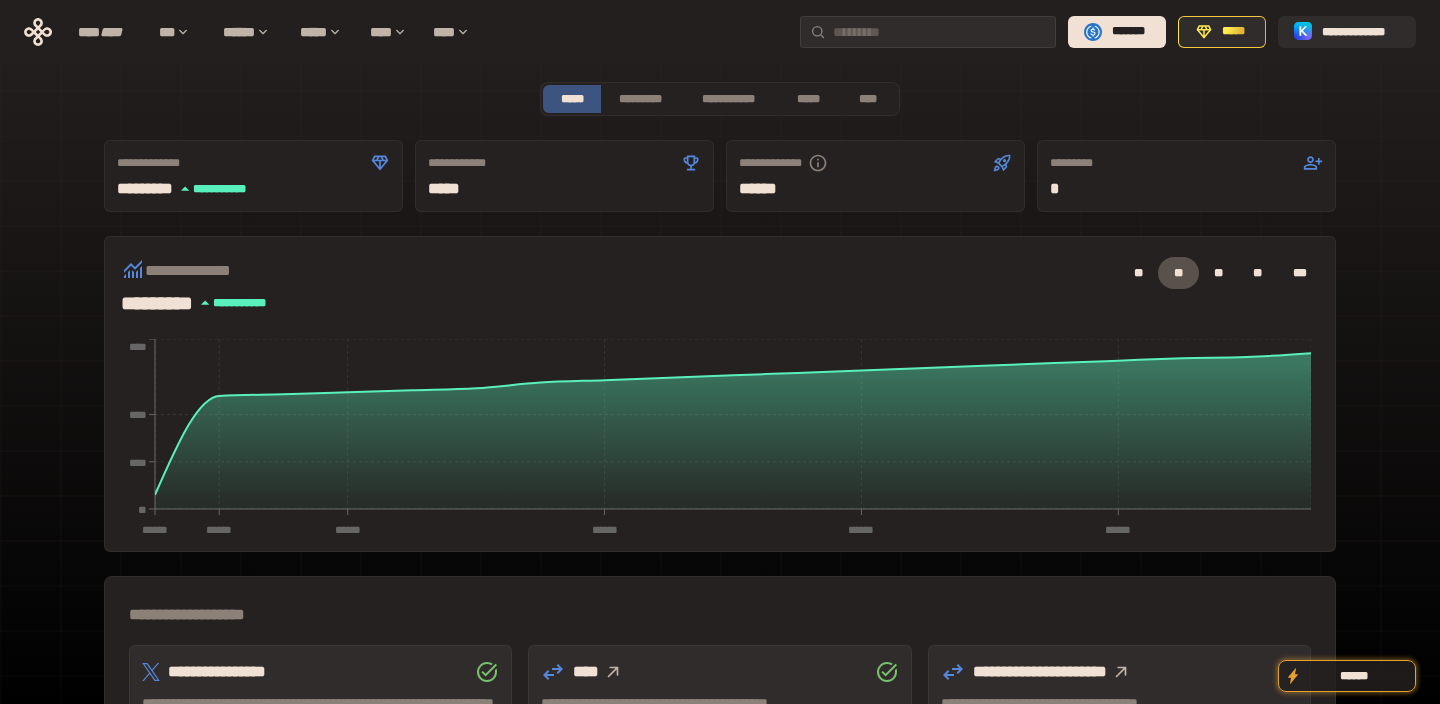 scroll, scrollTop: 0, scrollLeft: 0, axis: both 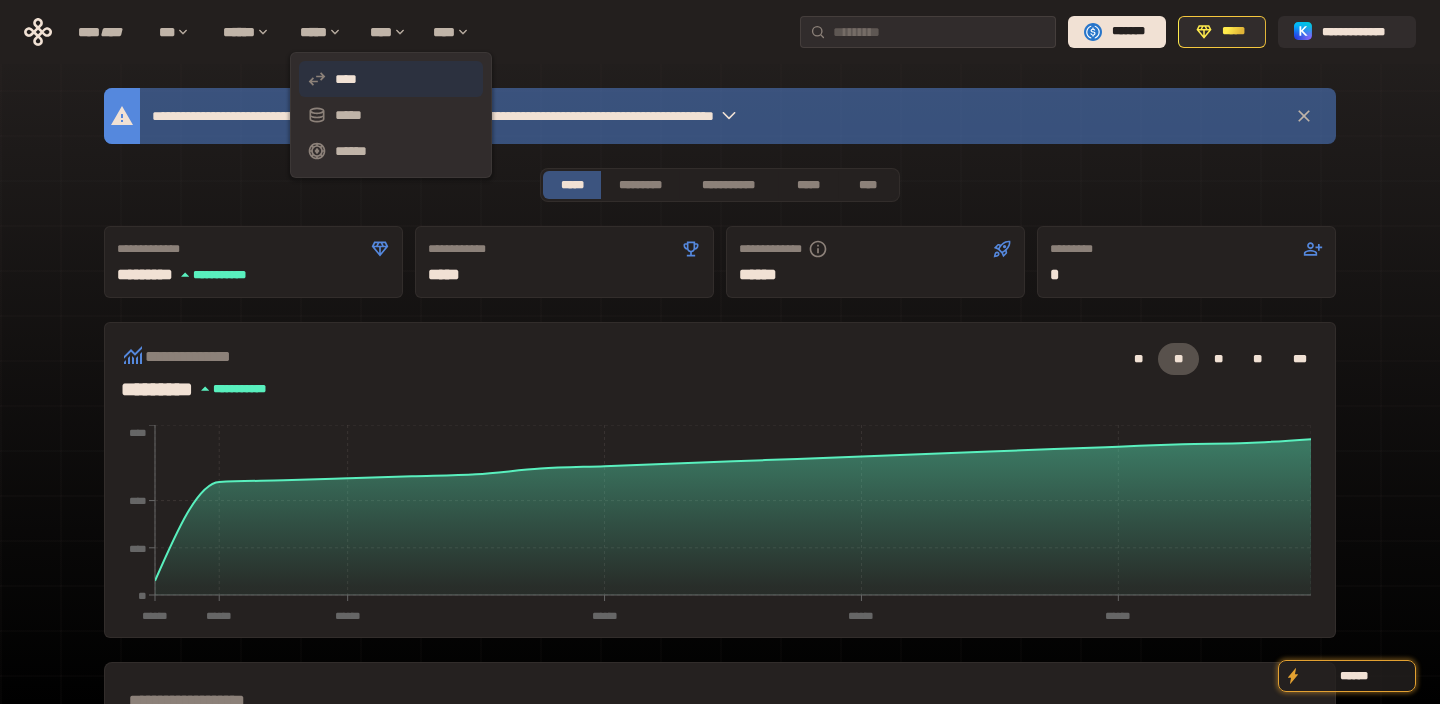 click on "****" at bounding box center [391, 79] 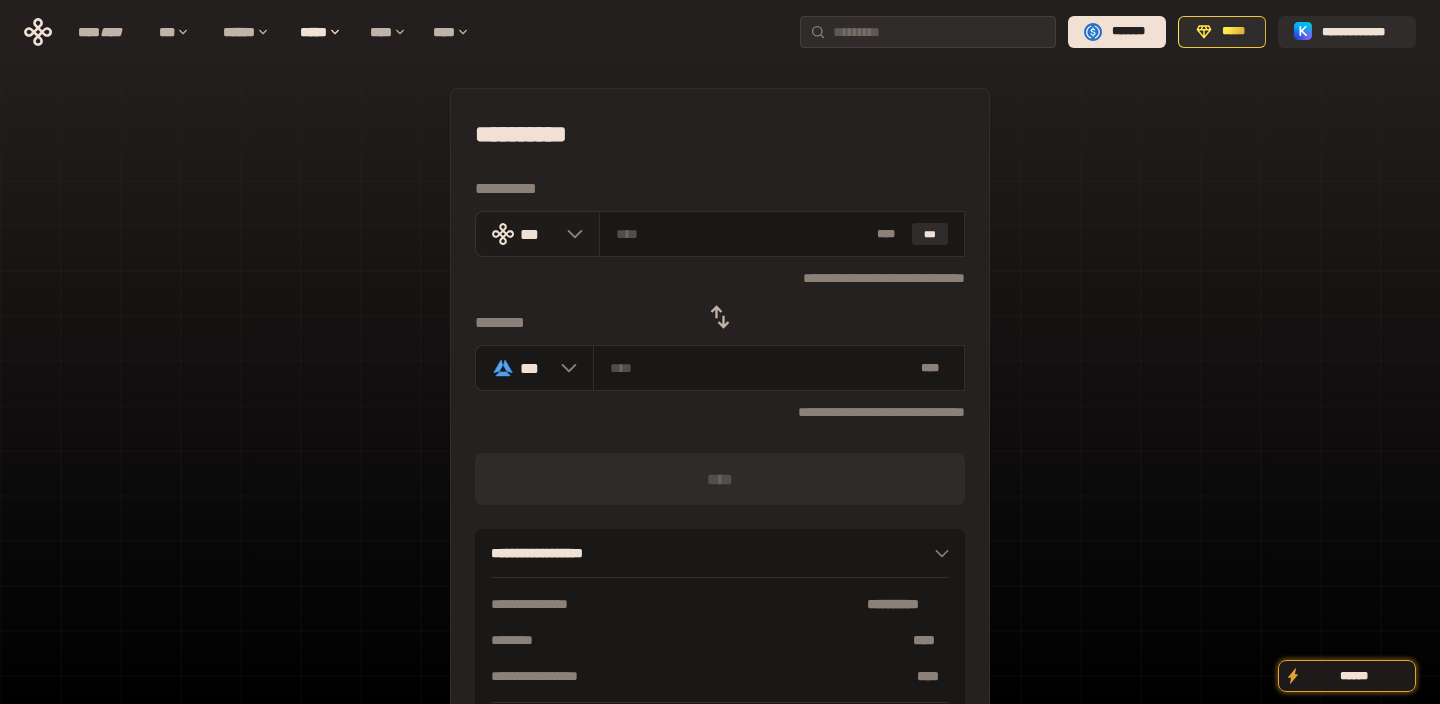 click 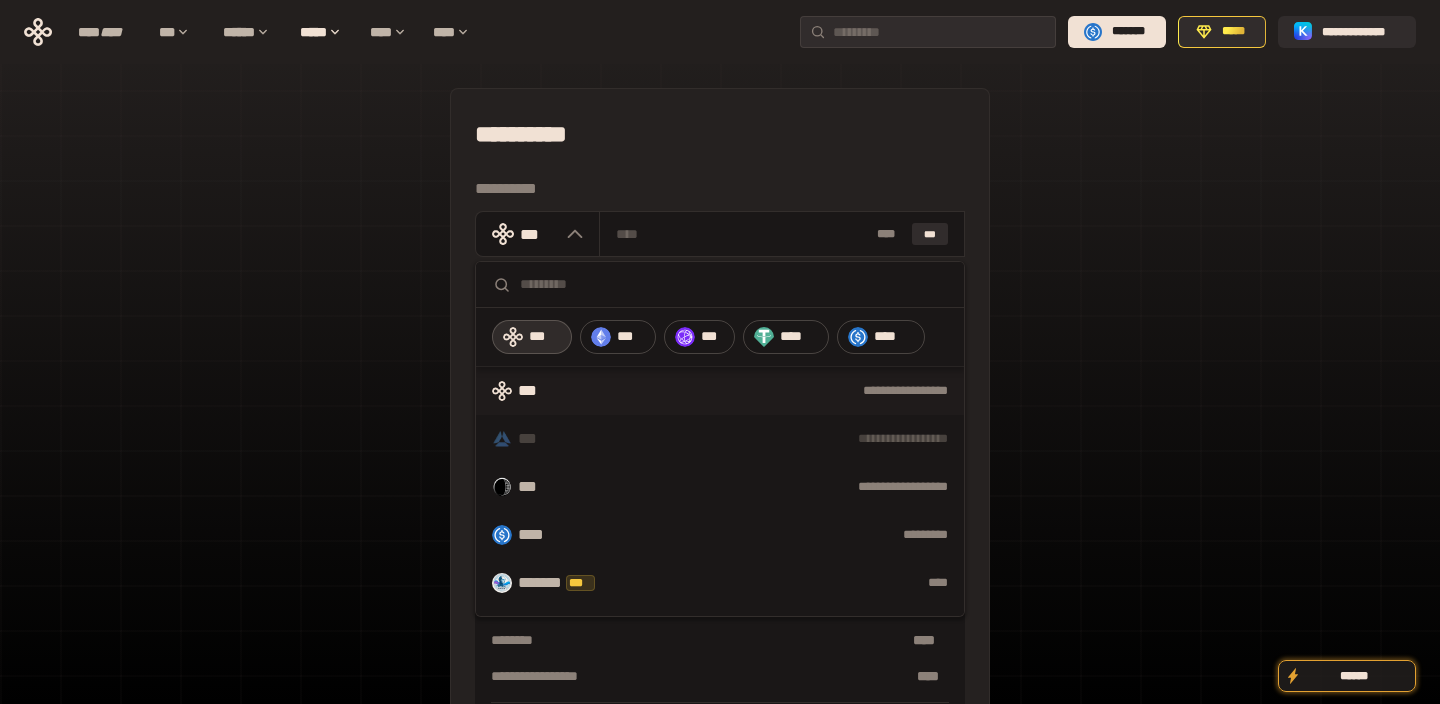 click on "**********" at bounding box center (720, 439) 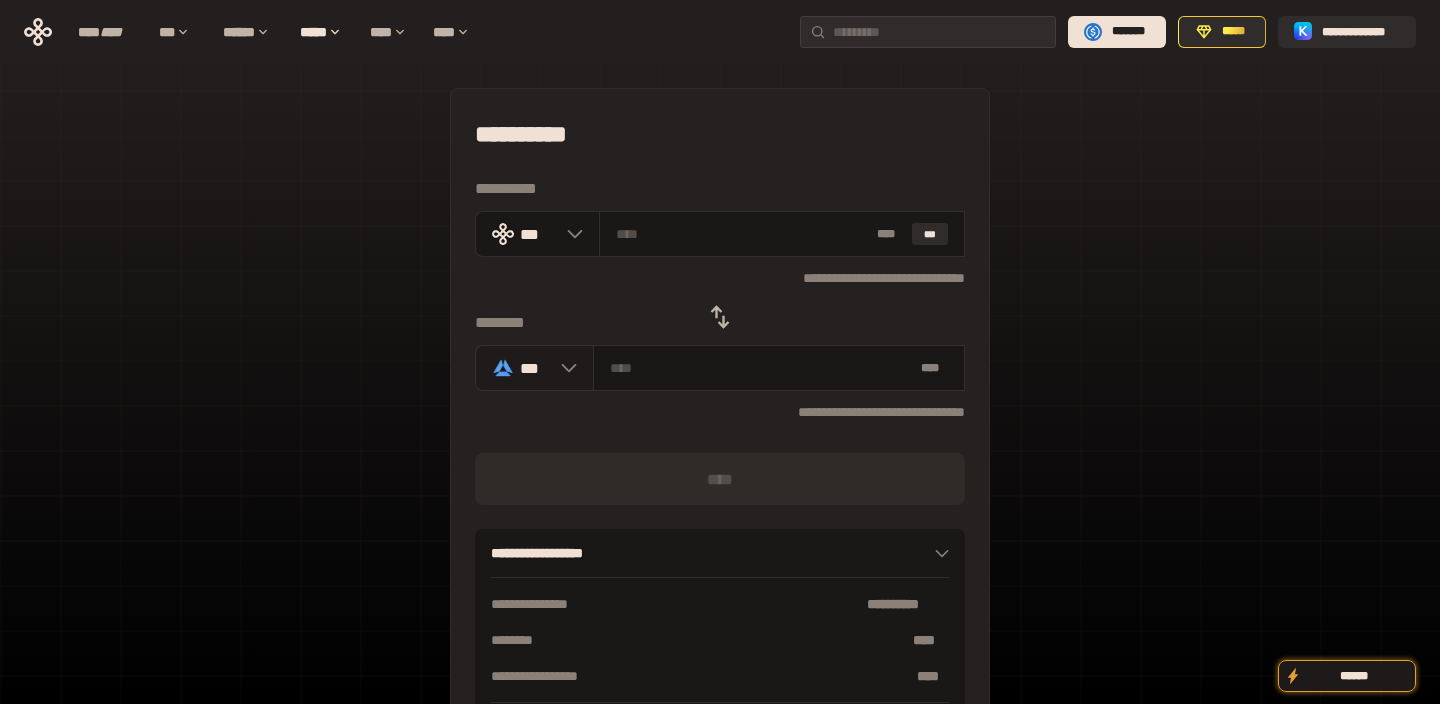 click 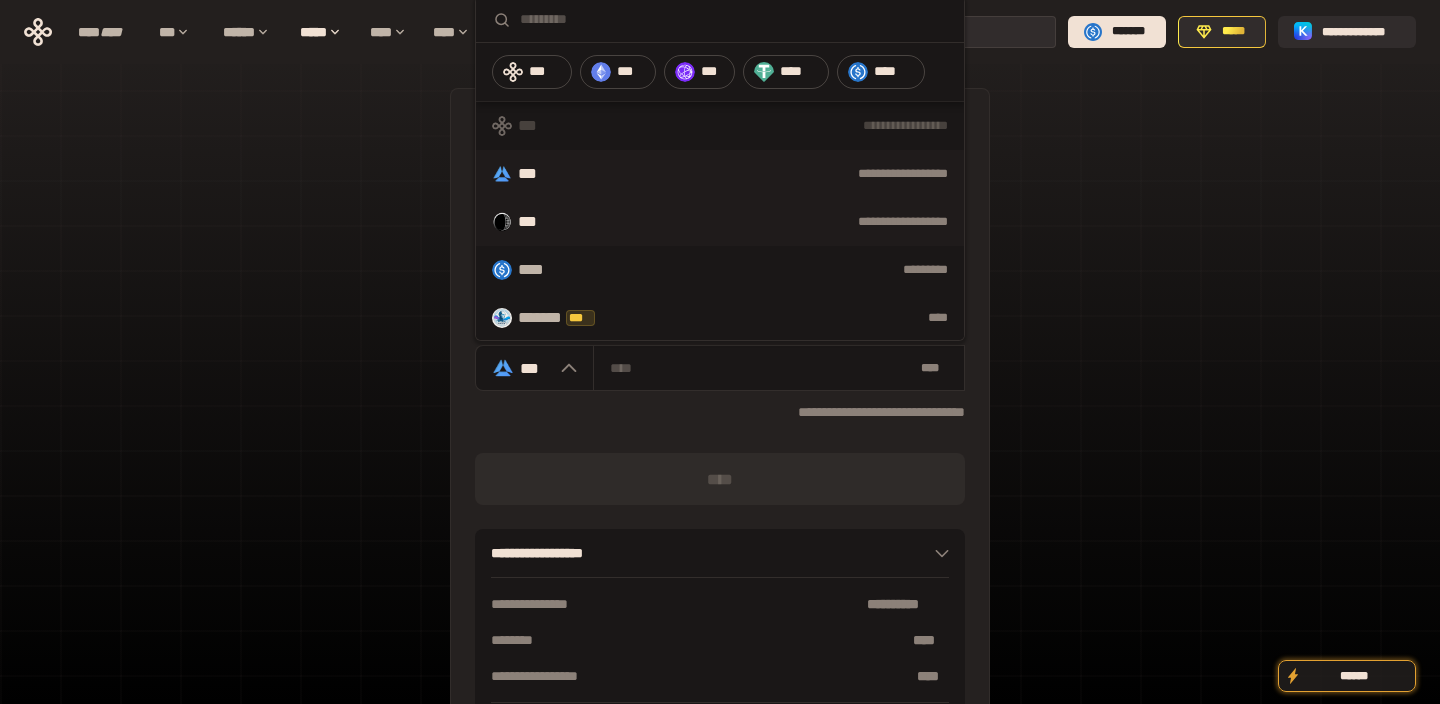 click on "***" at bounding box center (535, 222) 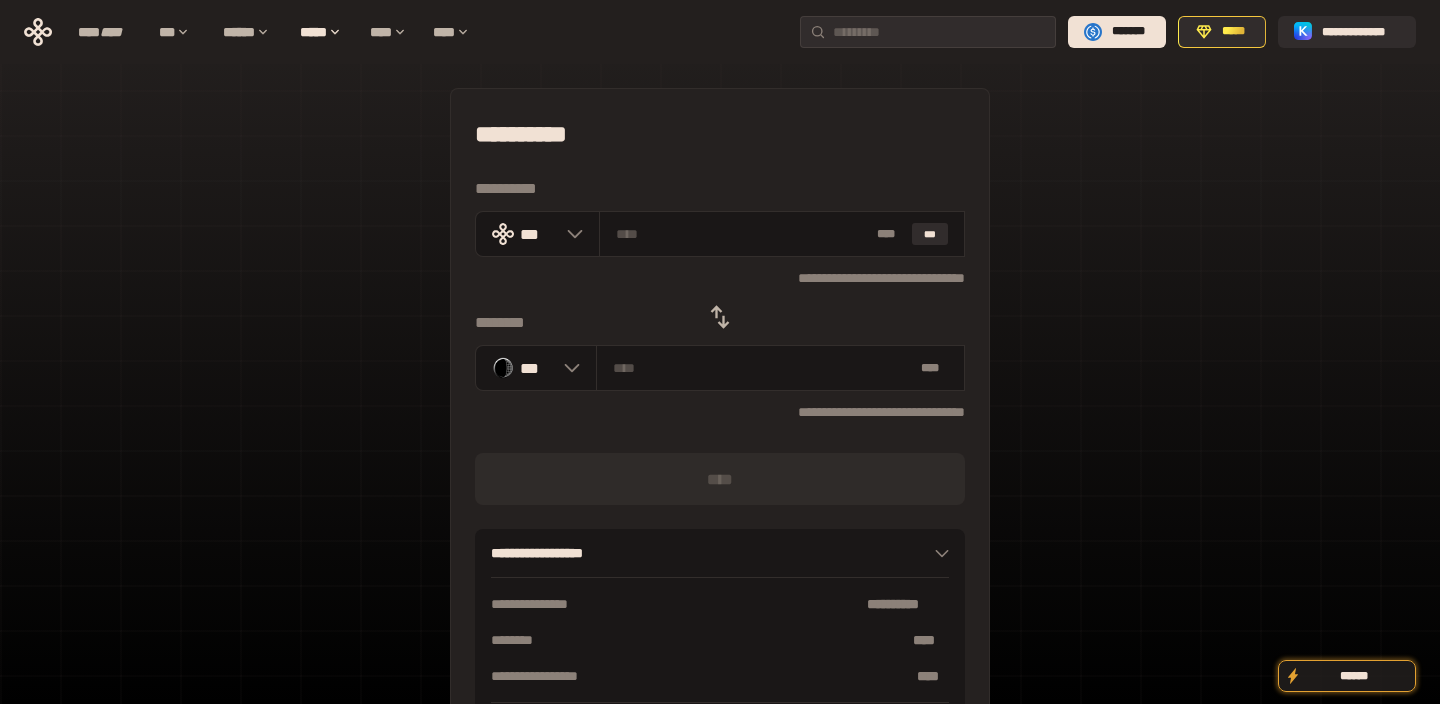 click 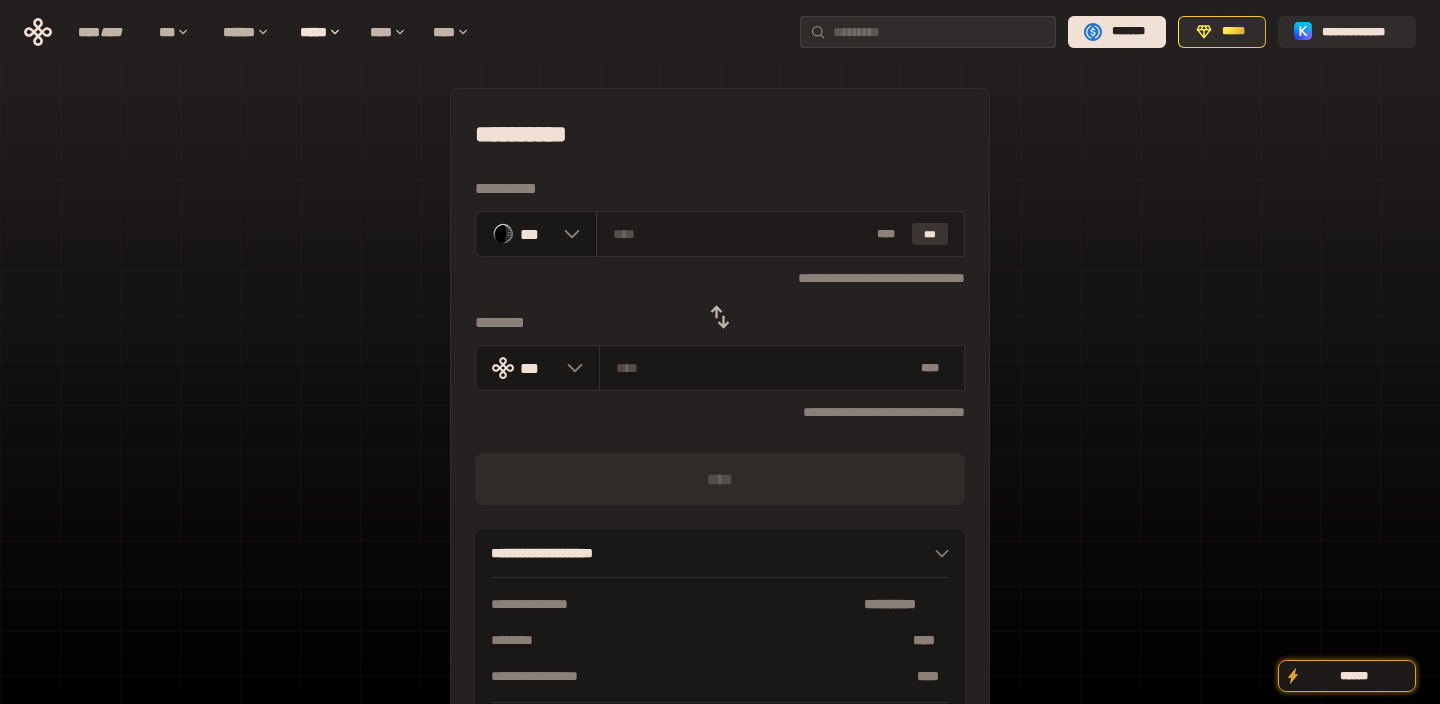 click on "***" at bounding box center [930, 234] 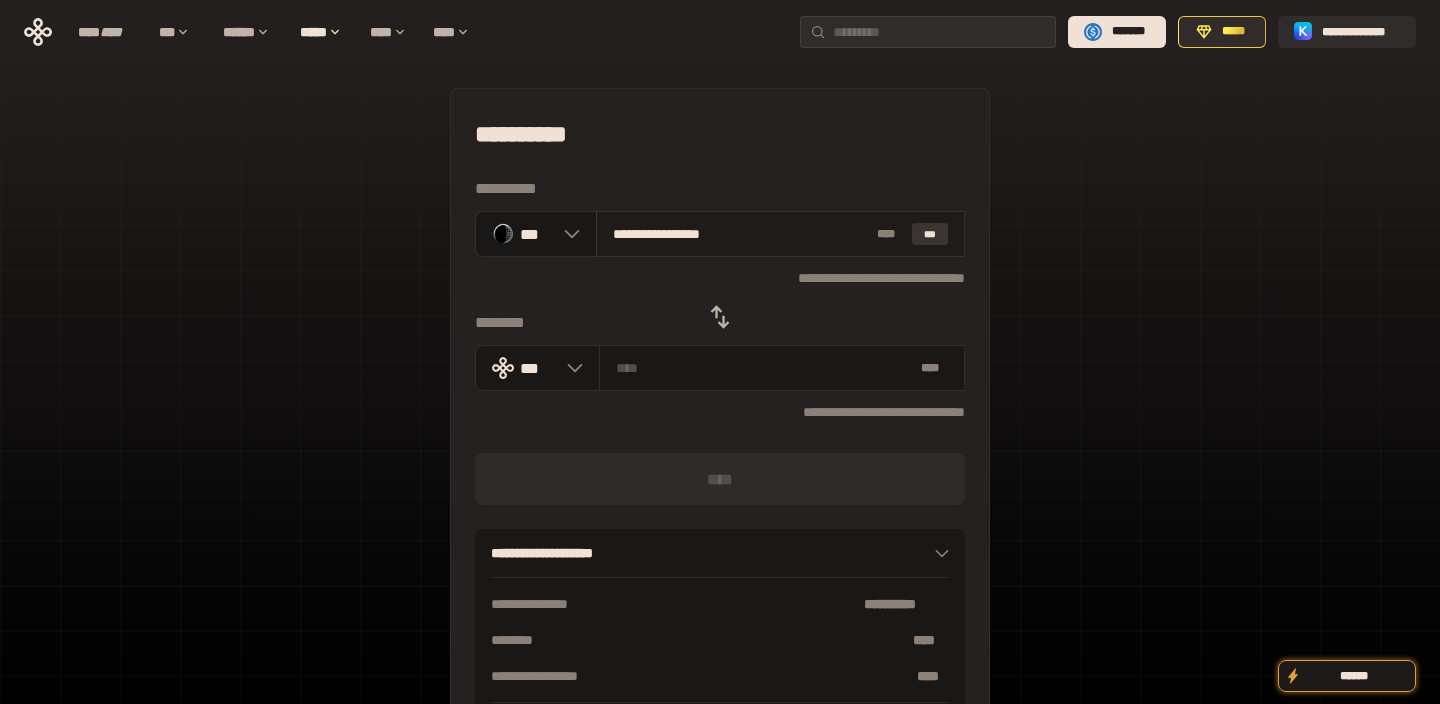 type on "**********" 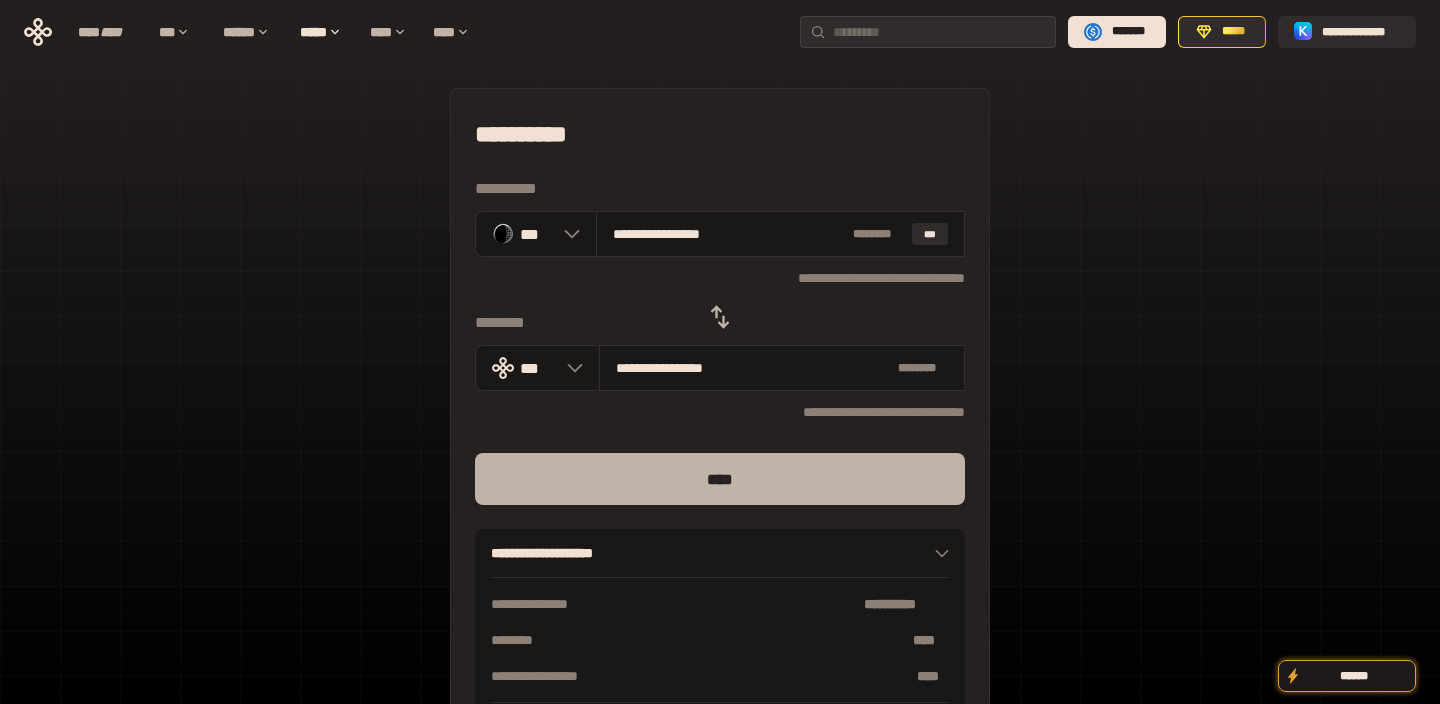 click on "****" at bounding box center (720, 479) 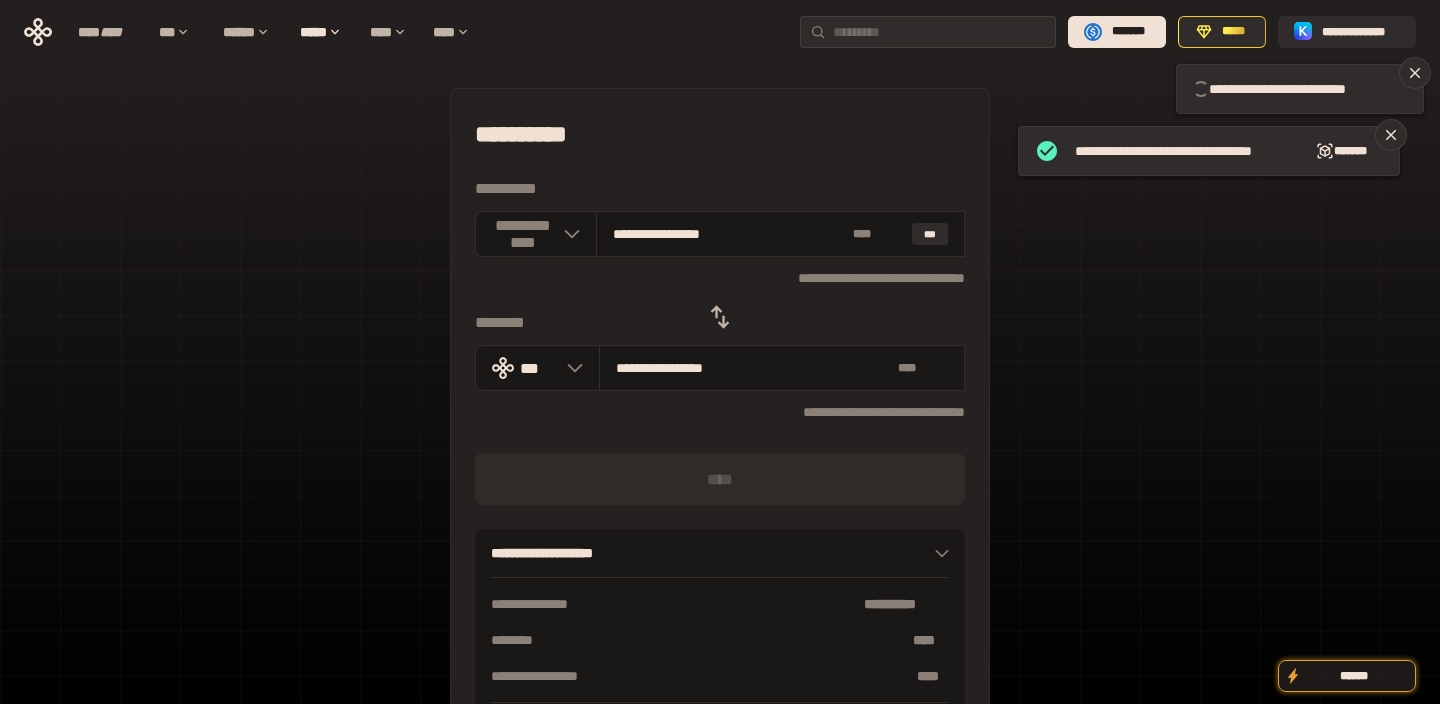 type 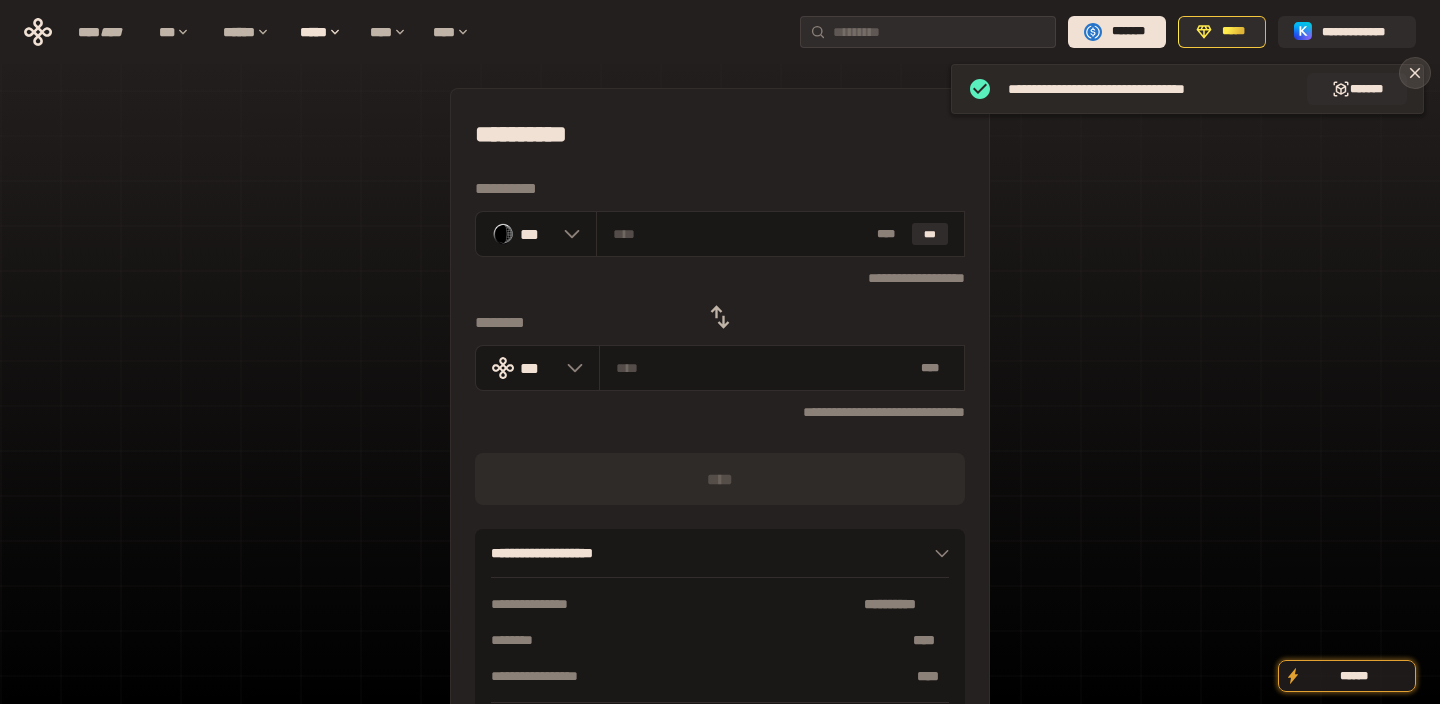 click 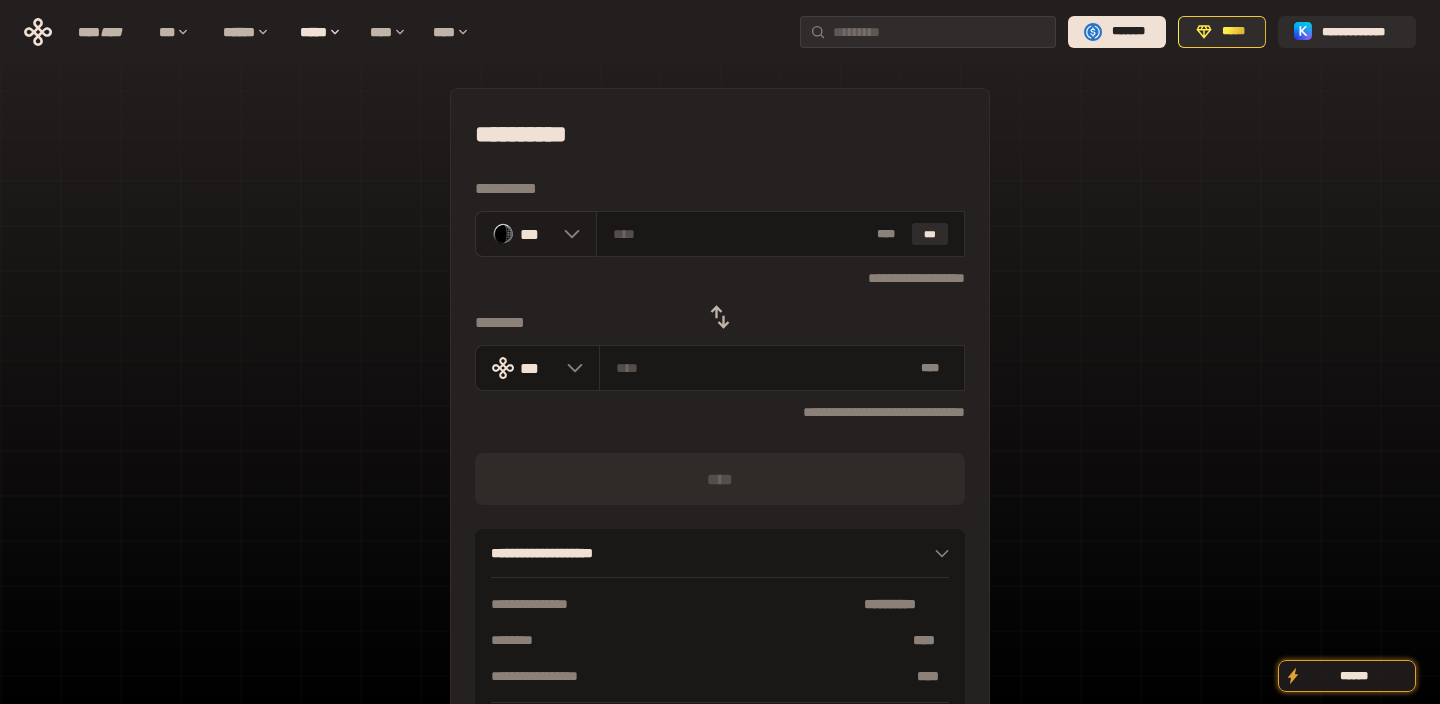 click on "***" at bounding box center (536, 234) 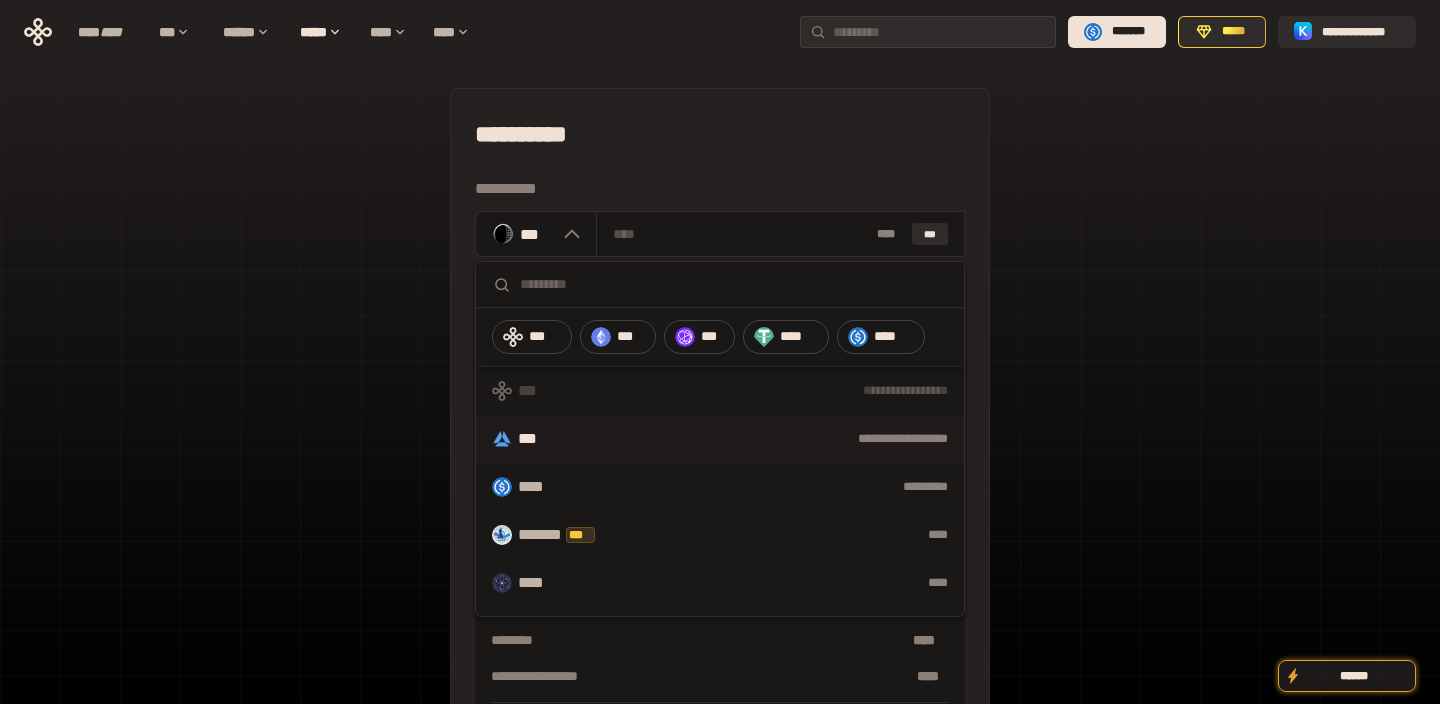click on "**********" at bounding box center [720, 439] 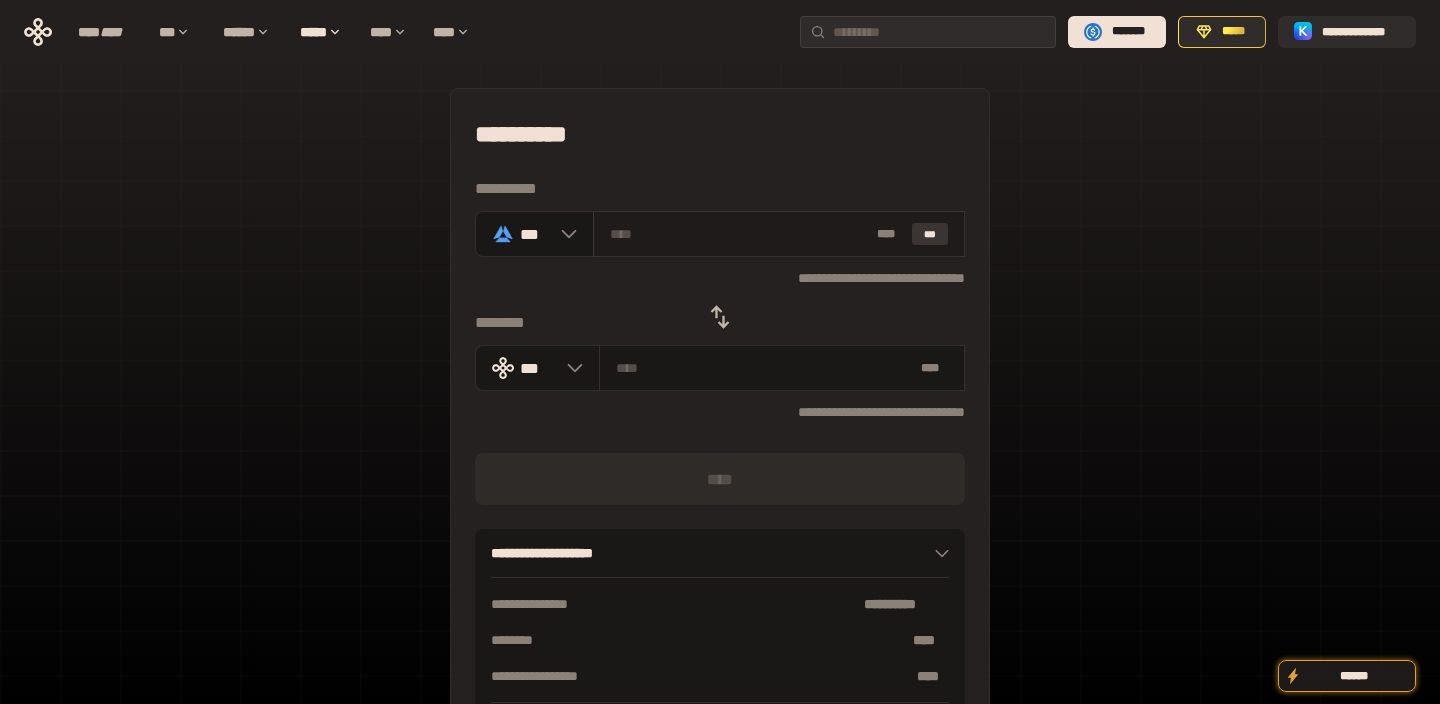 click on "***" at bounding box center (930, 234) 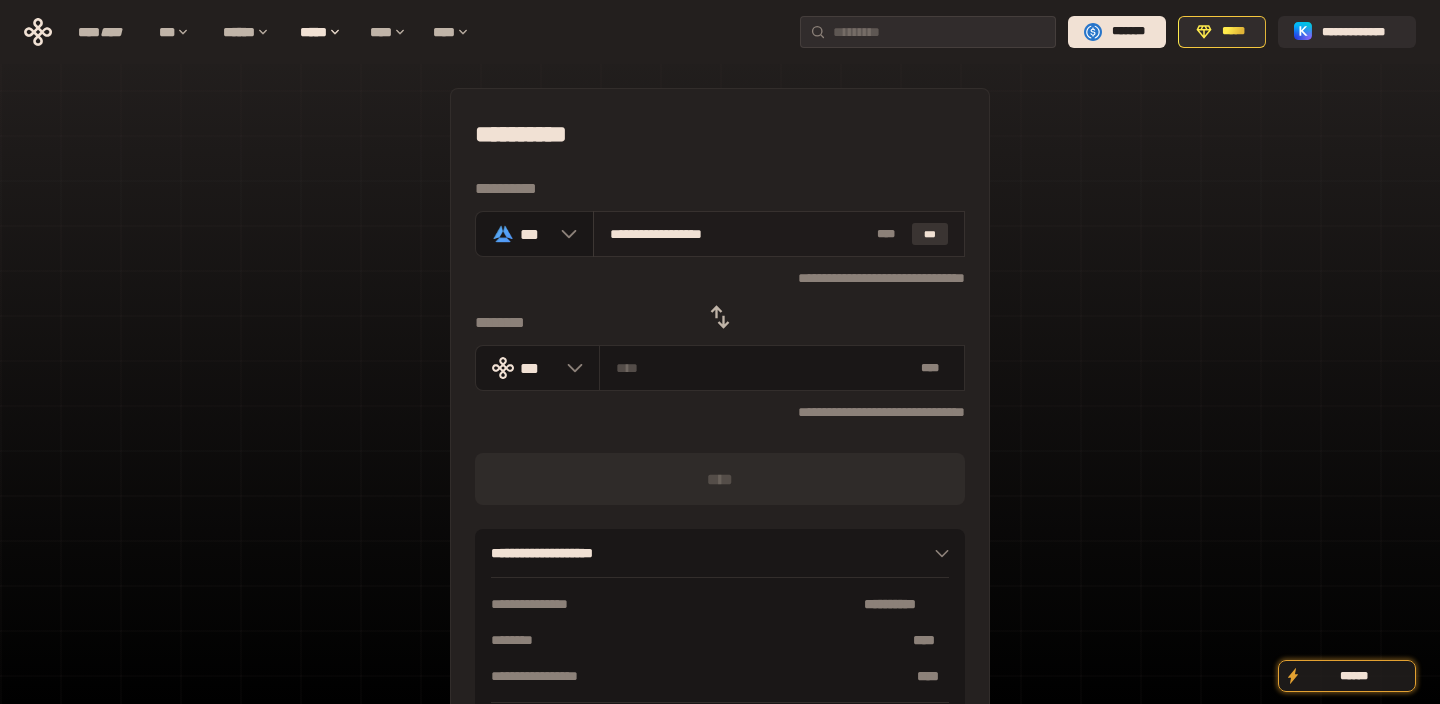 type on "**********" 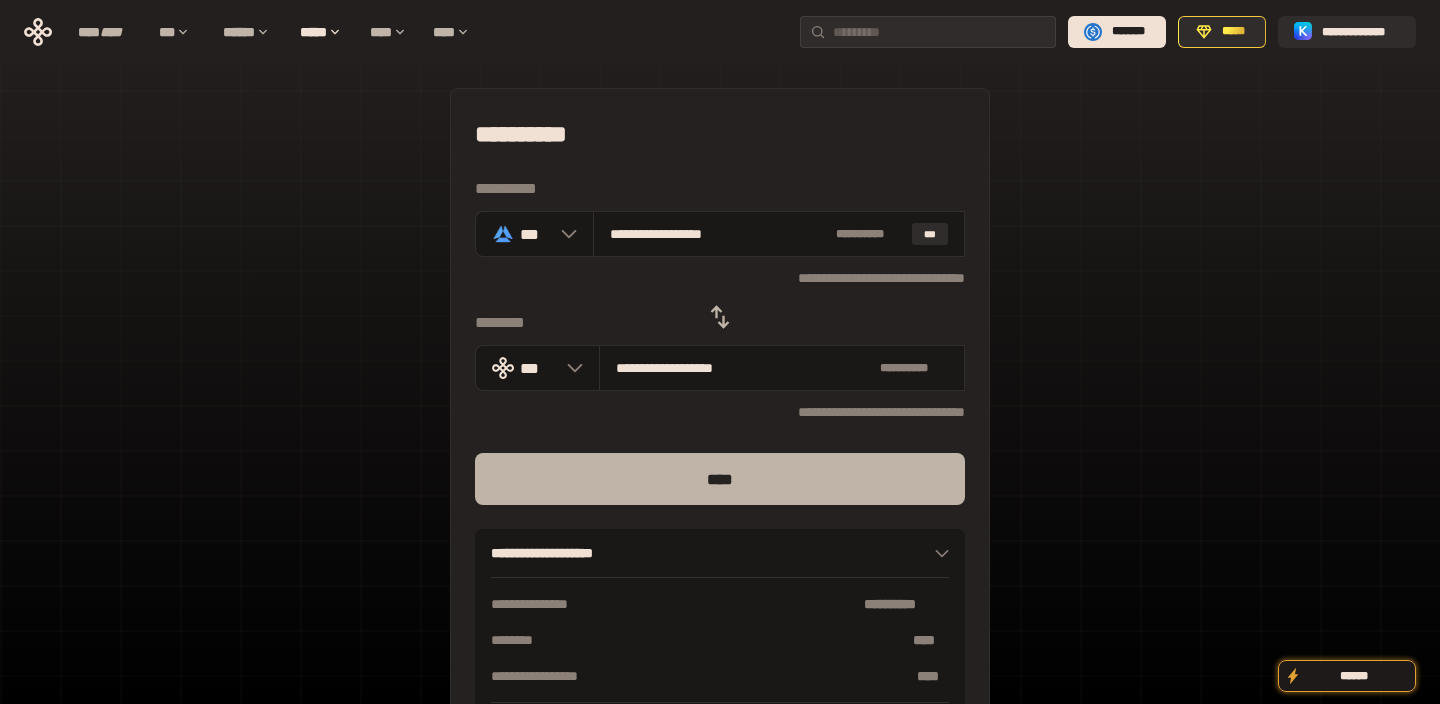 click on "****" at bounding box center [720, 479] 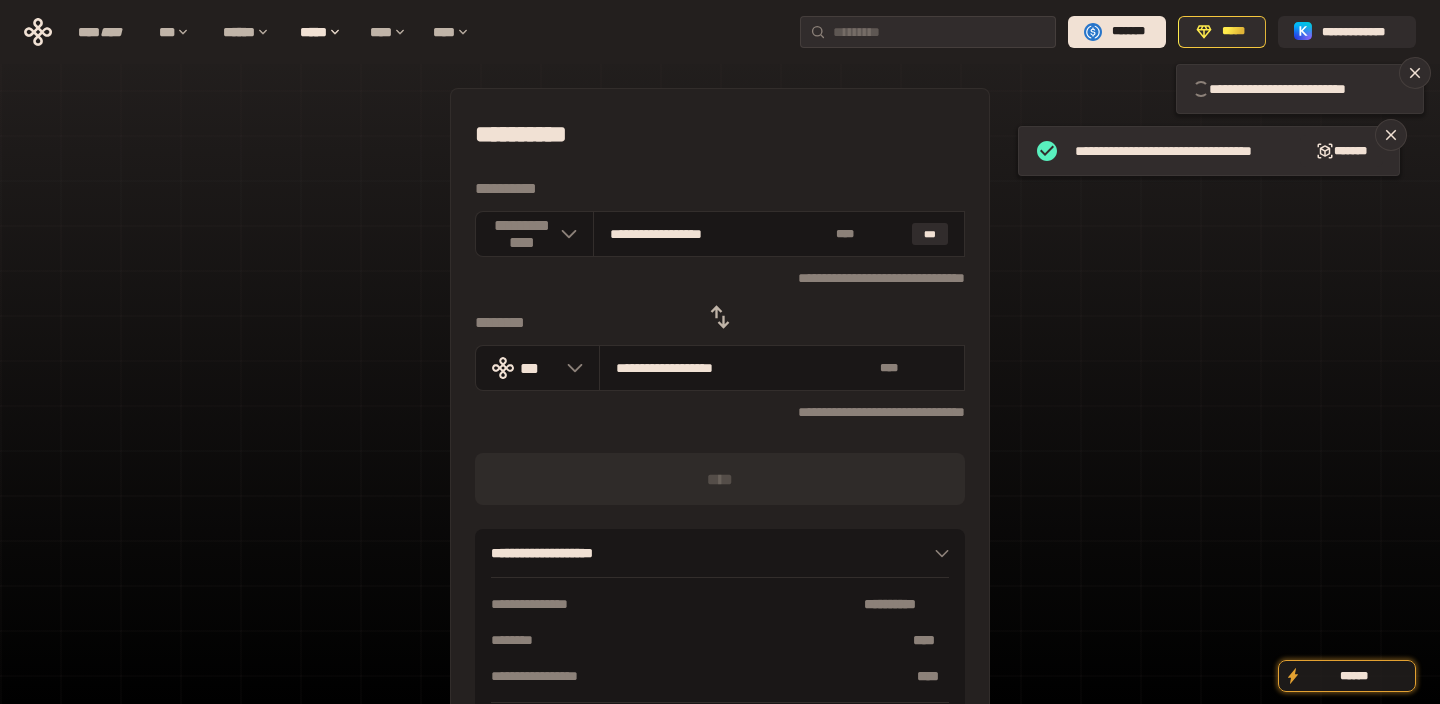 type 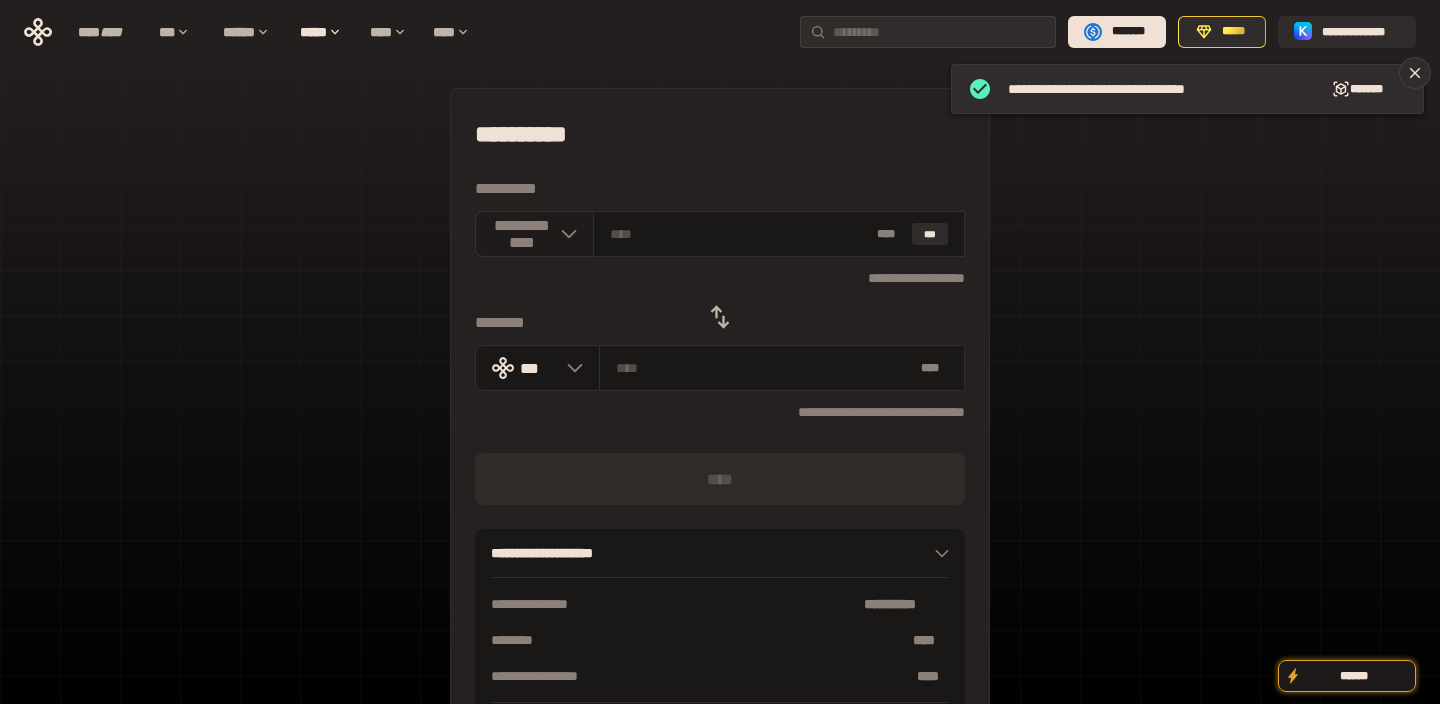 click on "**********" at bounding box center (534, 234) 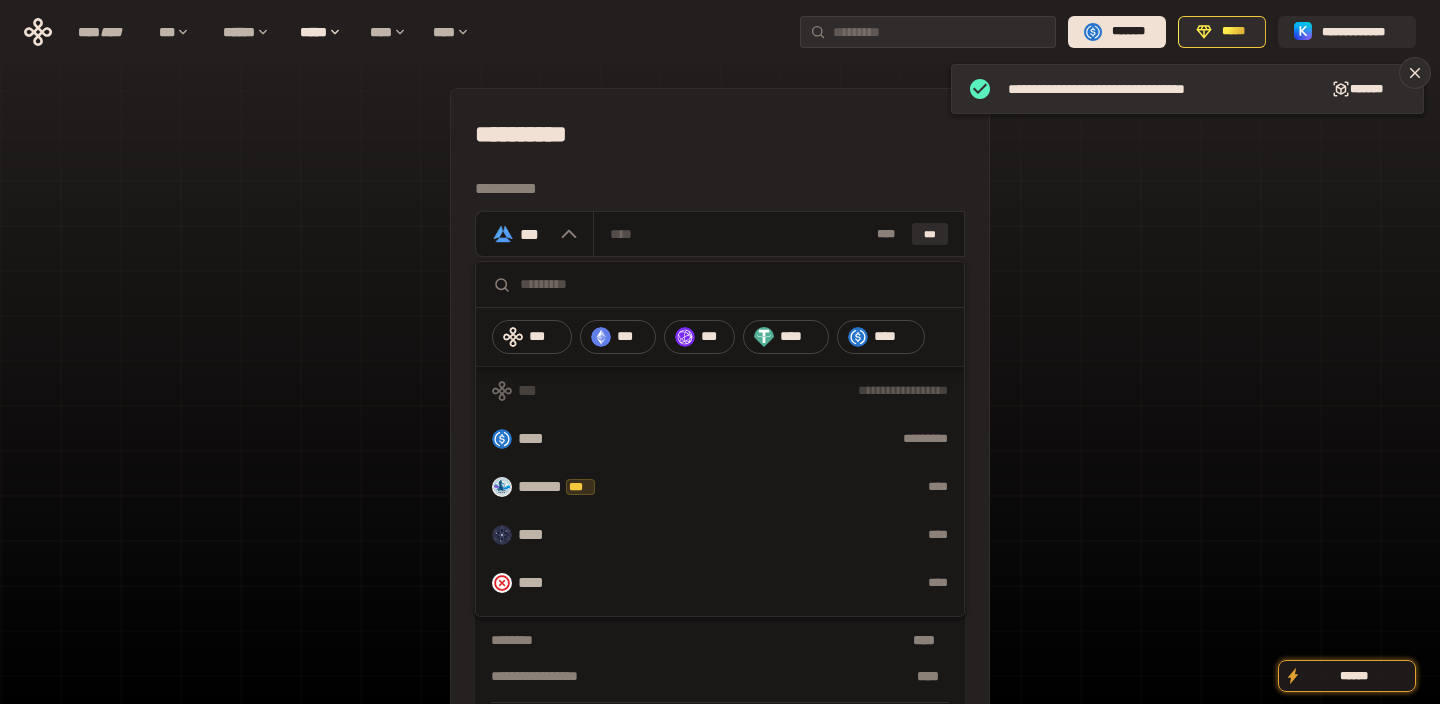 click on "**********" at bounding box center (720, 134) 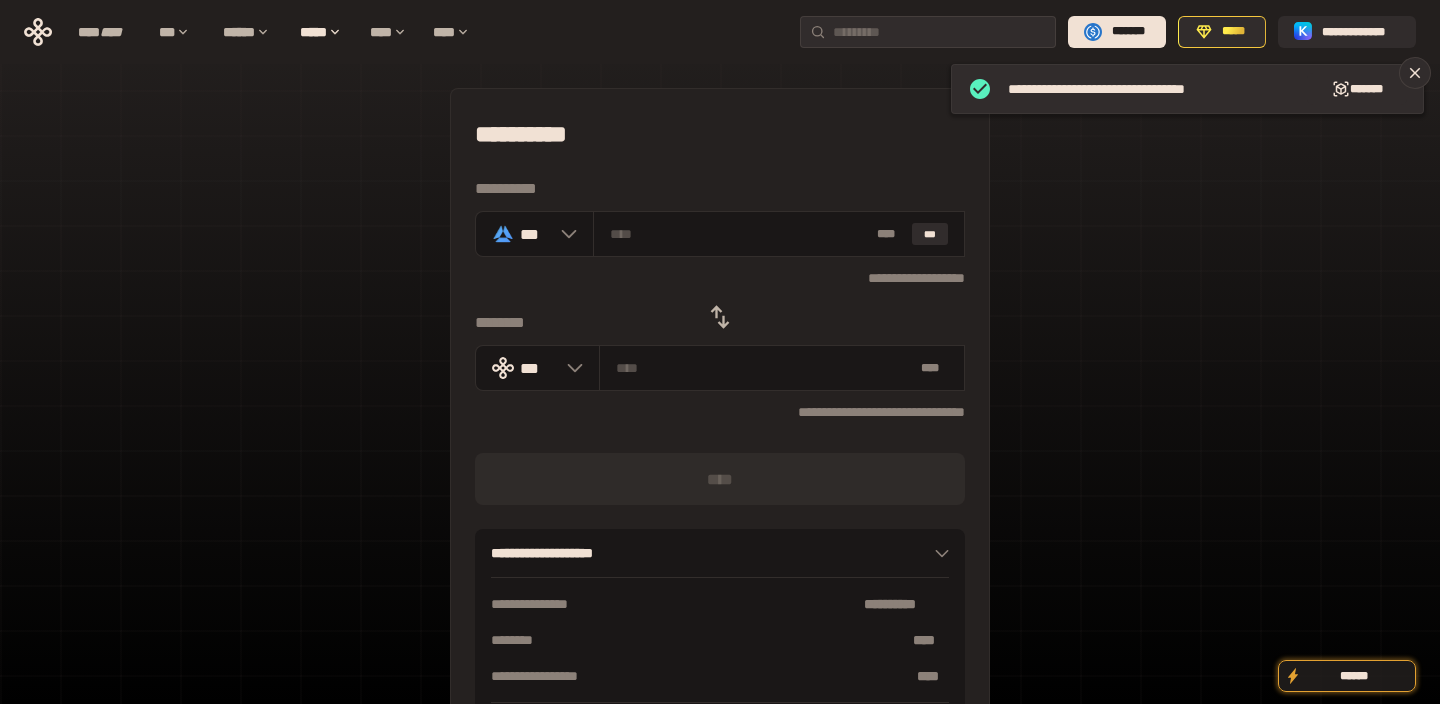 click 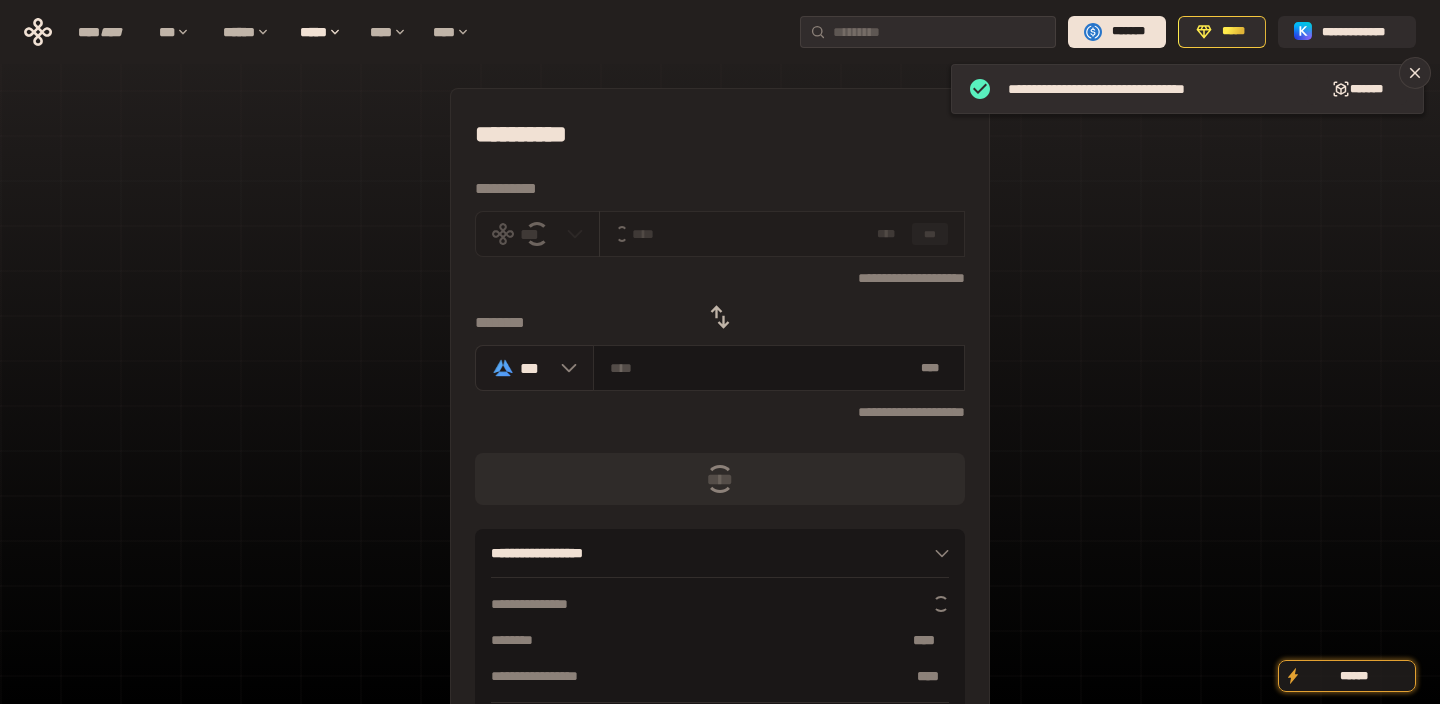 click 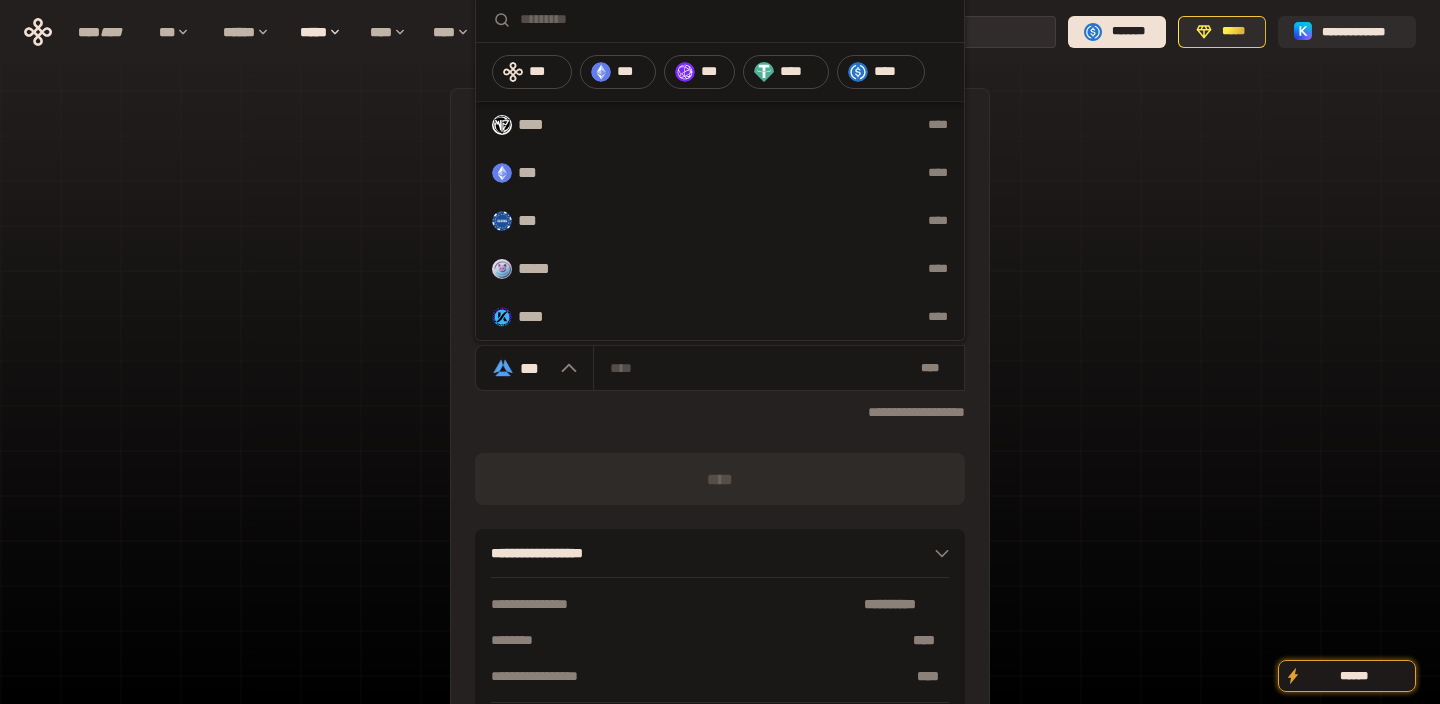 scroll, scrollTop: 345, scrollLeft: 0, axis: vertical 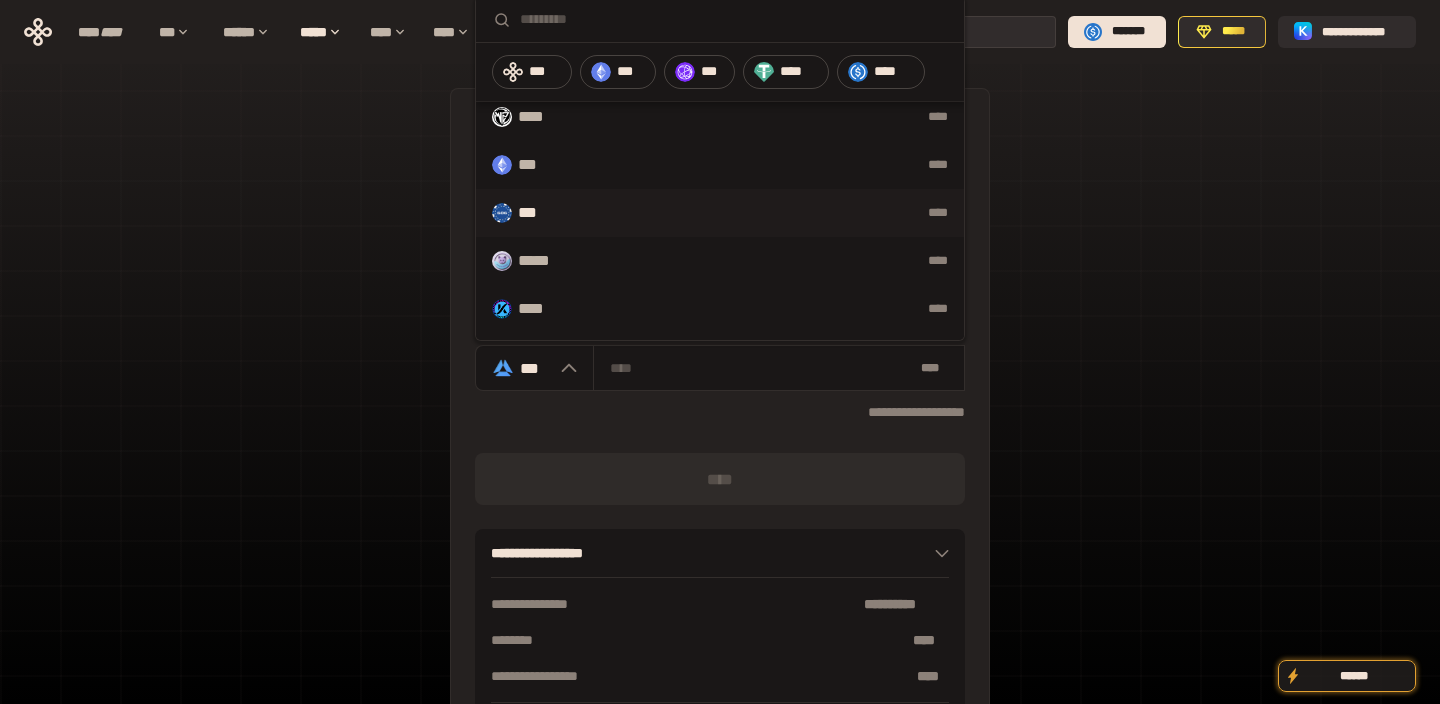 click on "*** ****" at bounding box center [720, 213] 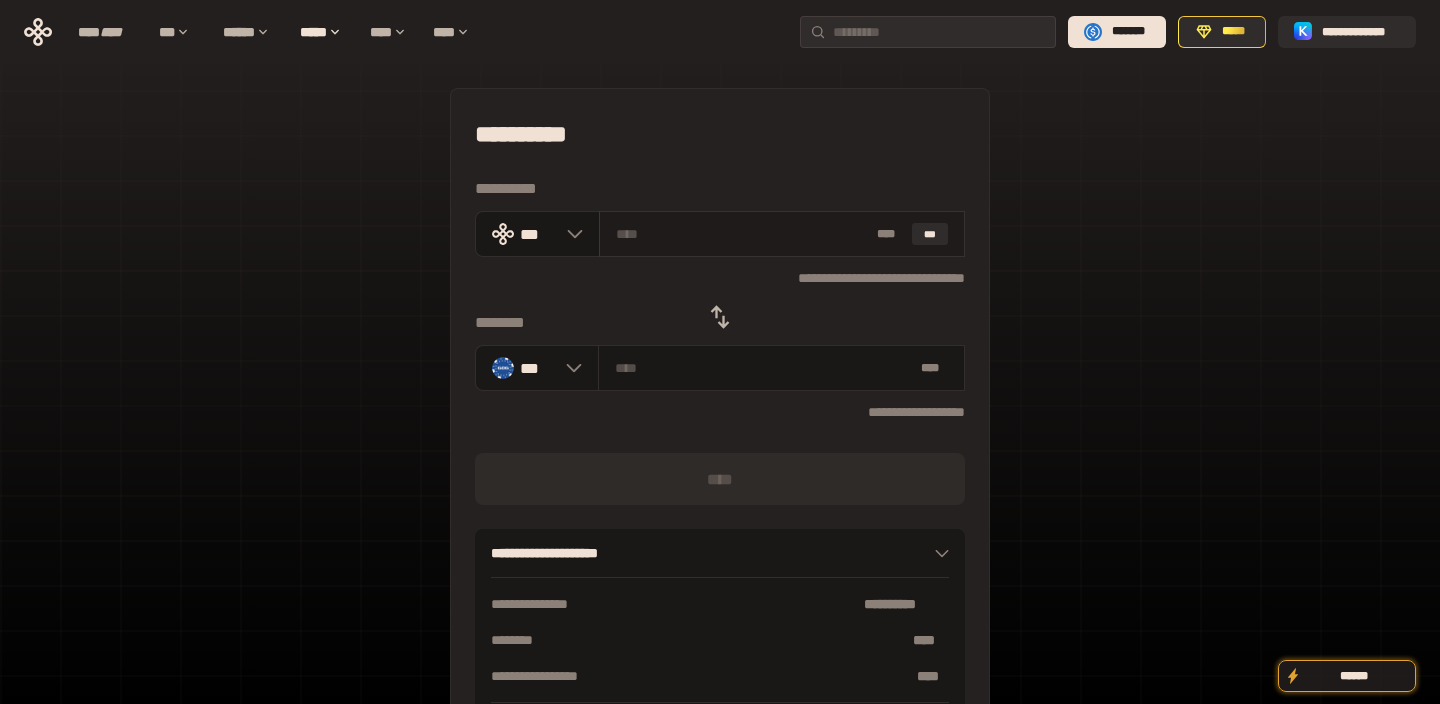 click at bounding box center (743, 234) 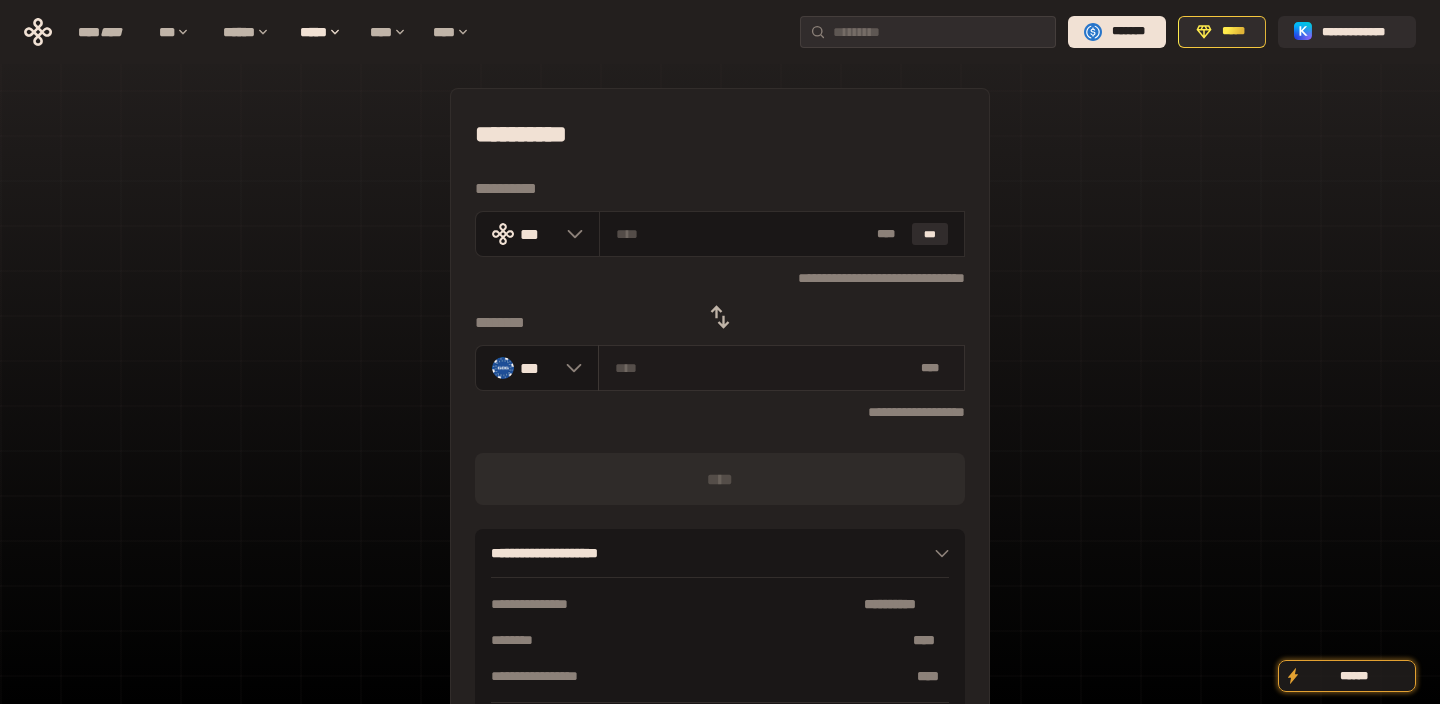 type on "*" 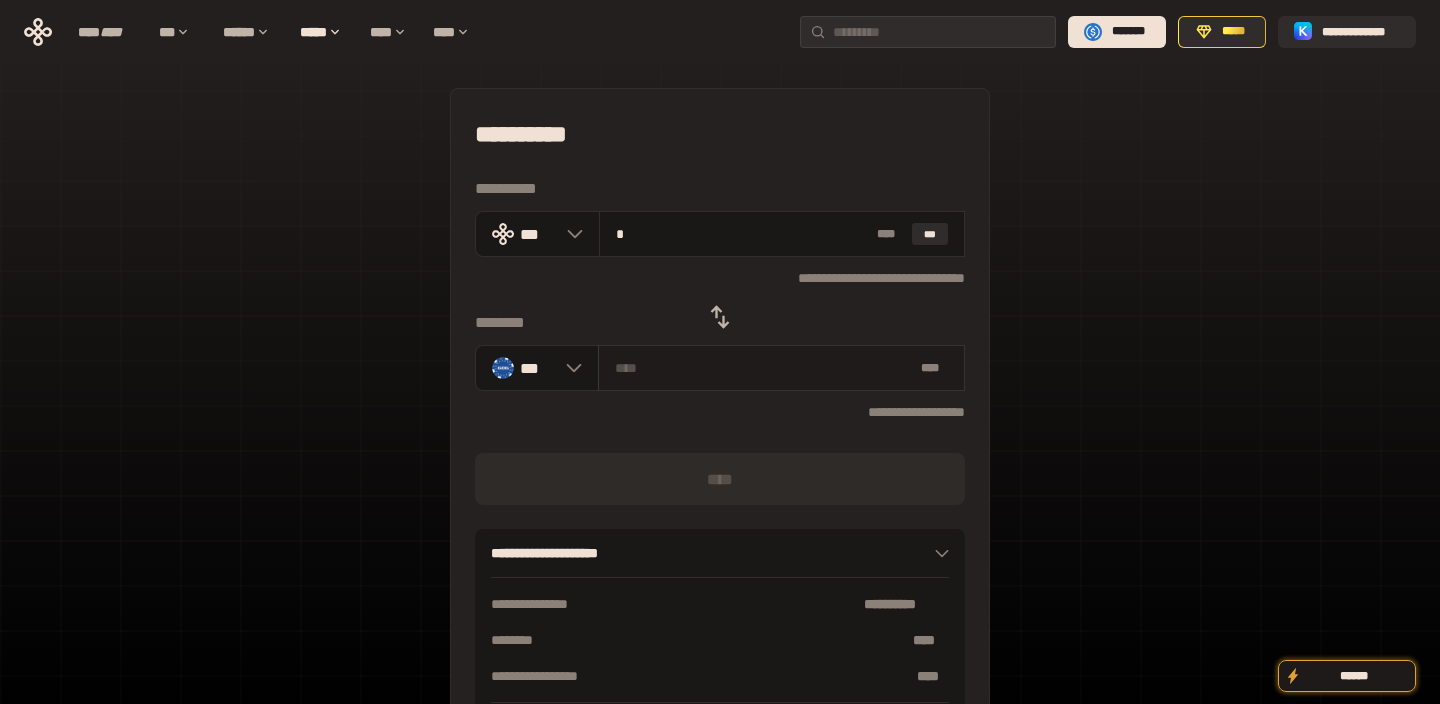 type on "**********" 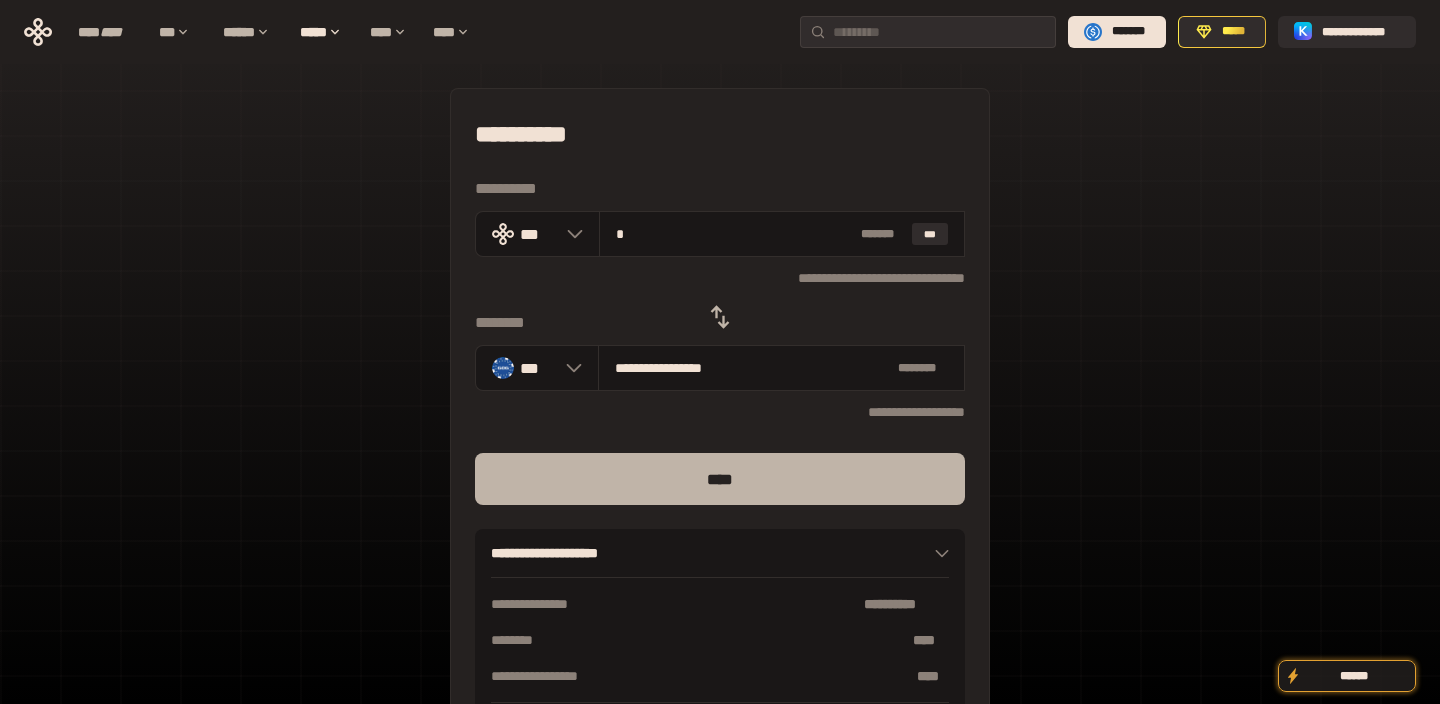 type on "*" 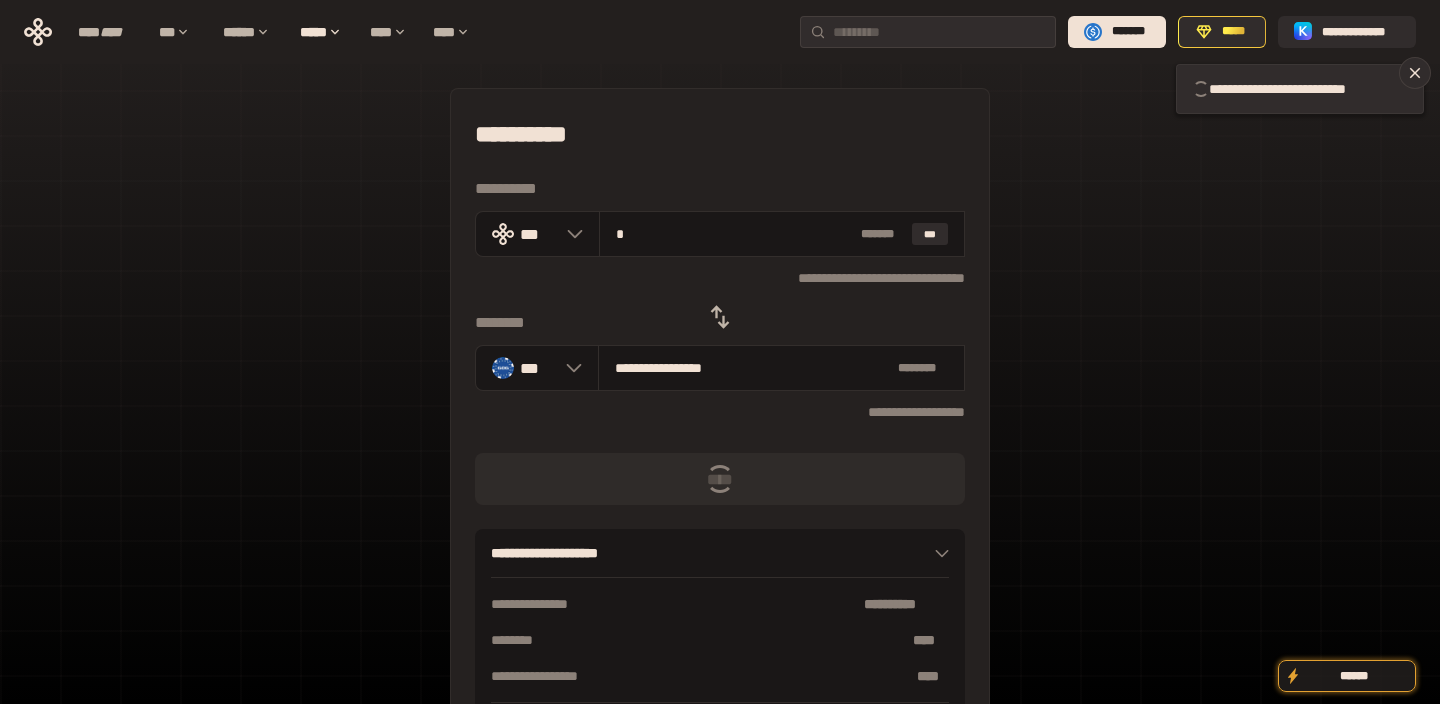 type 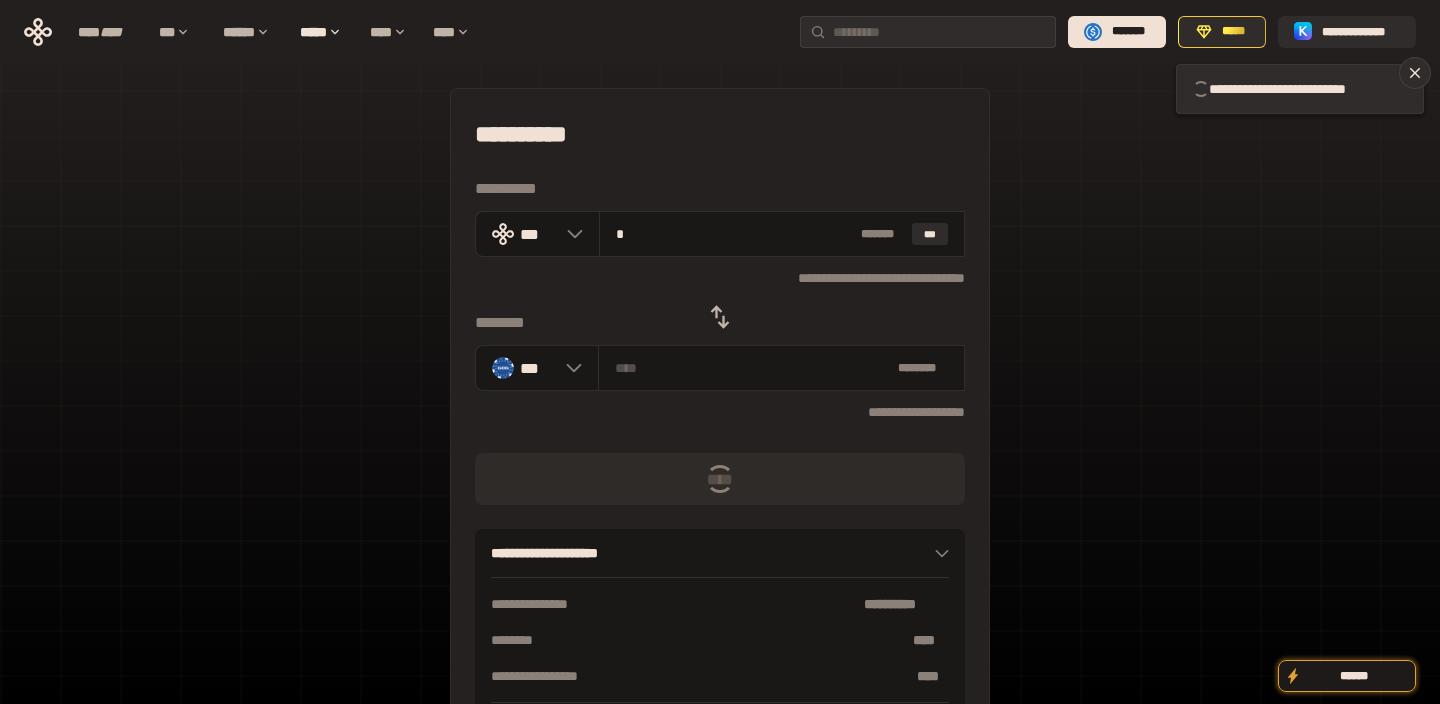type 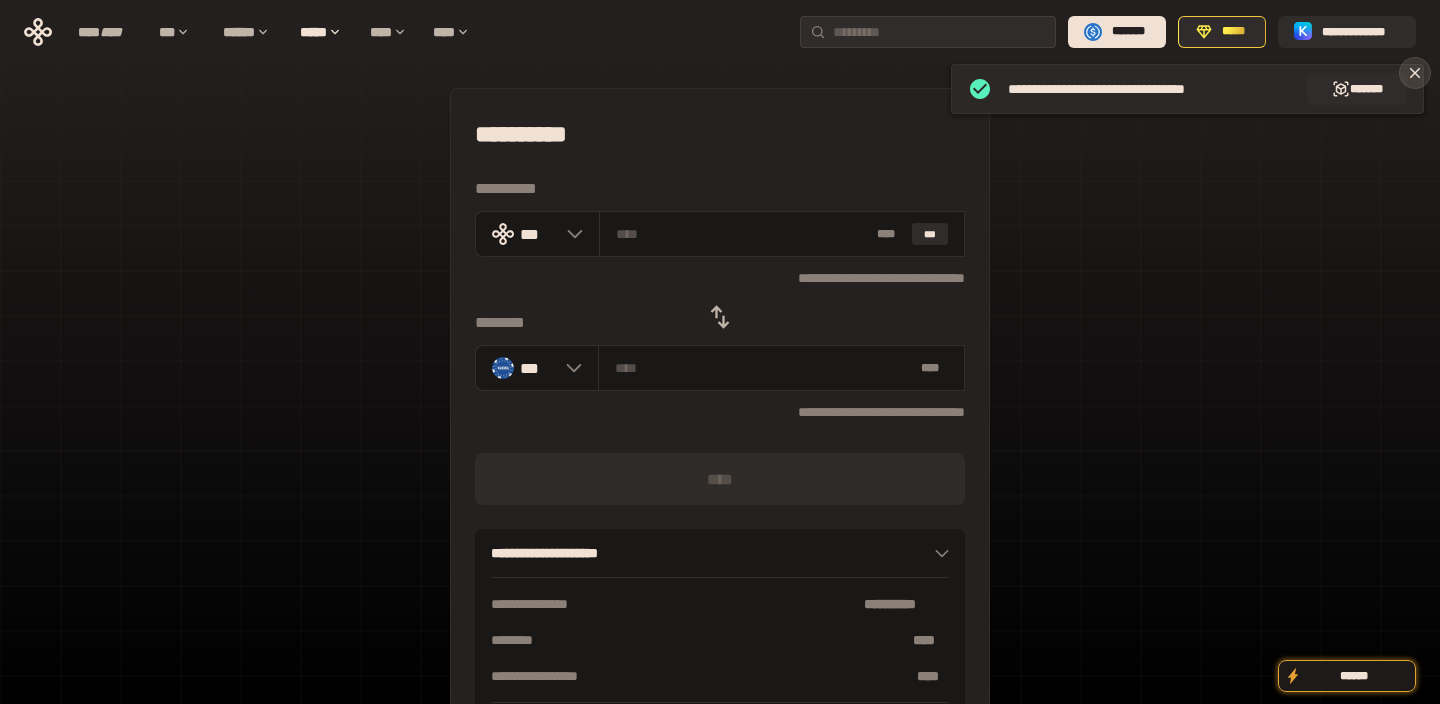 click 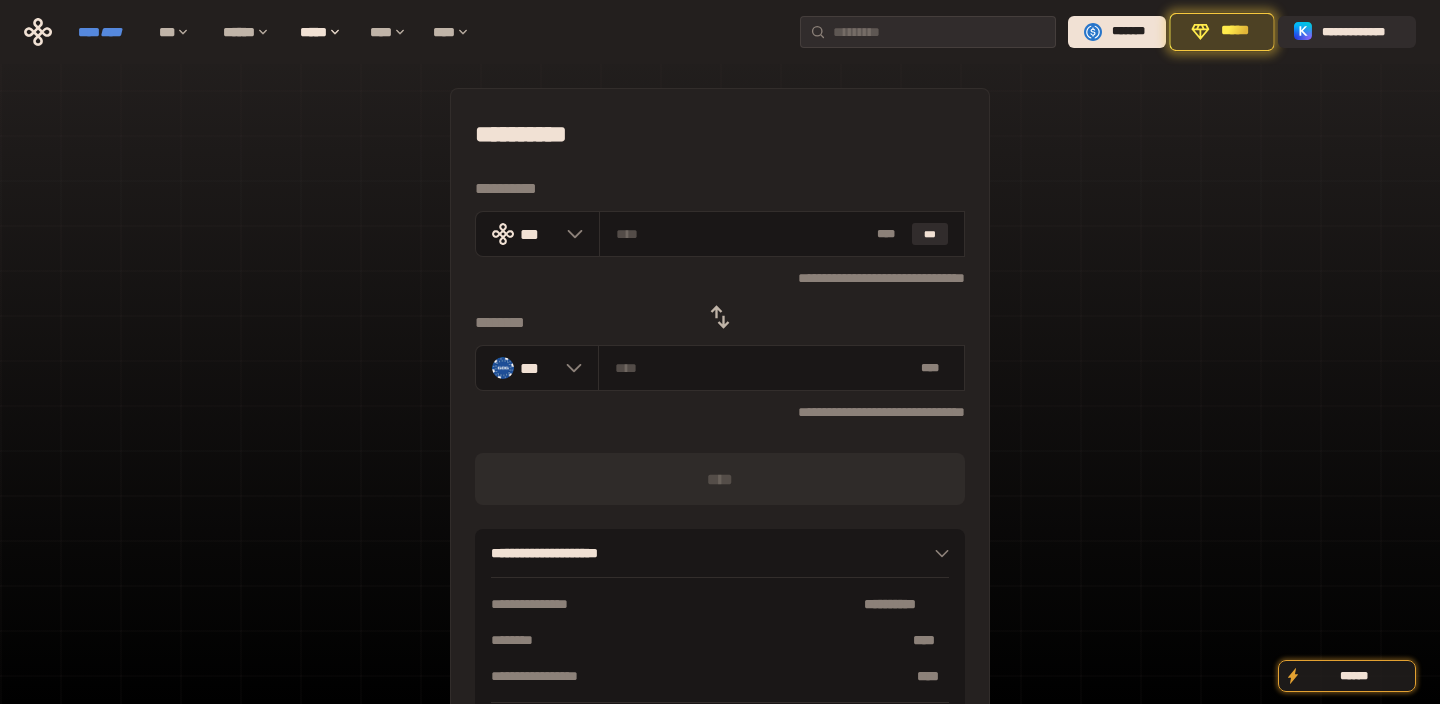 click on "****" at bounding box center (111, 32) 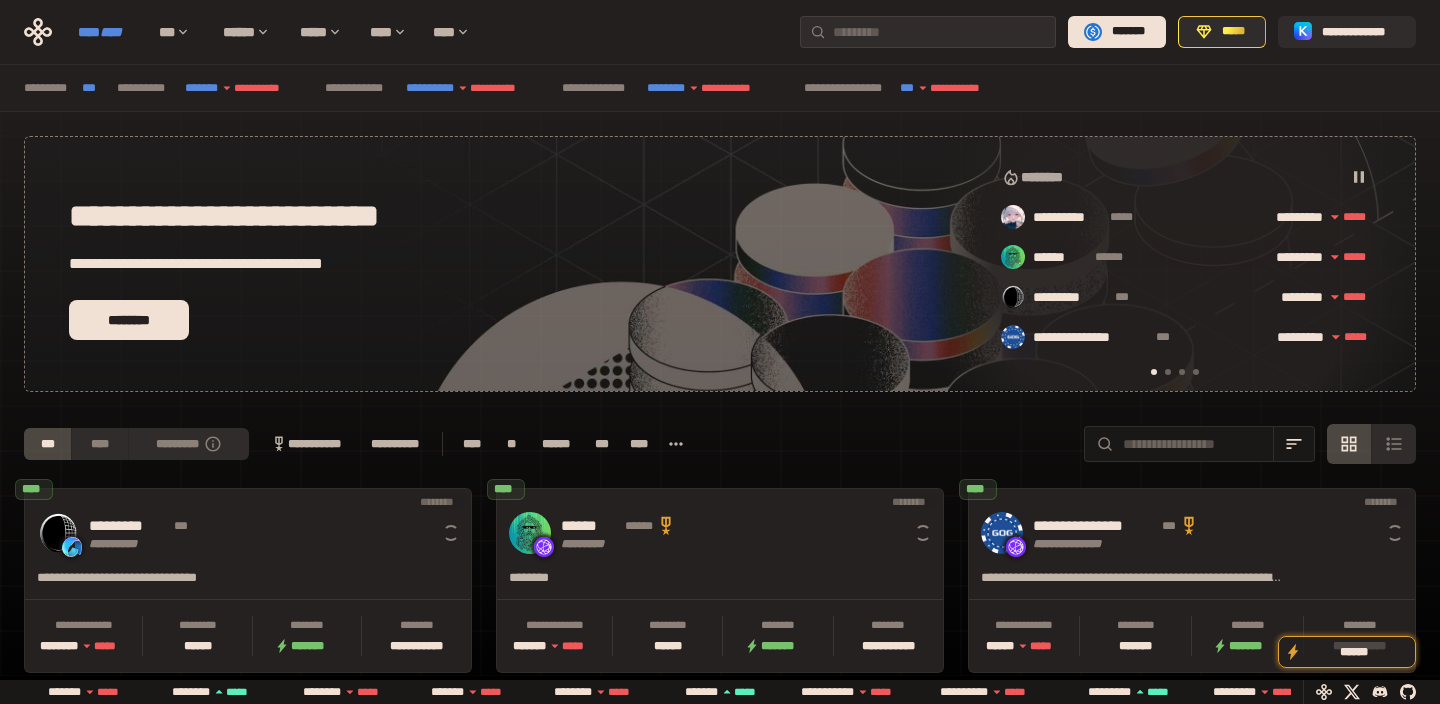 scroll, scrollTop: 0, scrollLeft: 16, axis: horizontal 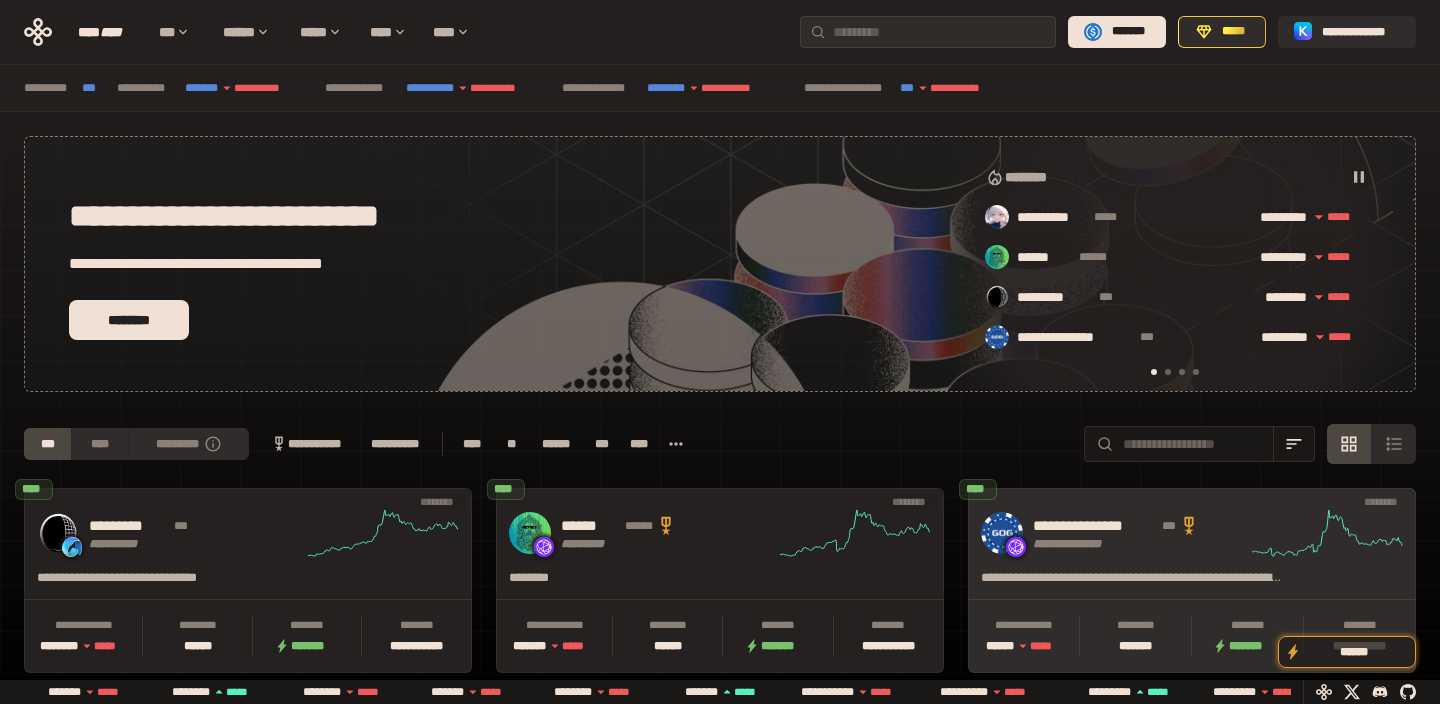 click 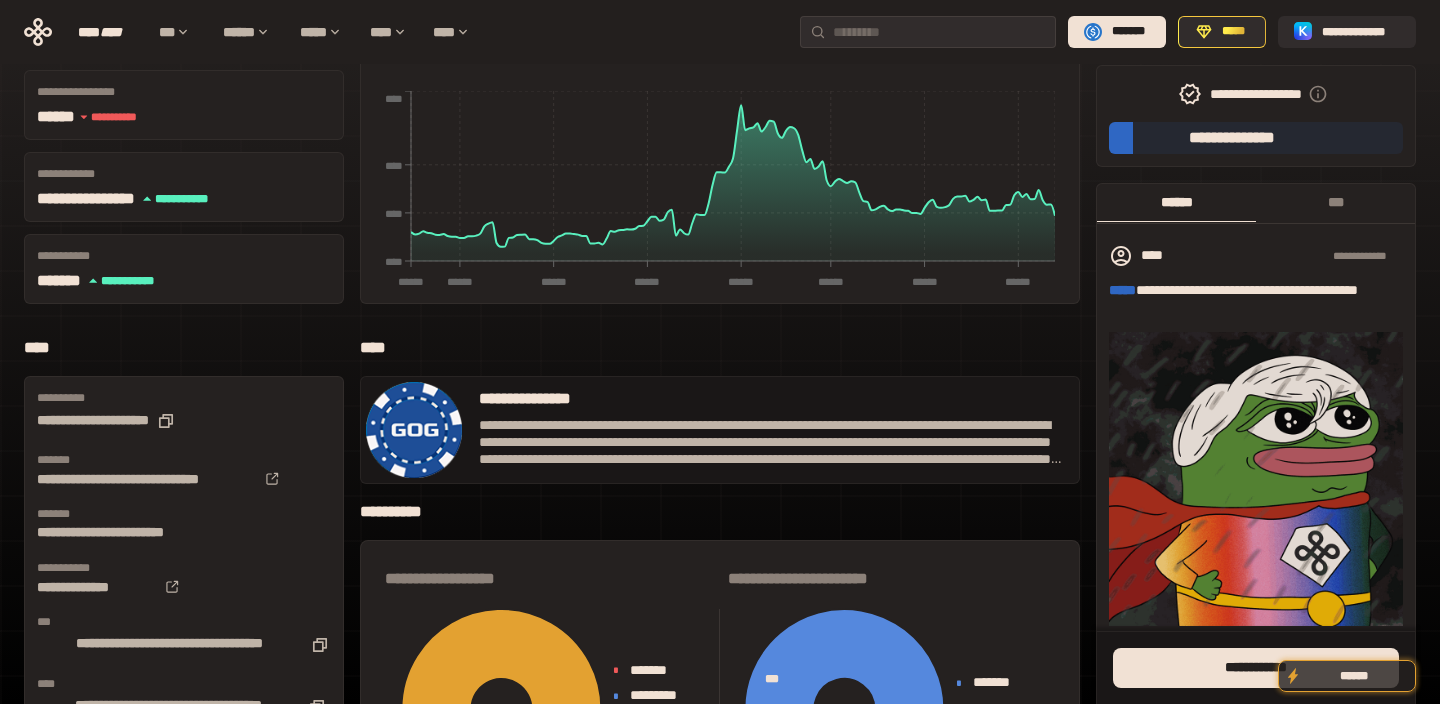 scroll, scrollTop: 11, scrollLeft: 0, axis: vertical 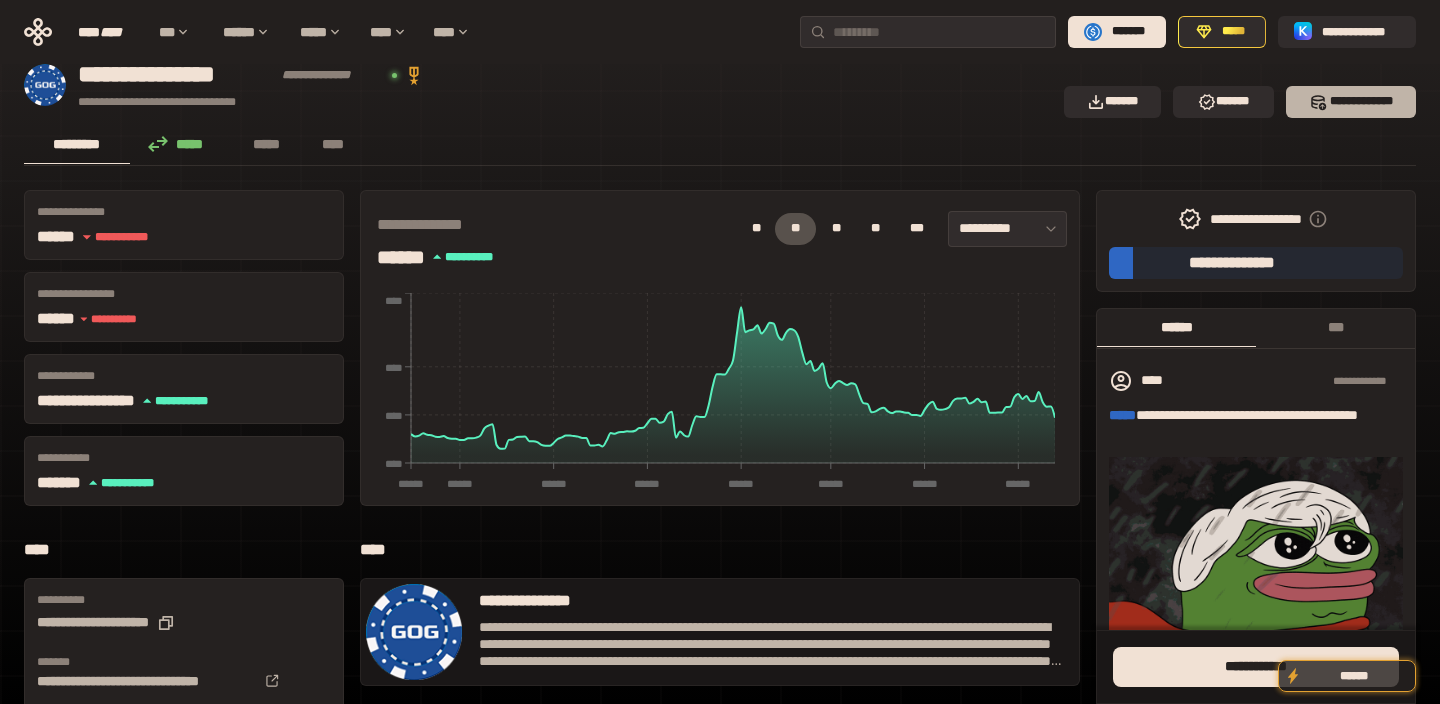 click on "*** *********" at bounding box center [1351, 102] 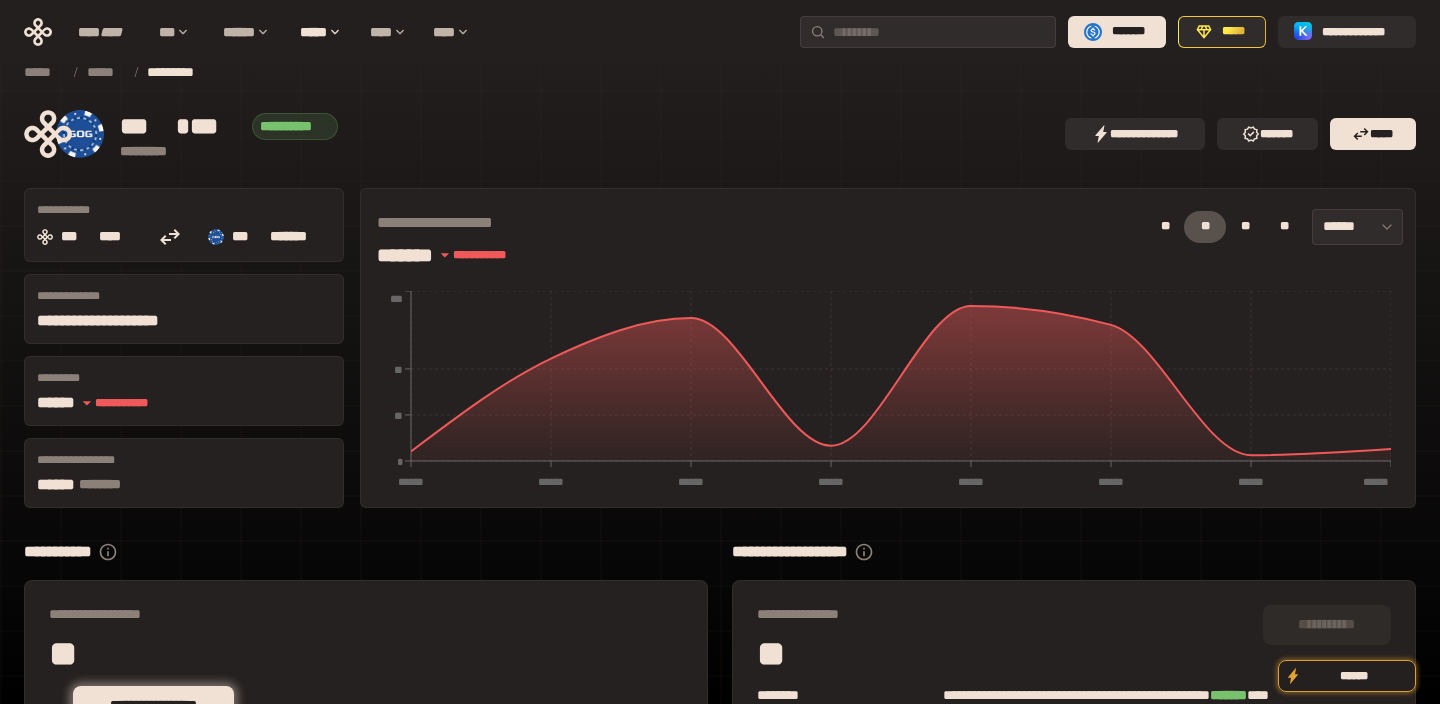 scroll, scrollTop: 116, scrollLeft: 0, axis: vertical 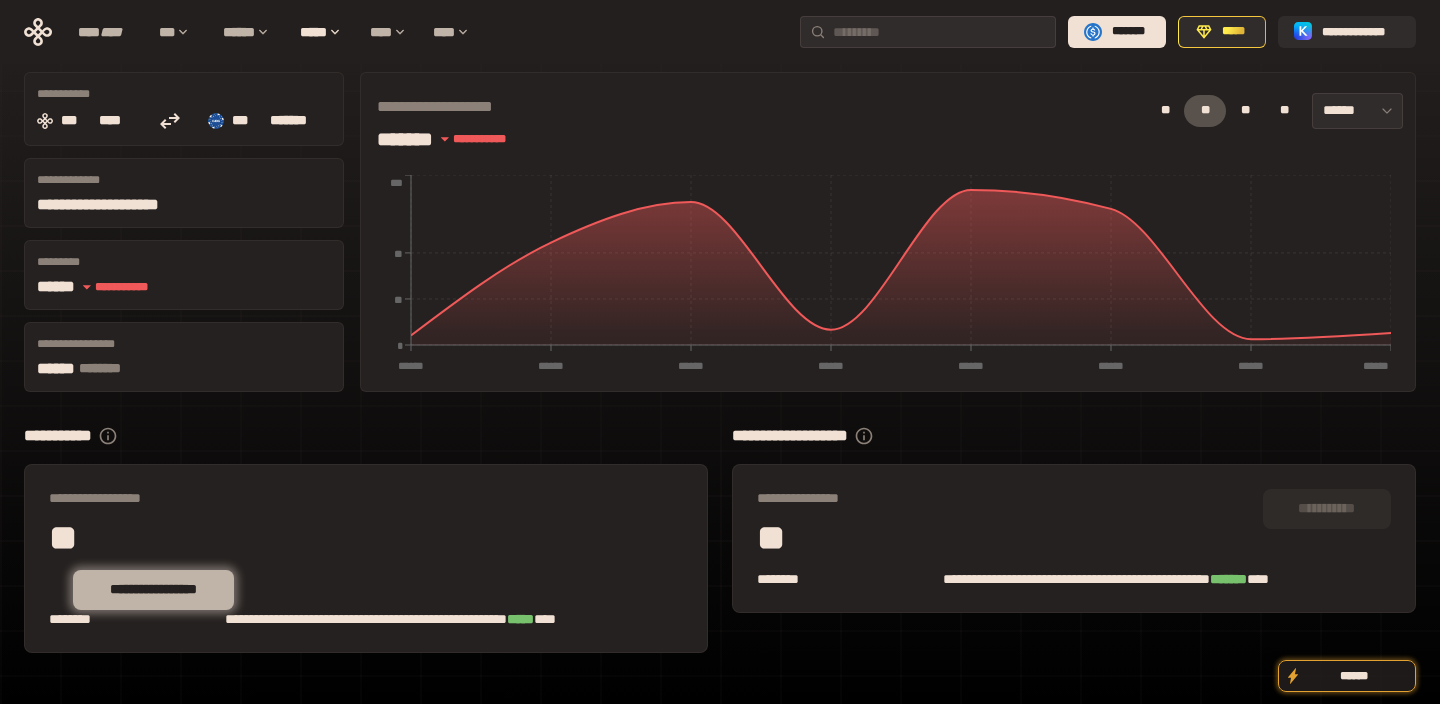 click on "**********" at bounding box center [153, 590] 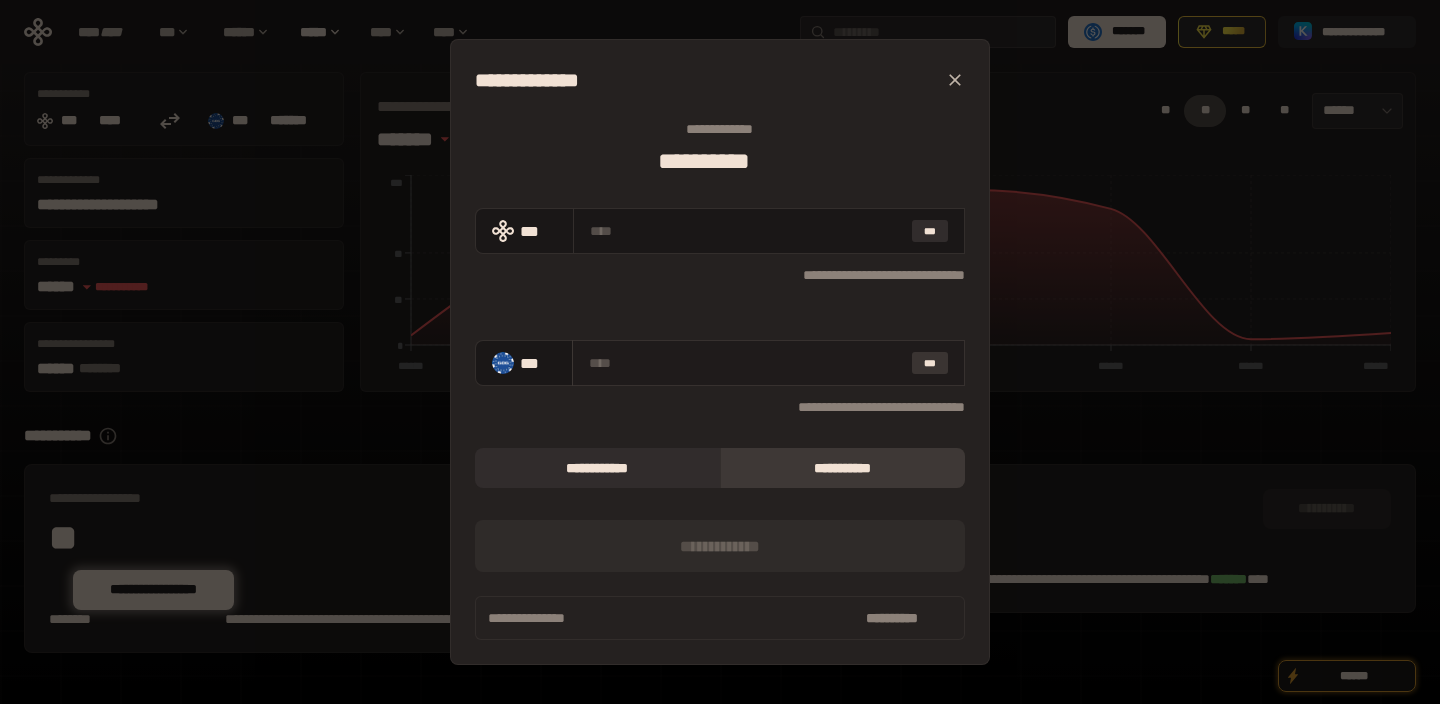 click on "***" at bounding box center (930, 363) 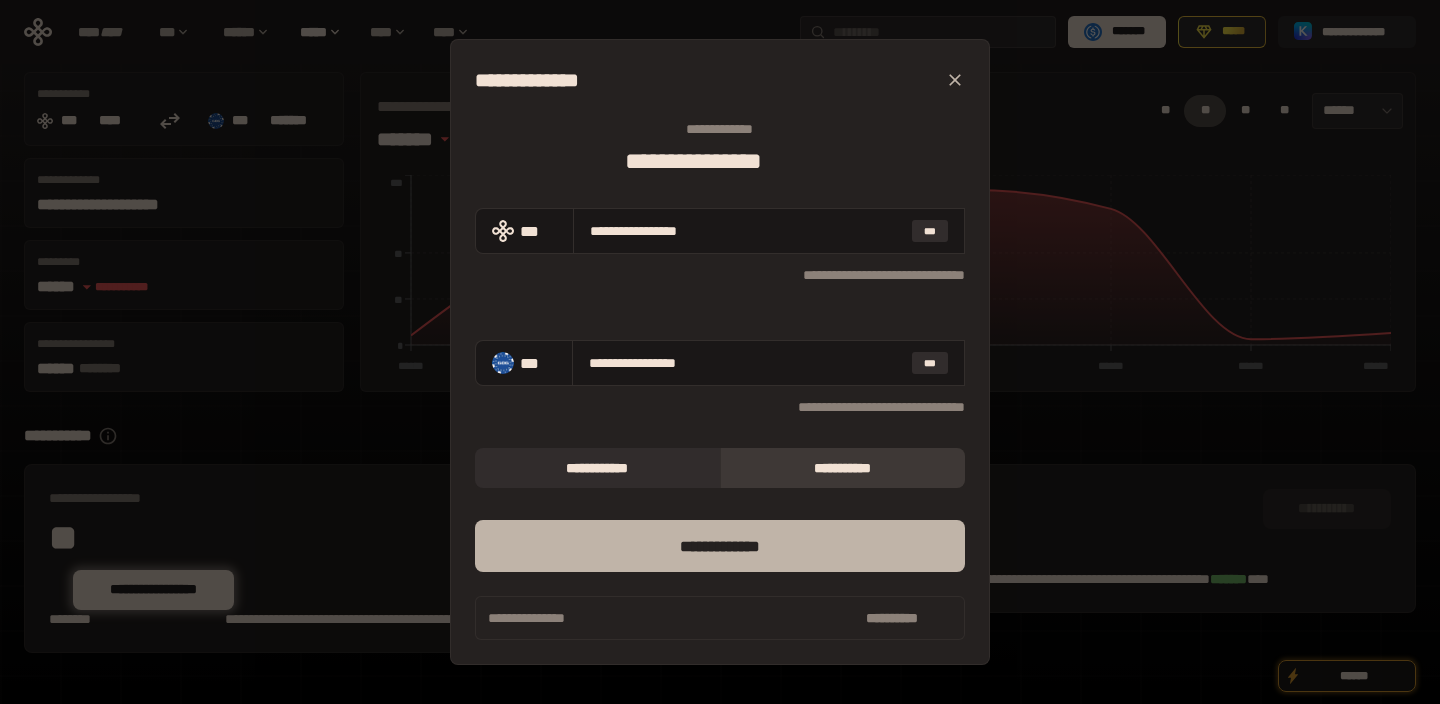click on "*** *********" at bounding box center (720, 546) 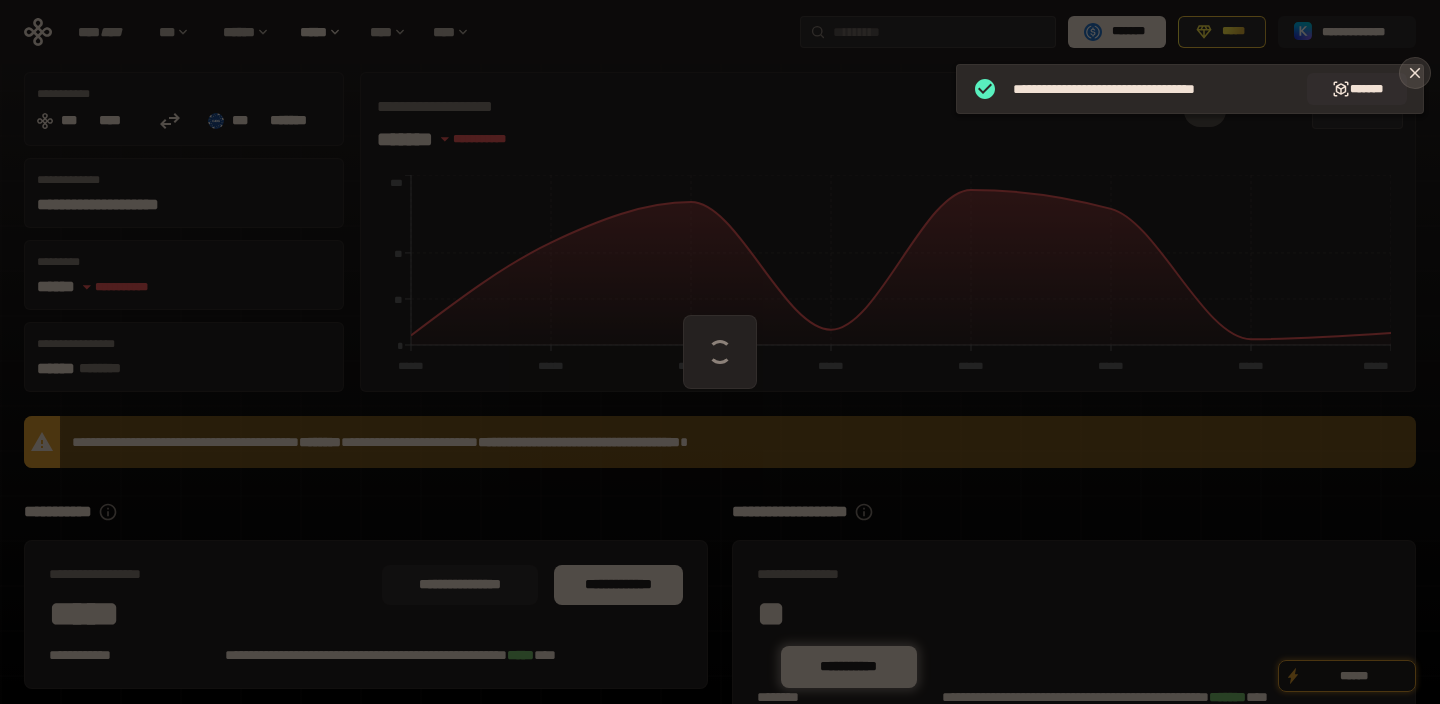 click 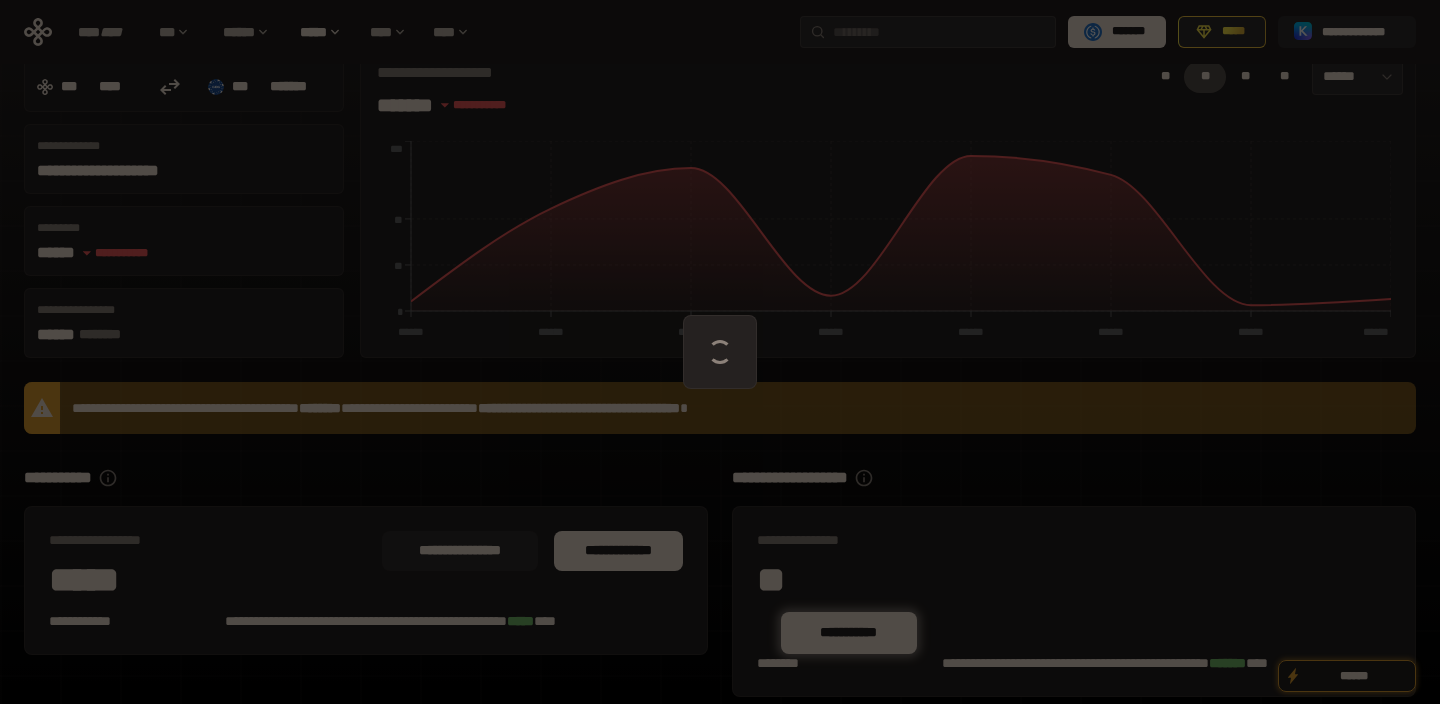 scroll, scrollTop: 192, scrollLeft: 0, axis: vertical 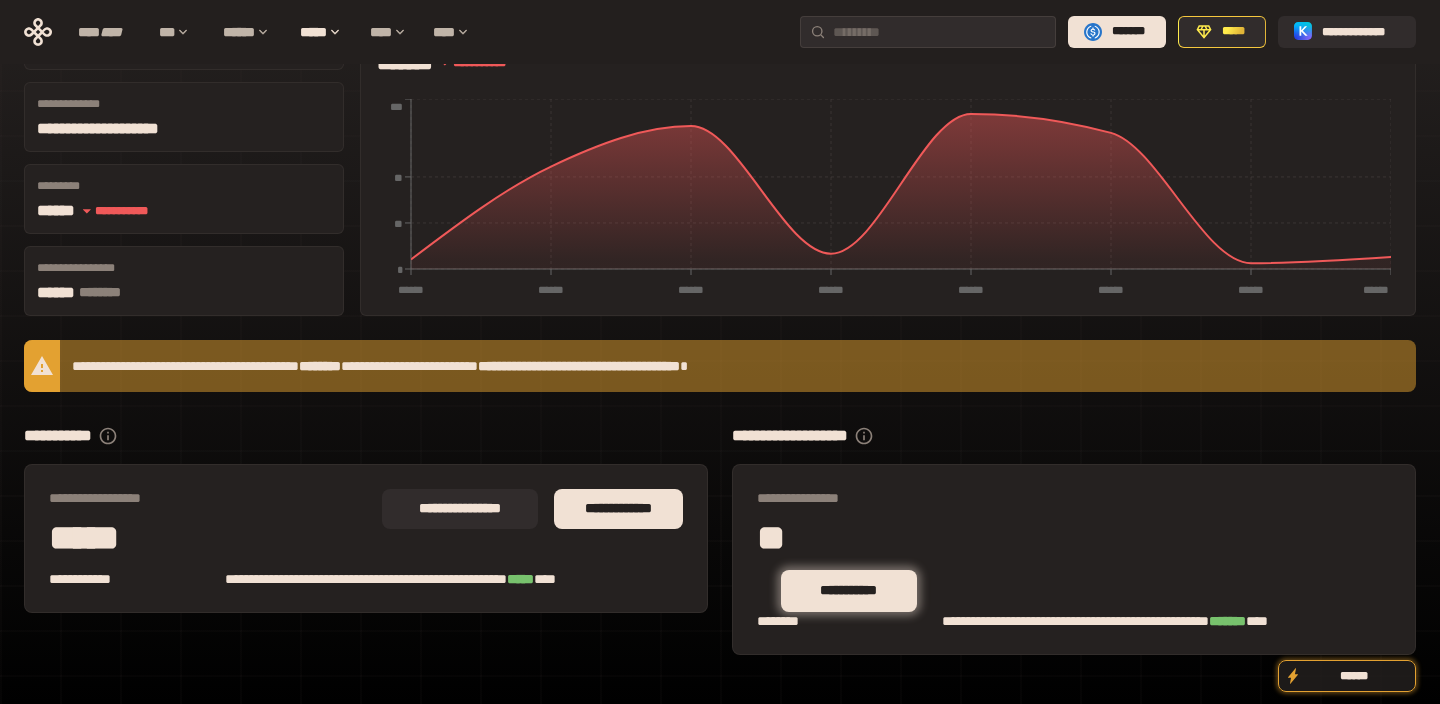 click on "**********" at bounding box center (849, 591) 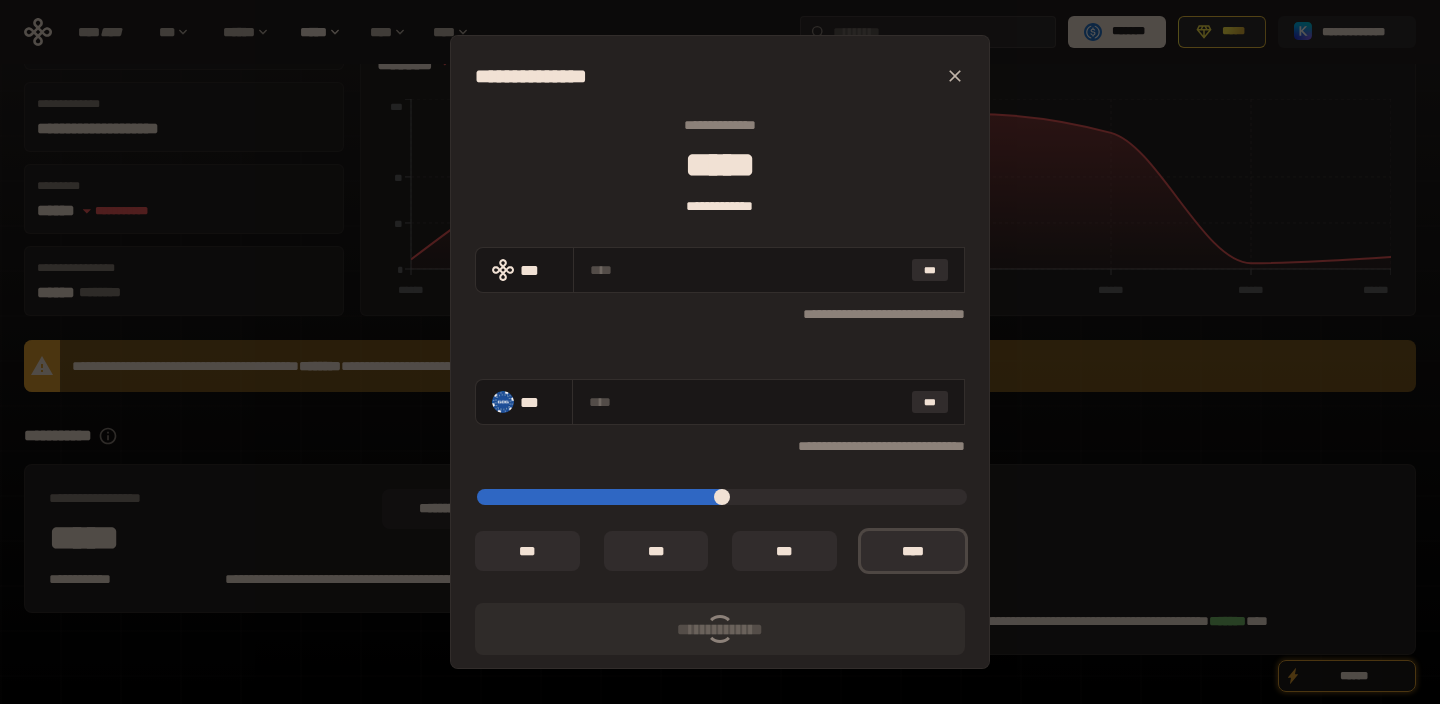 type on "**********" 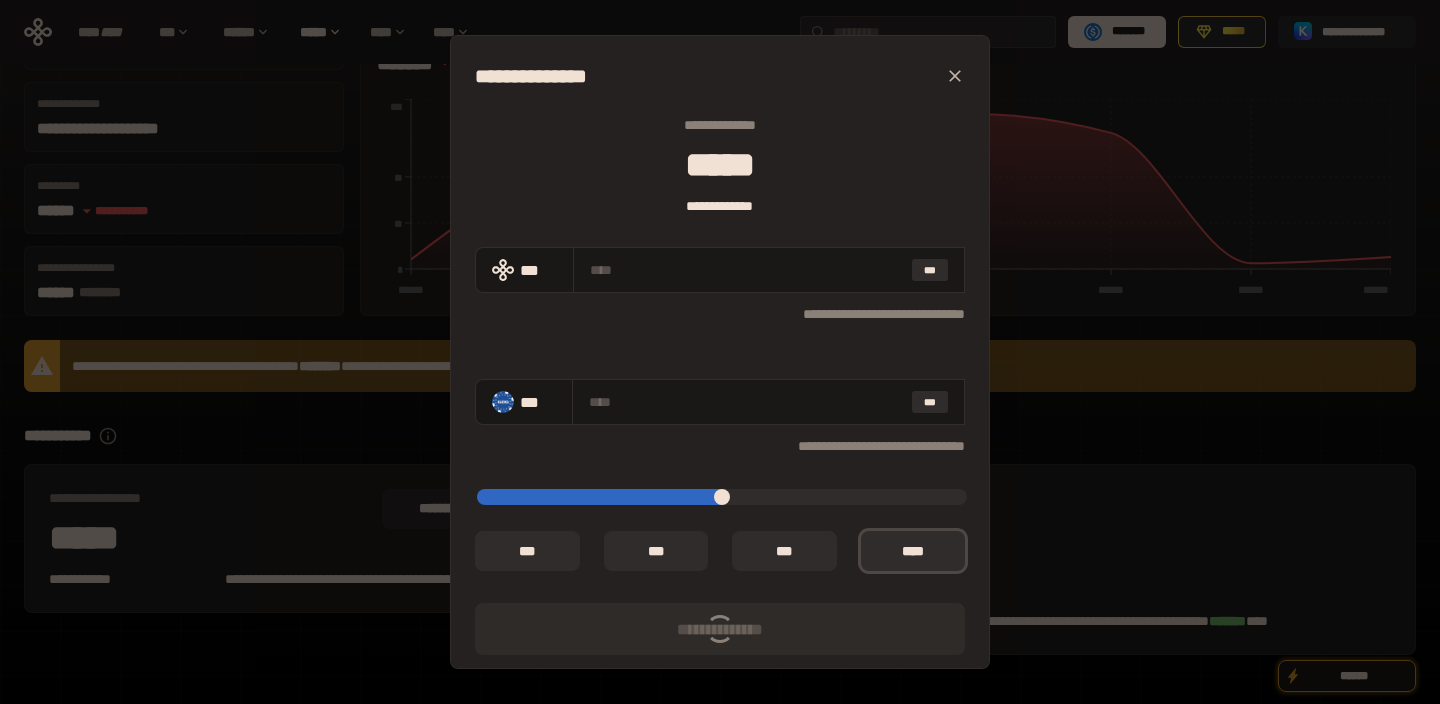 type on "**********" 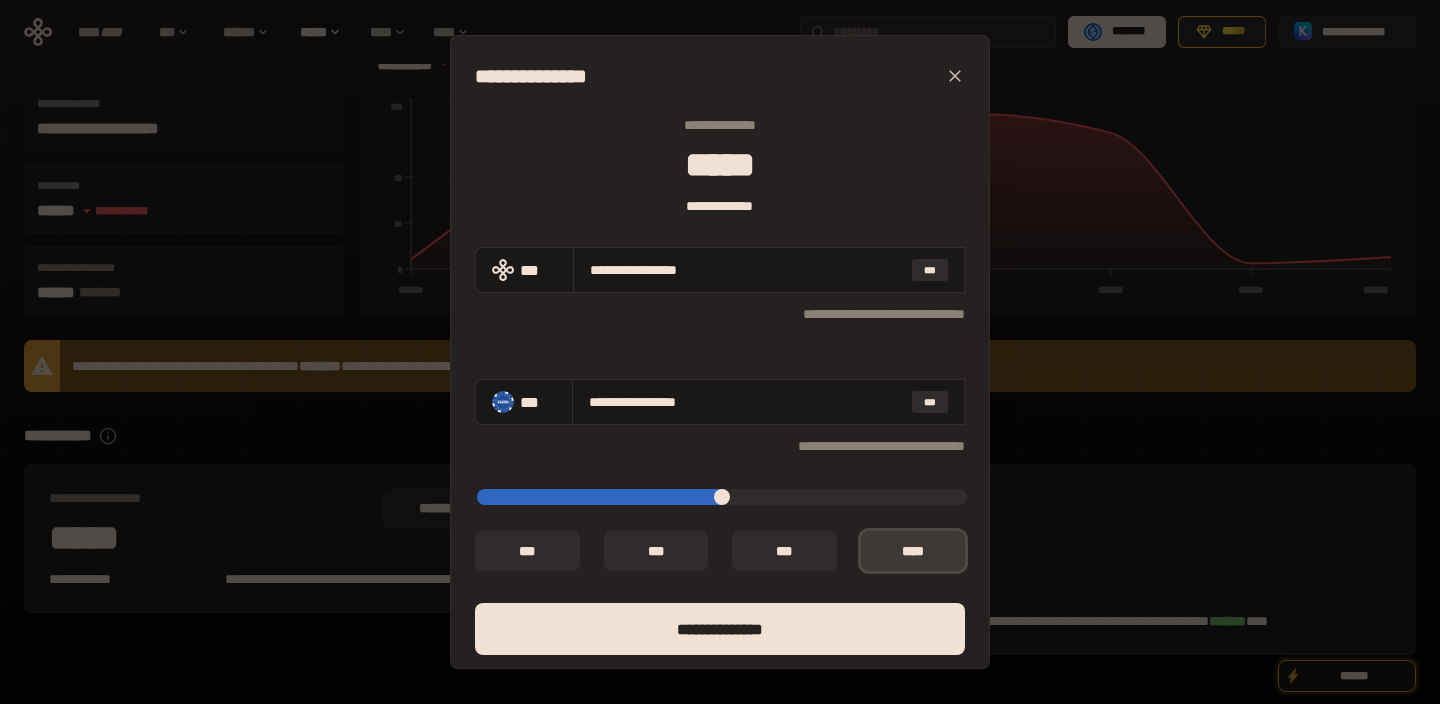 click on "*** *" at bounding box center [913, 551] 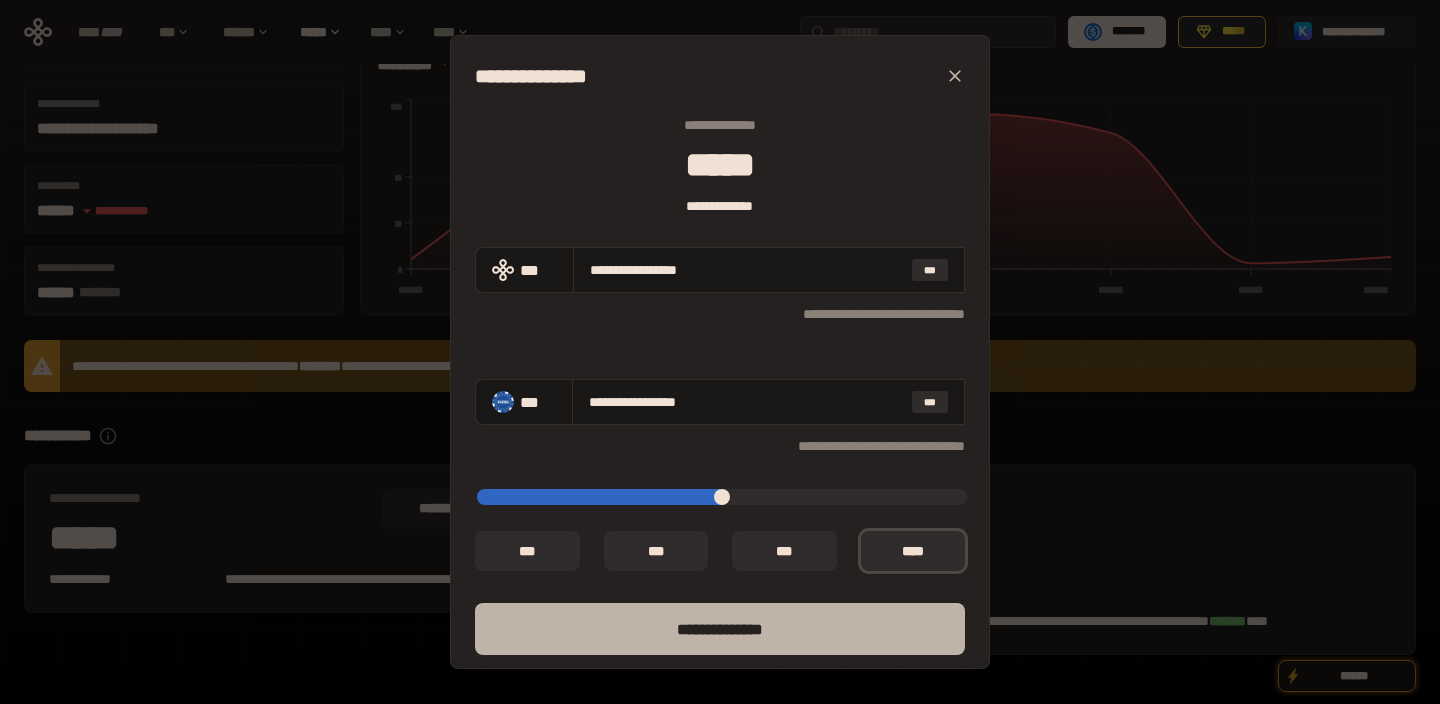 click on "**** *********" at bounding box center [720, 629] 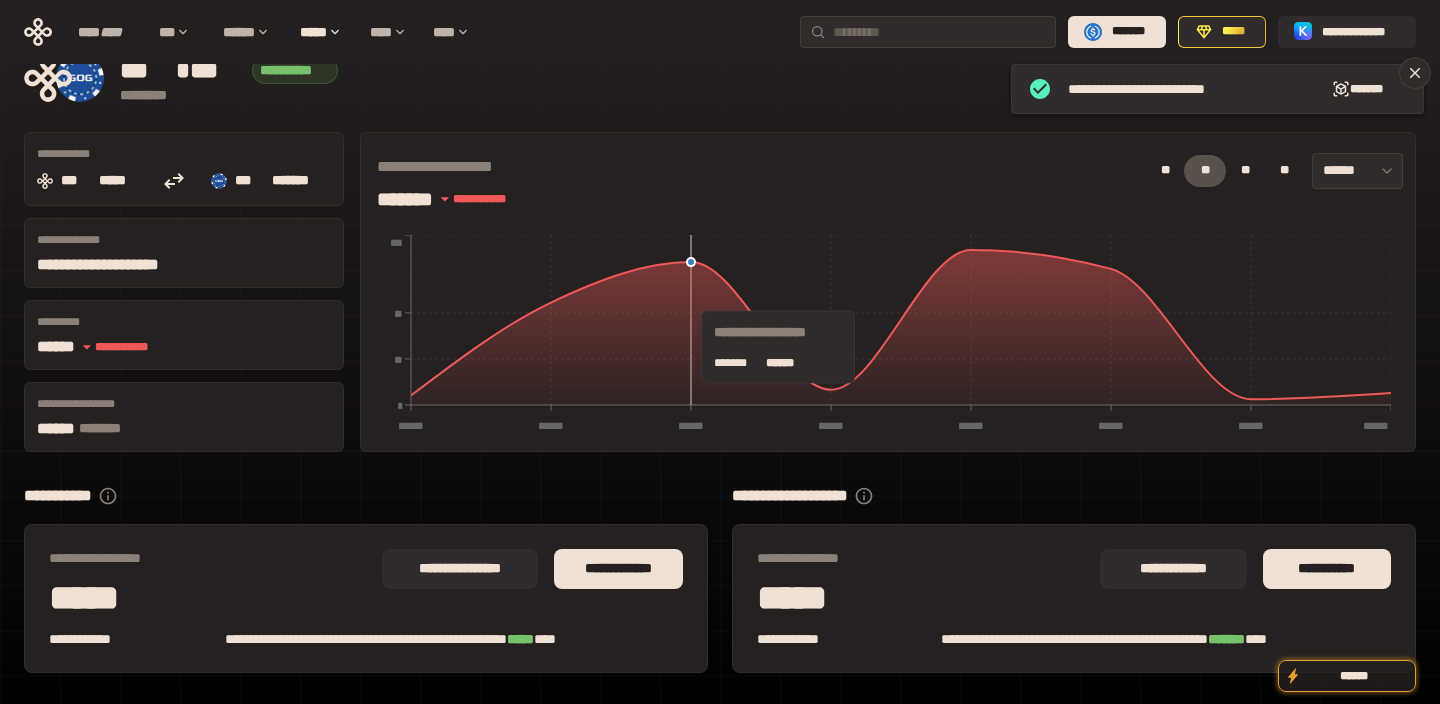scroll, scrollTop: 116, scrollLeft: 0, axis: vertical 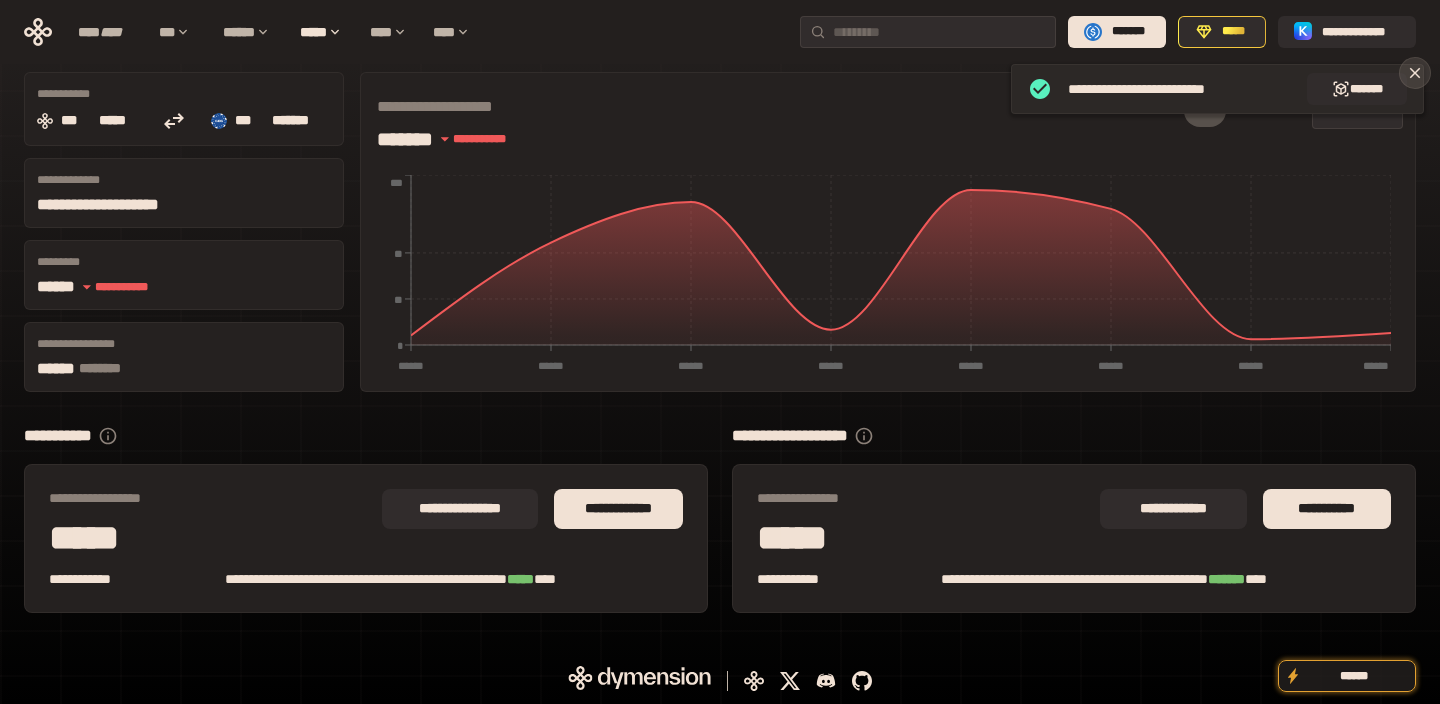 click 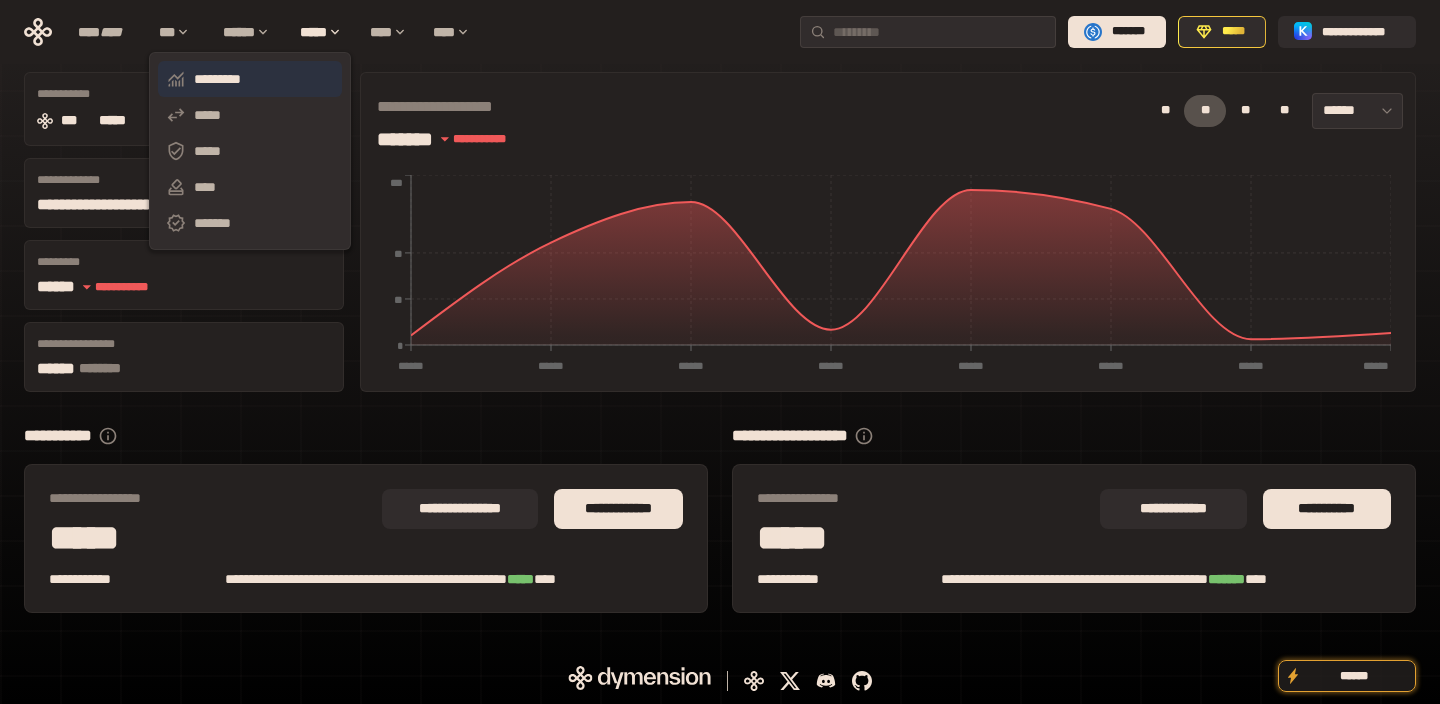 click on "*********" at bounding box center (250, 79) 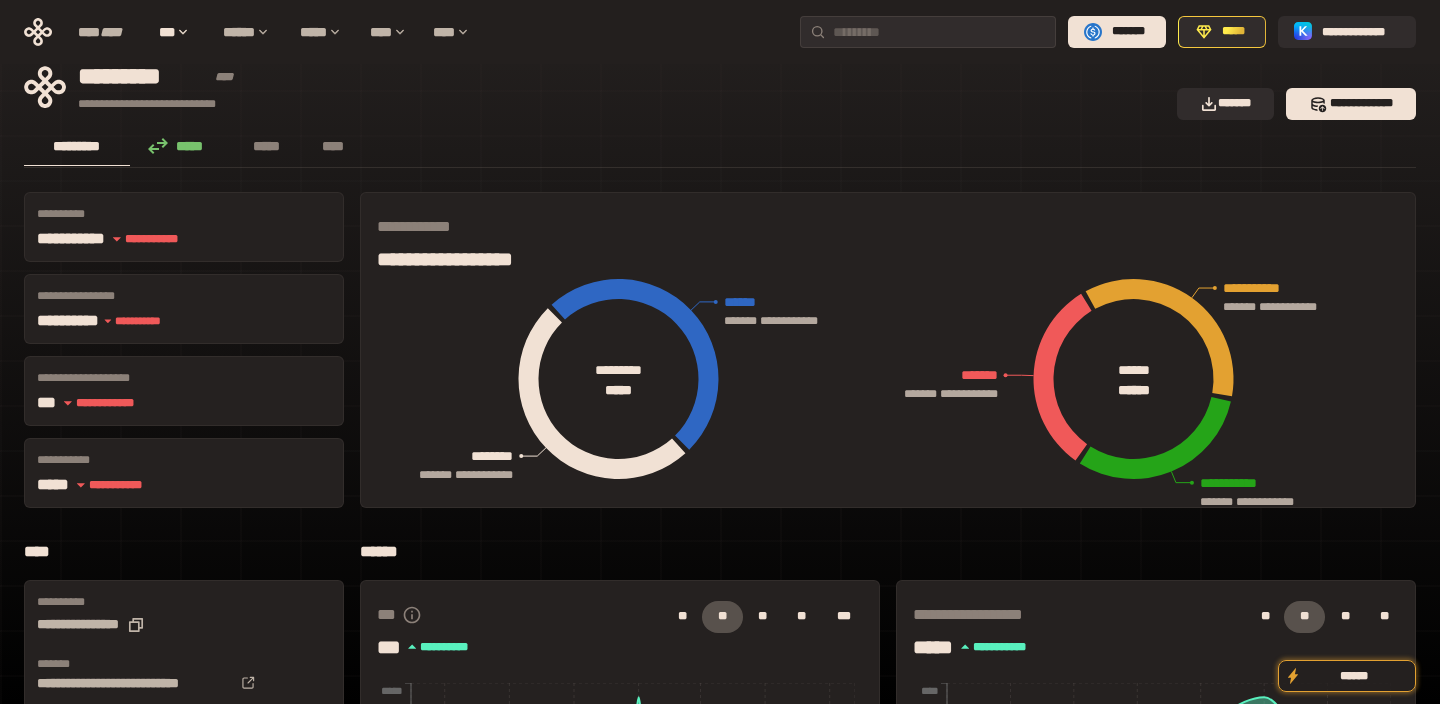 scroll, scrollTop: 0, scrollLeft: 0, axis: both 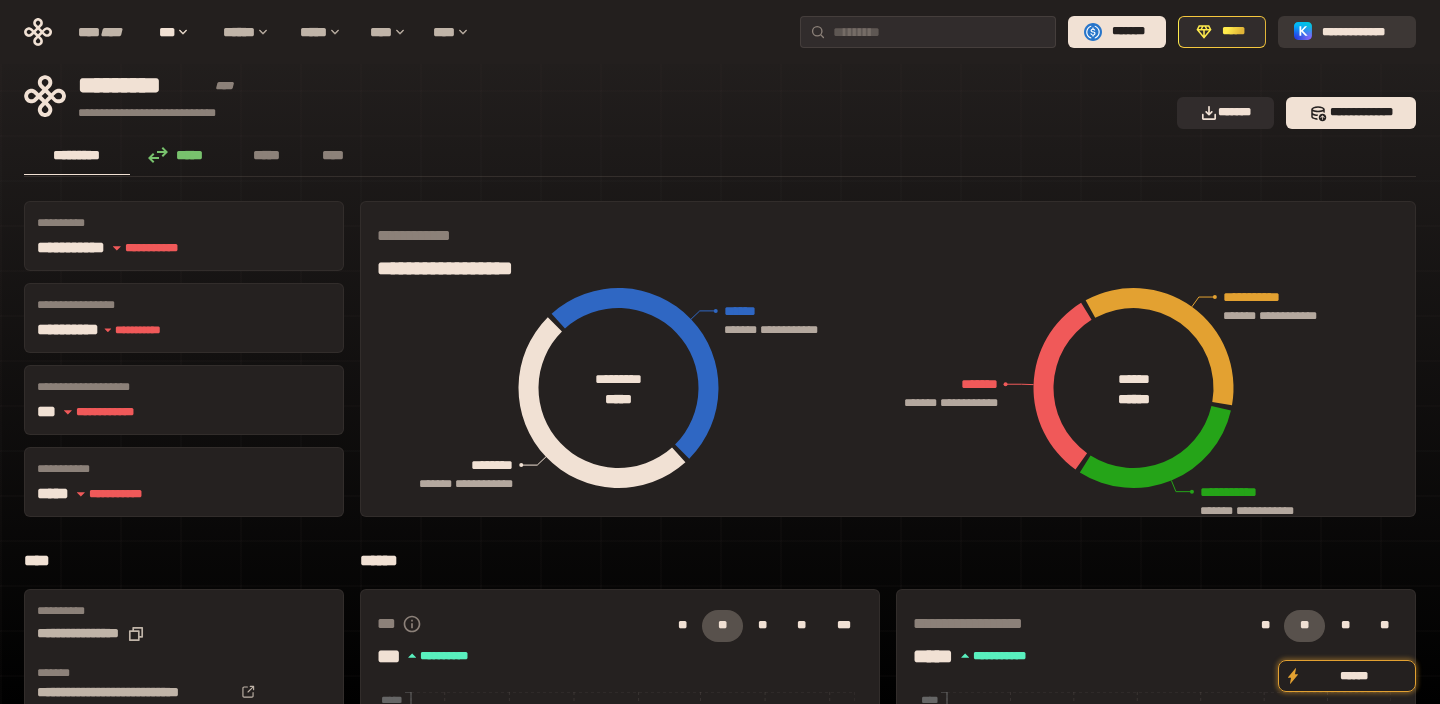 click on "**********" at bounding box center [1347, 32] 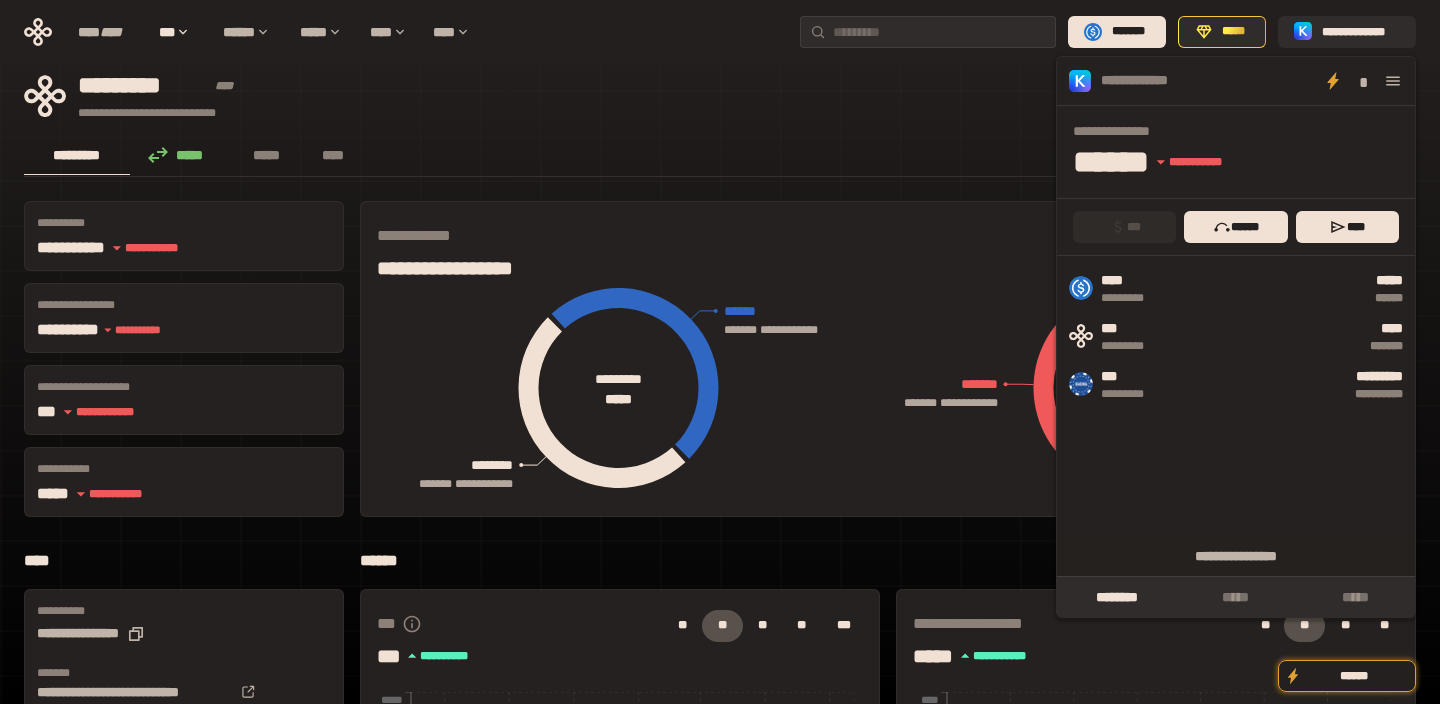 click on "********* ***** ***** ****" at bounding box center [720, 157] 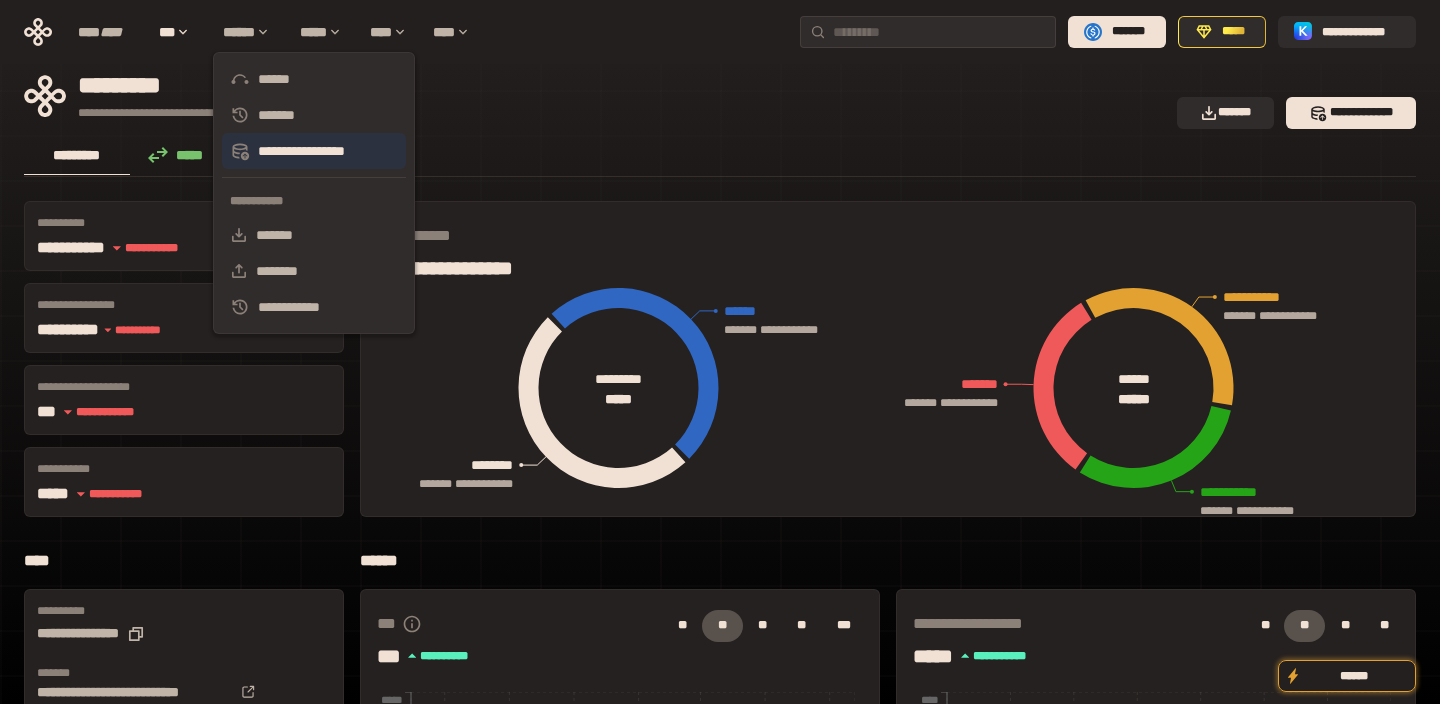 click on "**********" at bounding box center [314, 151] 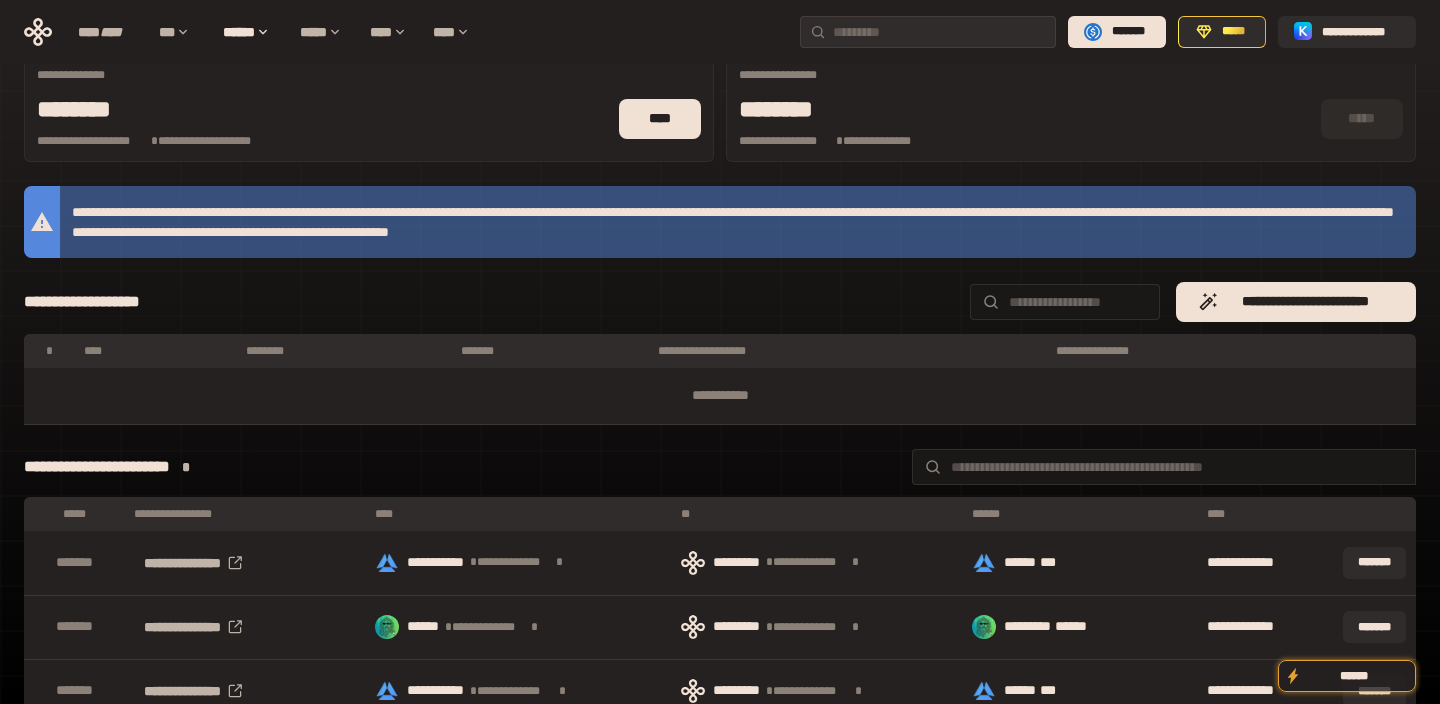 scroll, scrollTop: 0, scrollLeft: 0, axis: both 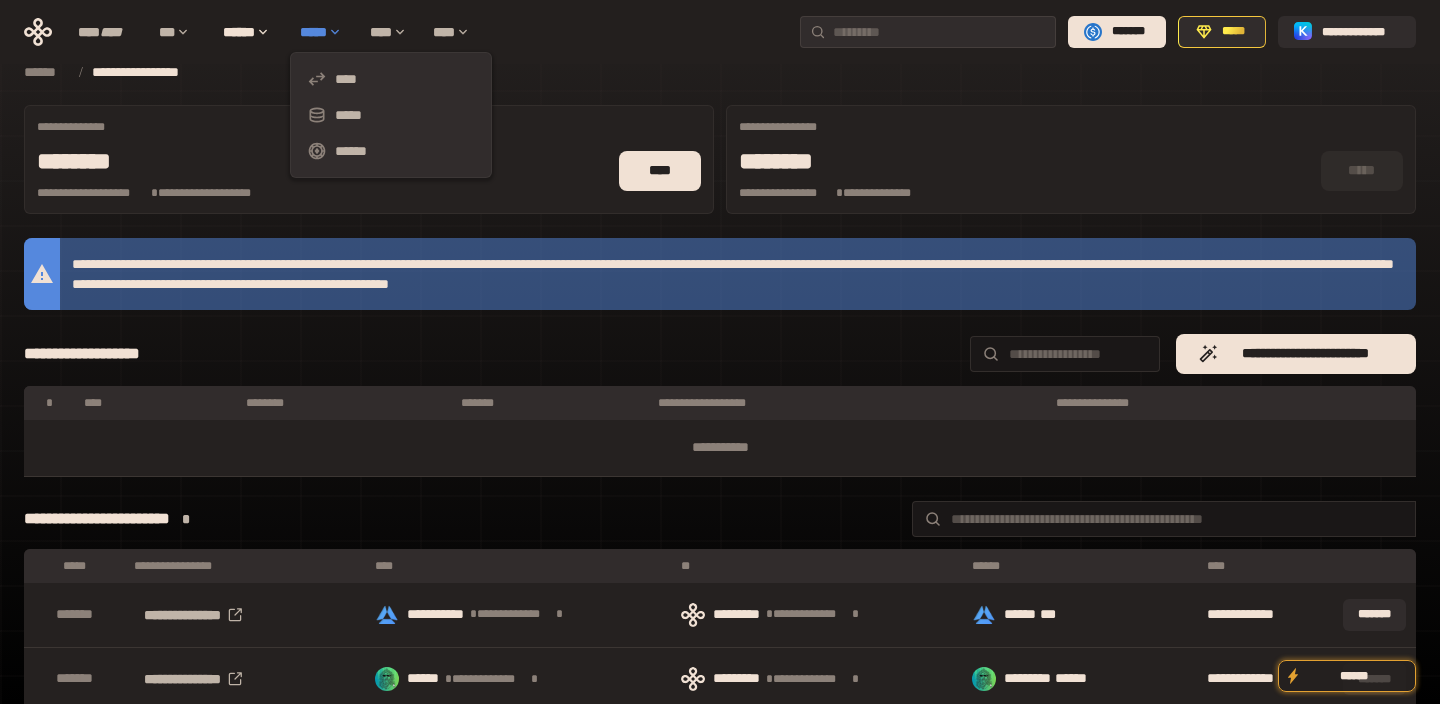 click on "*****" at bounding box center [325, 32] 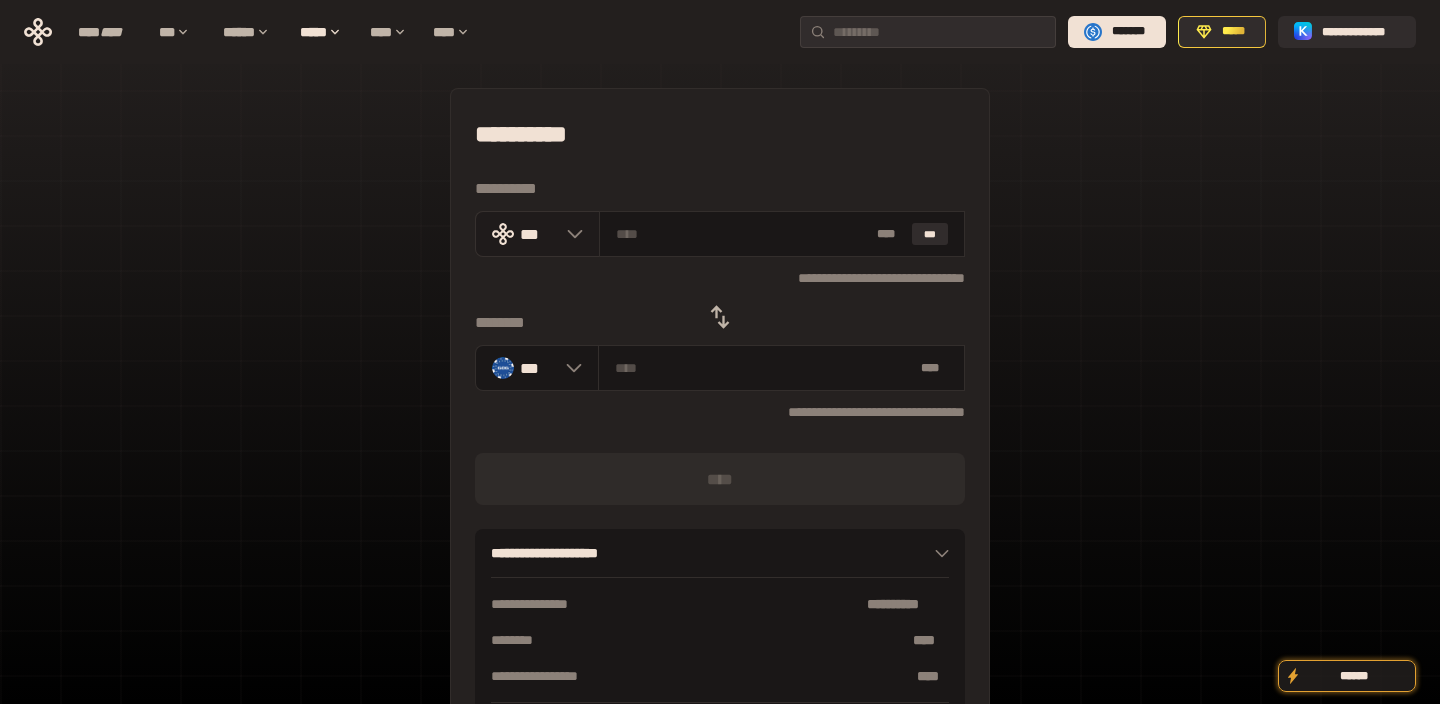 click on "***" at bounding box center (537, 234) 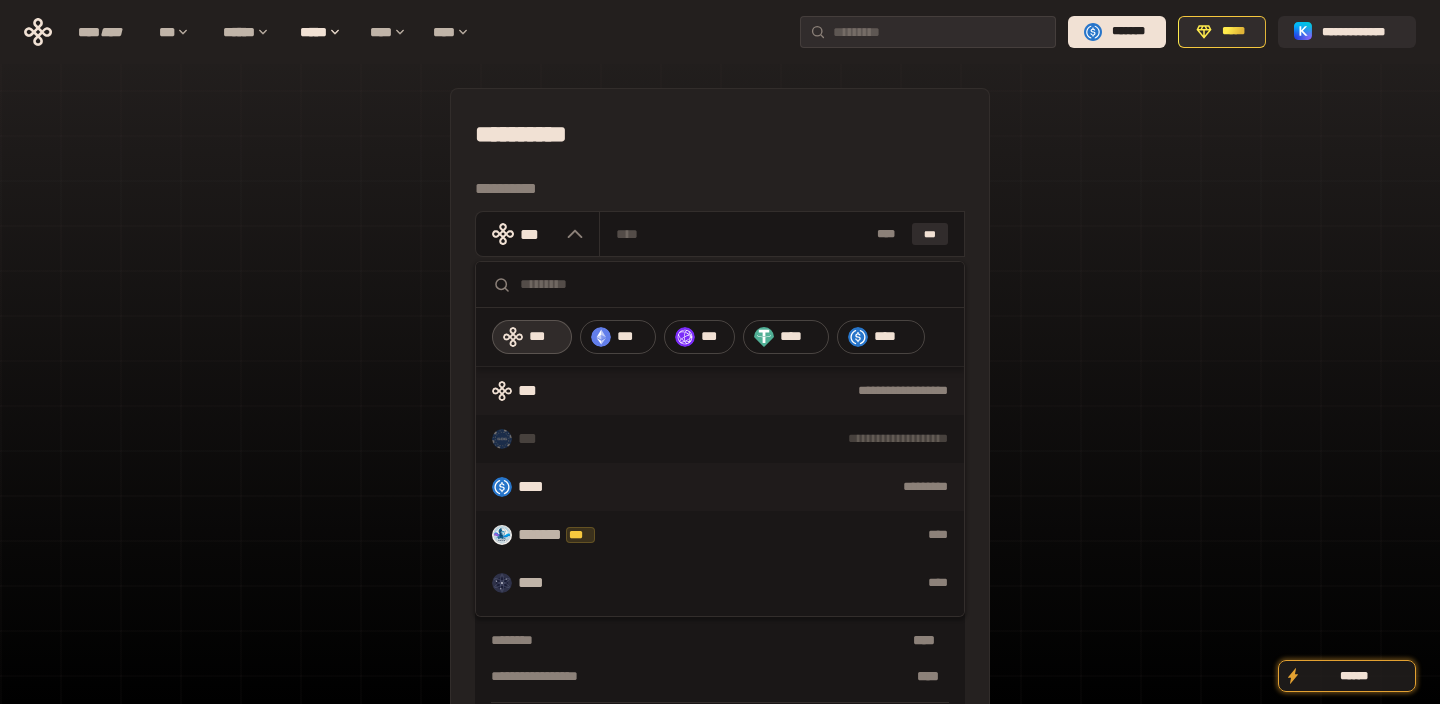 click on "**** *********" at bounding box center (720, 487) 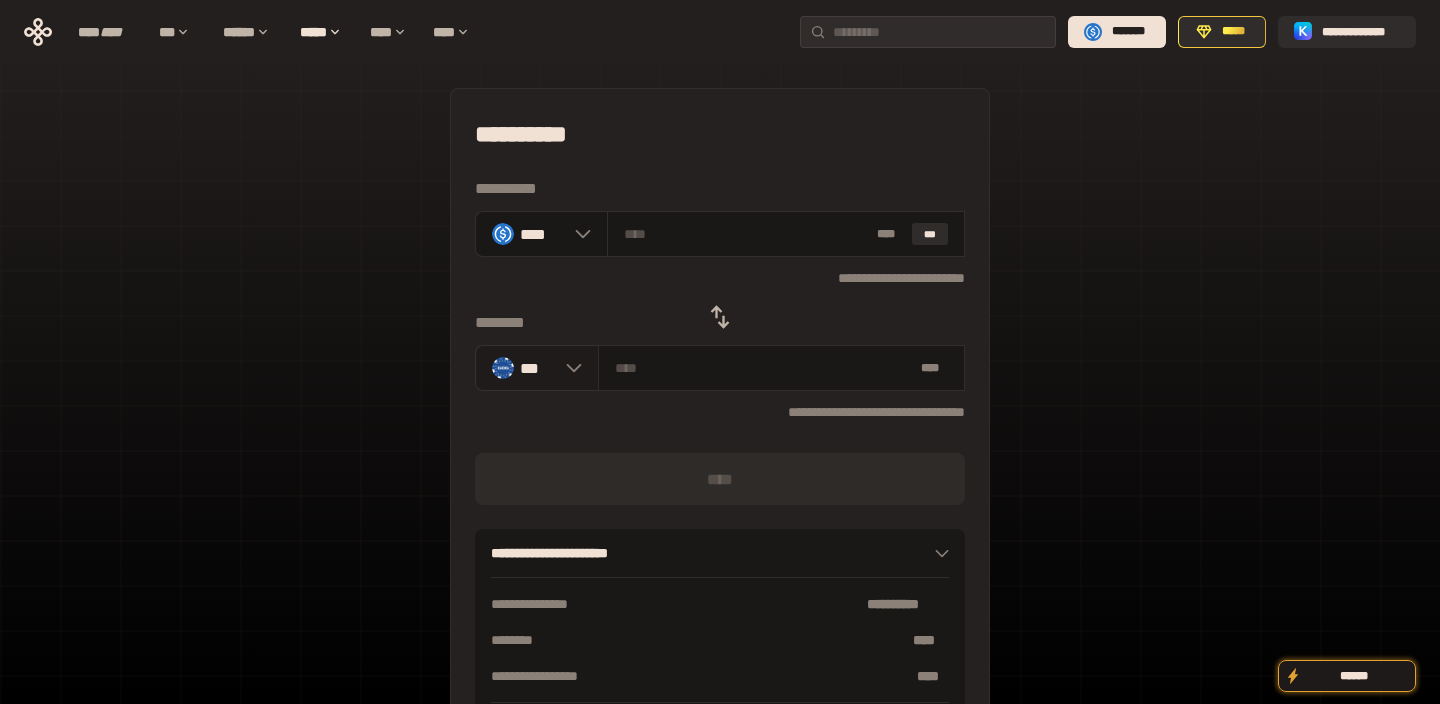 click on "***" at bounding box center (537, 368) 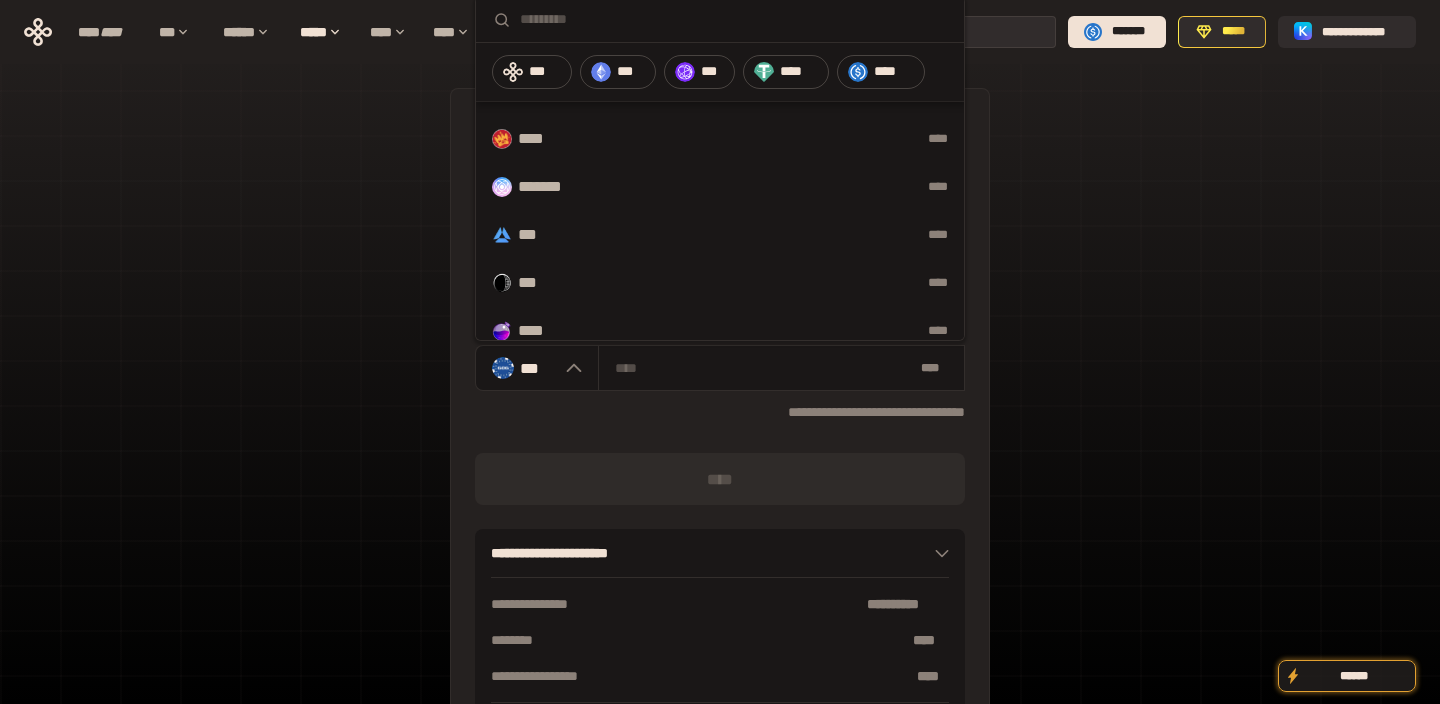 scroll, scrollTop: 618, scrollLeft: 0, axis: vertical 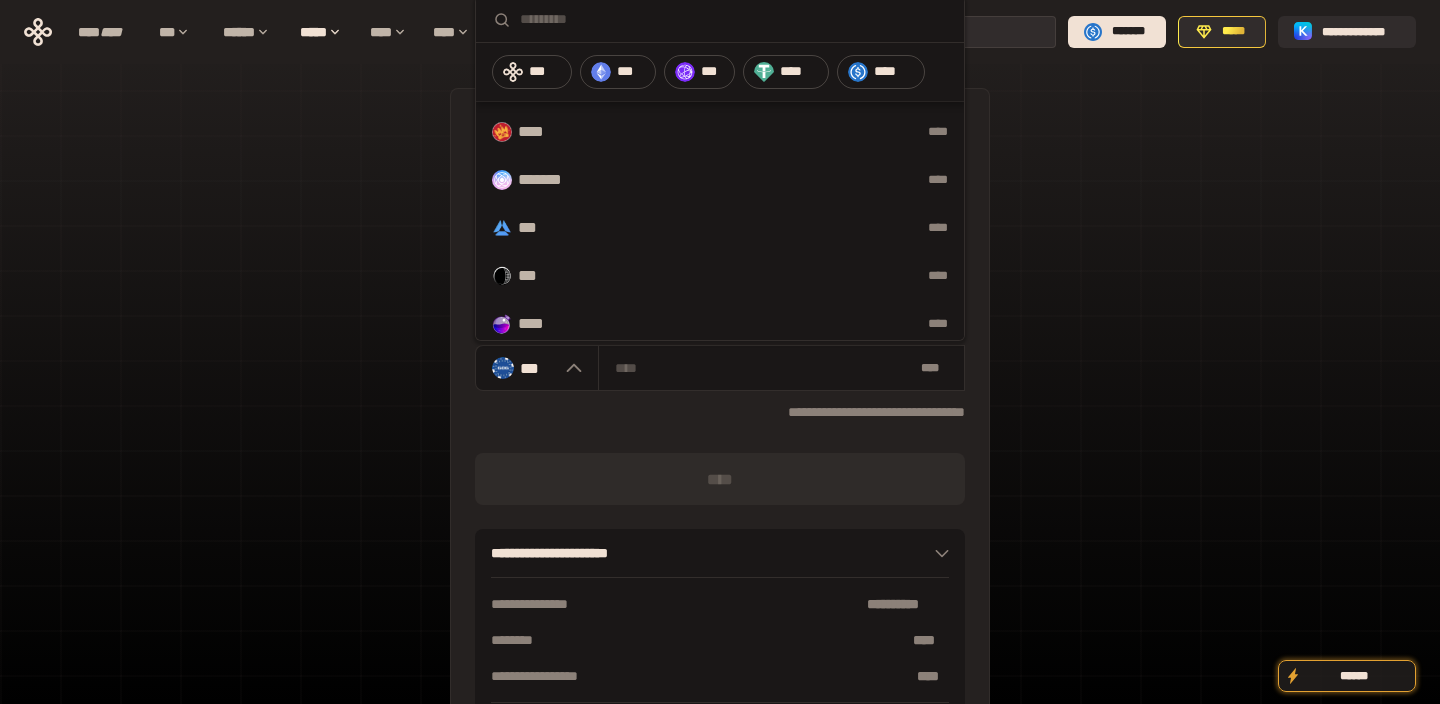 click on "*** ****" at bounding box center (720, 228) 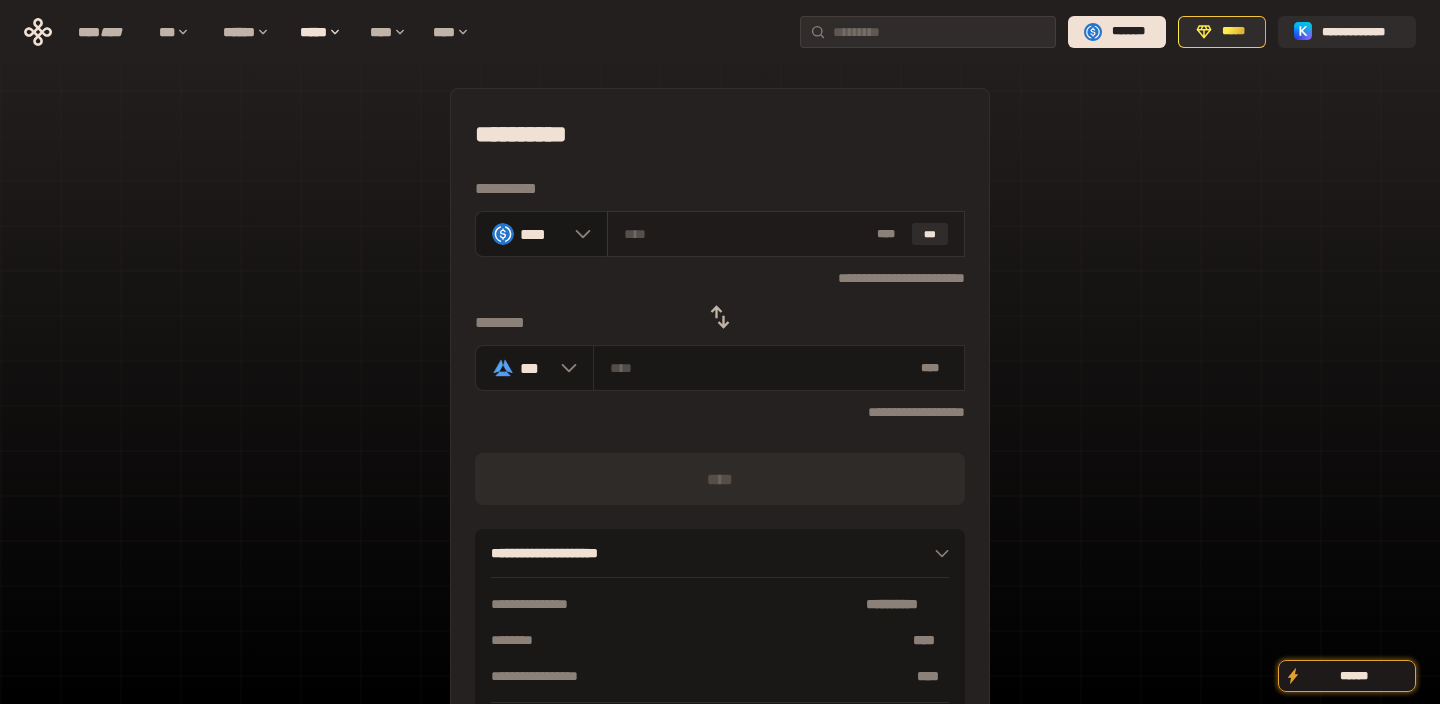 click at bounding box center (746, 234) 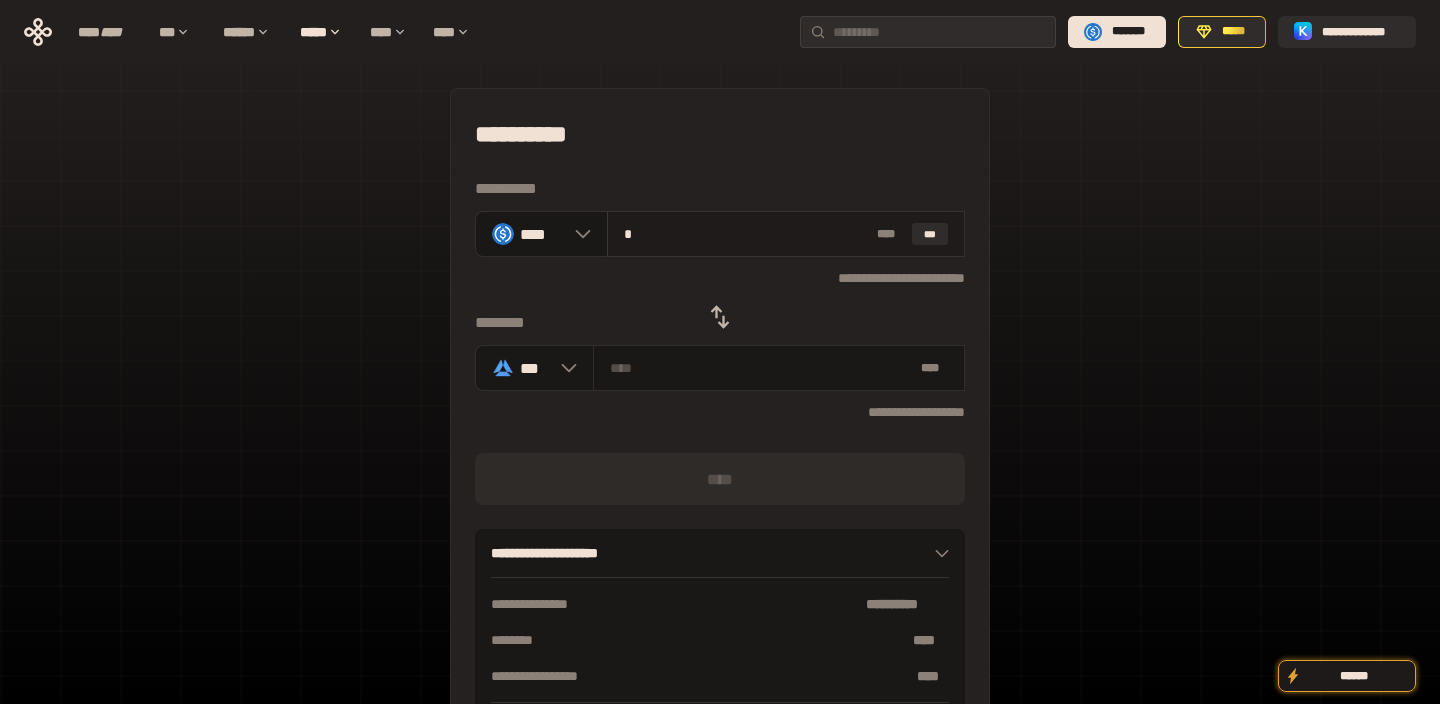 type on "**********" 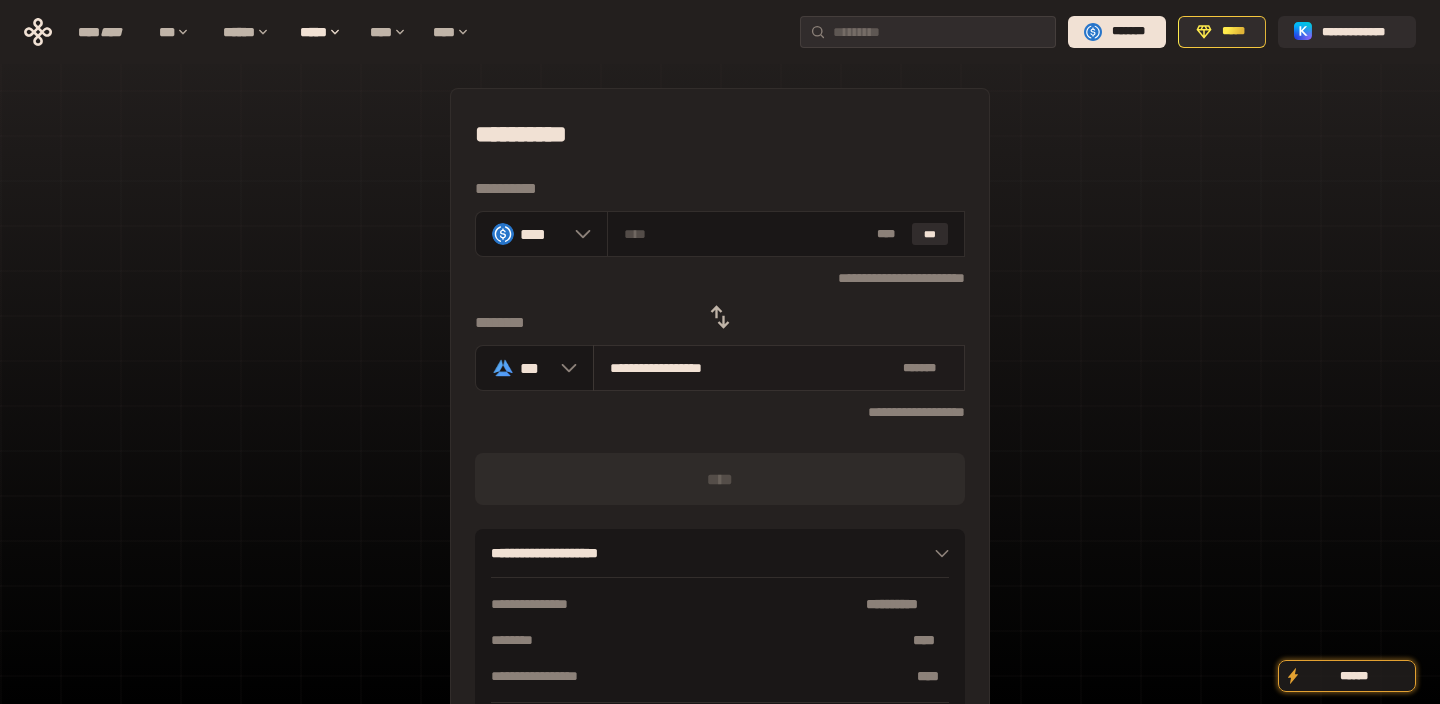 type on "*" 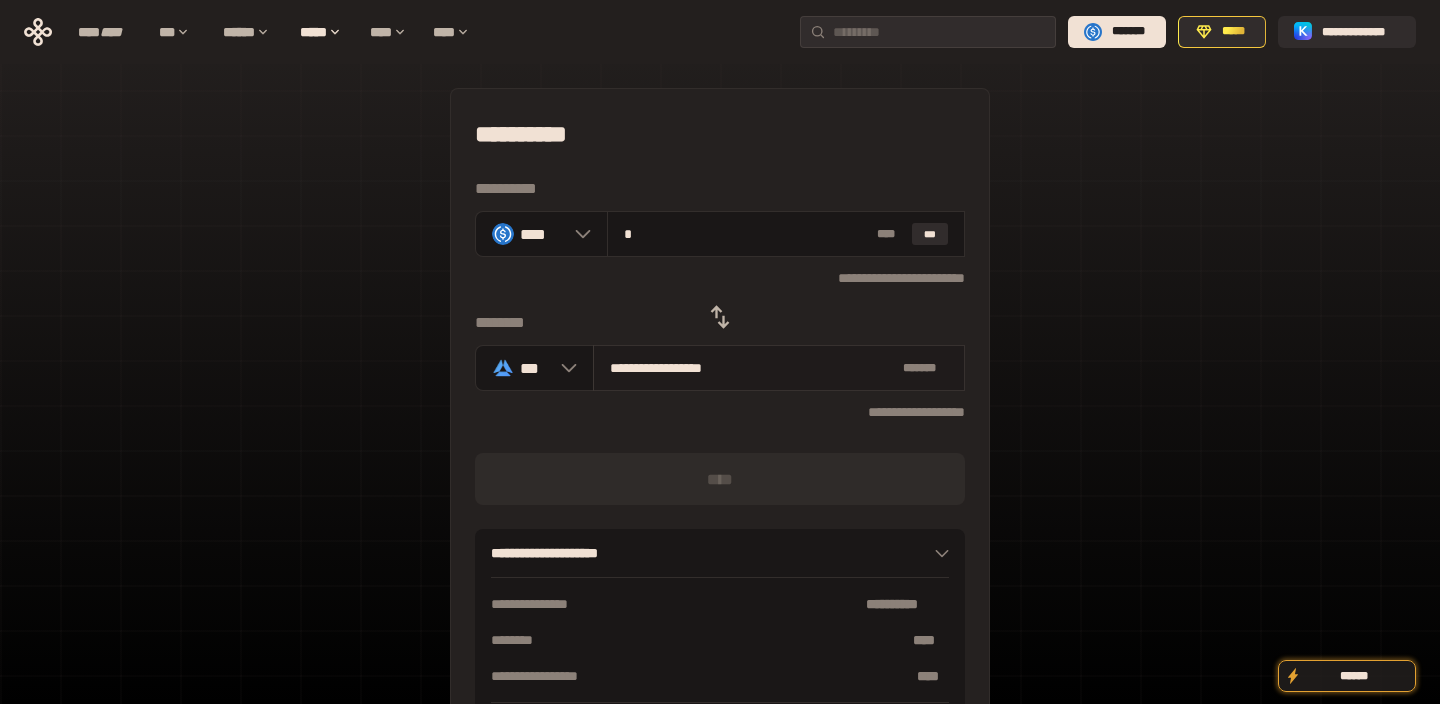 type on "**********" 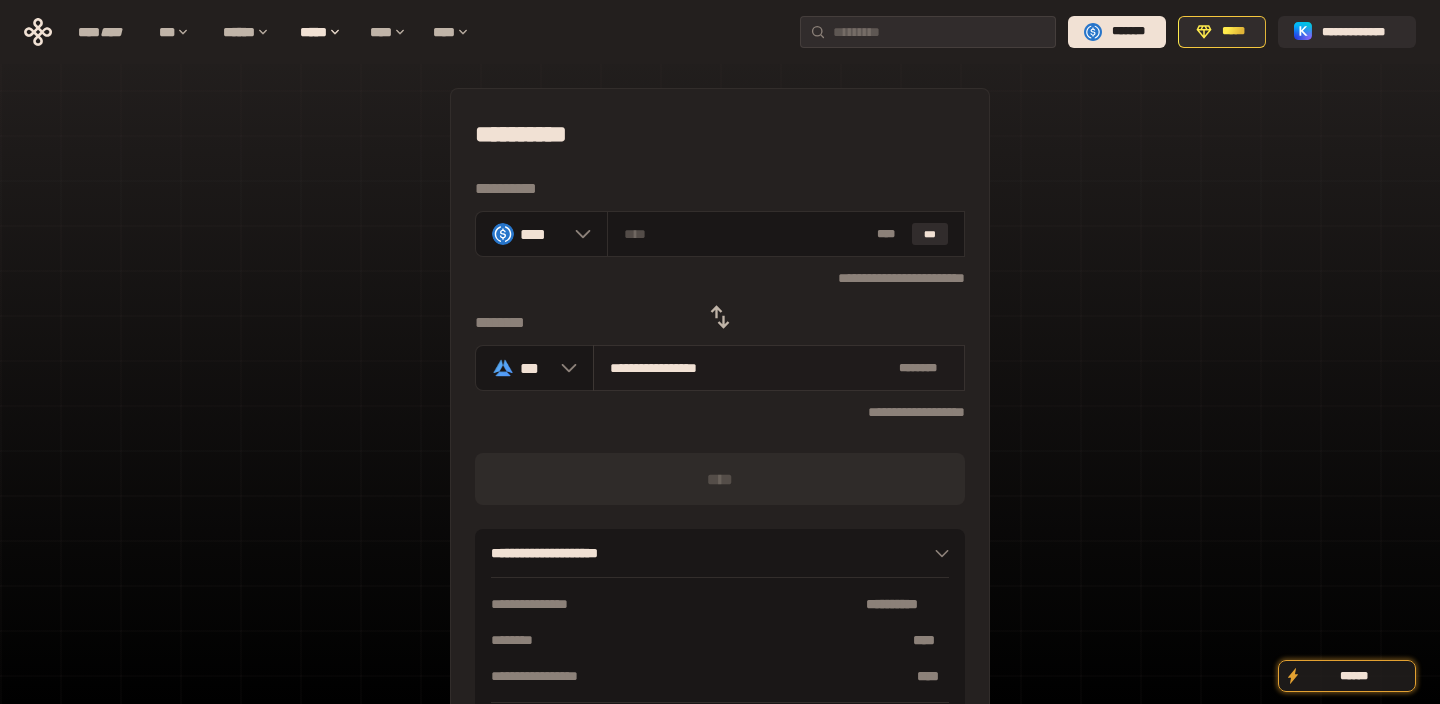 type on "*" 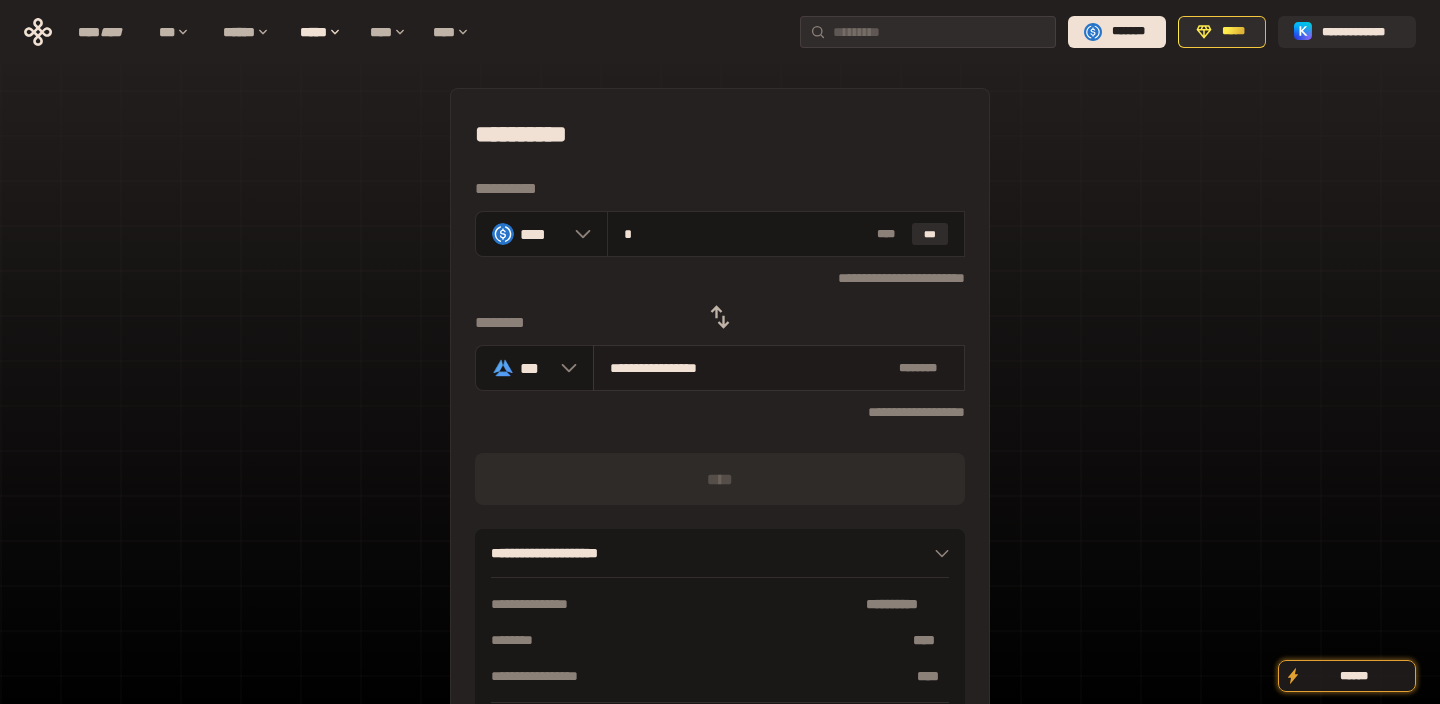 type on "**********" 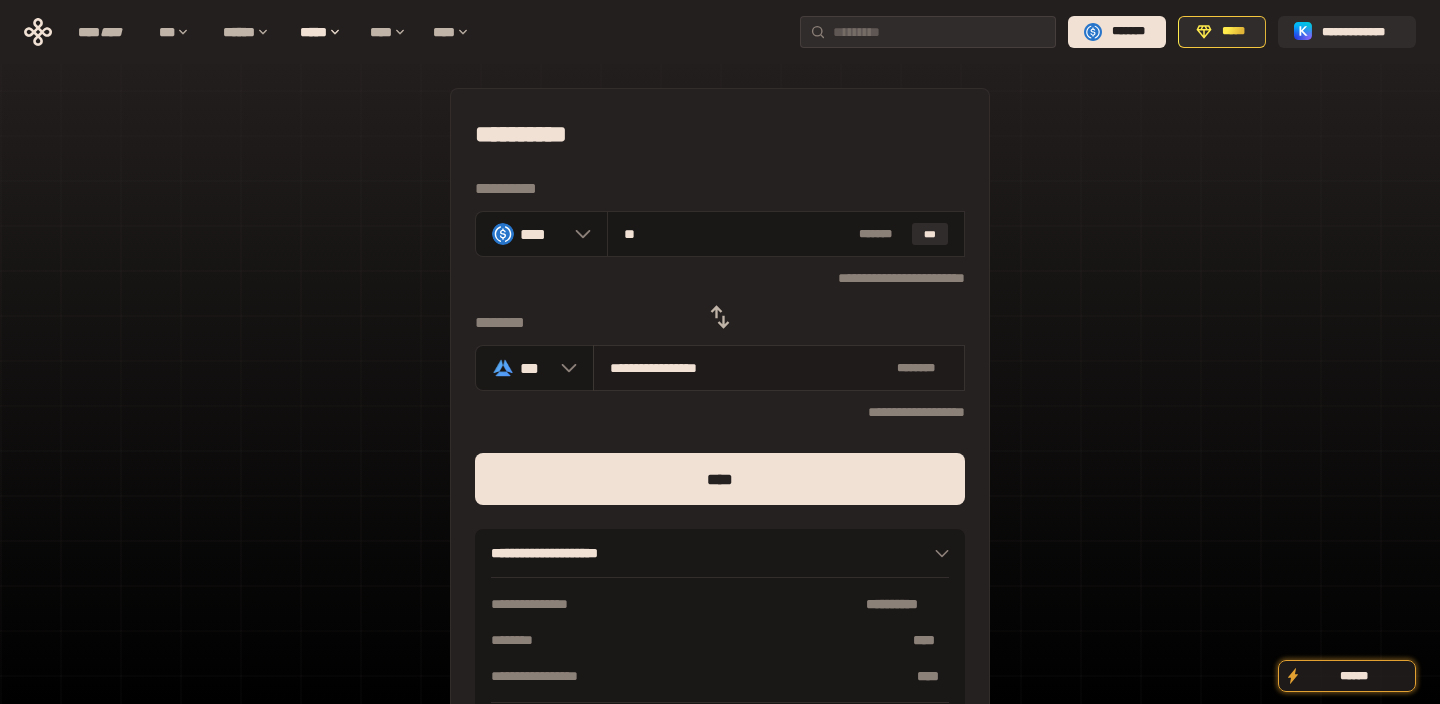 type on "***" 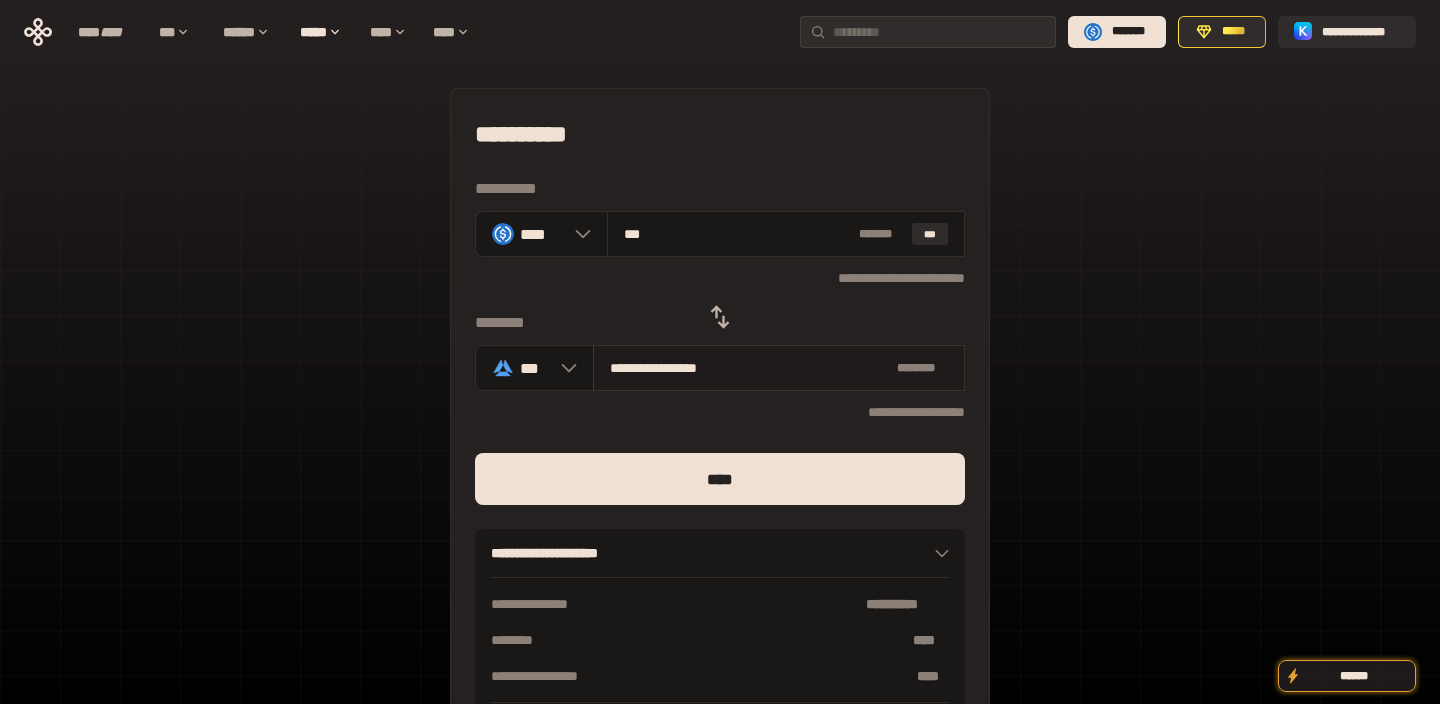 type on "**********" 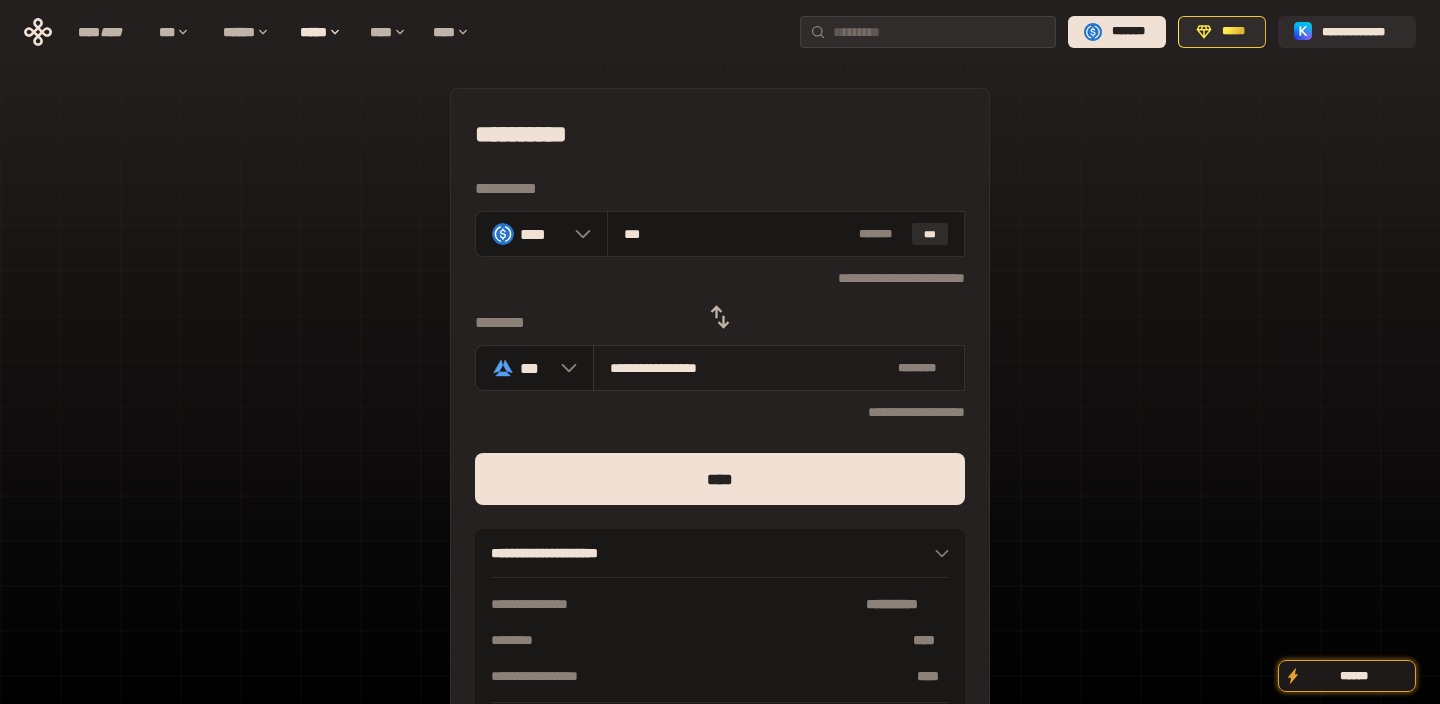 type on "****" 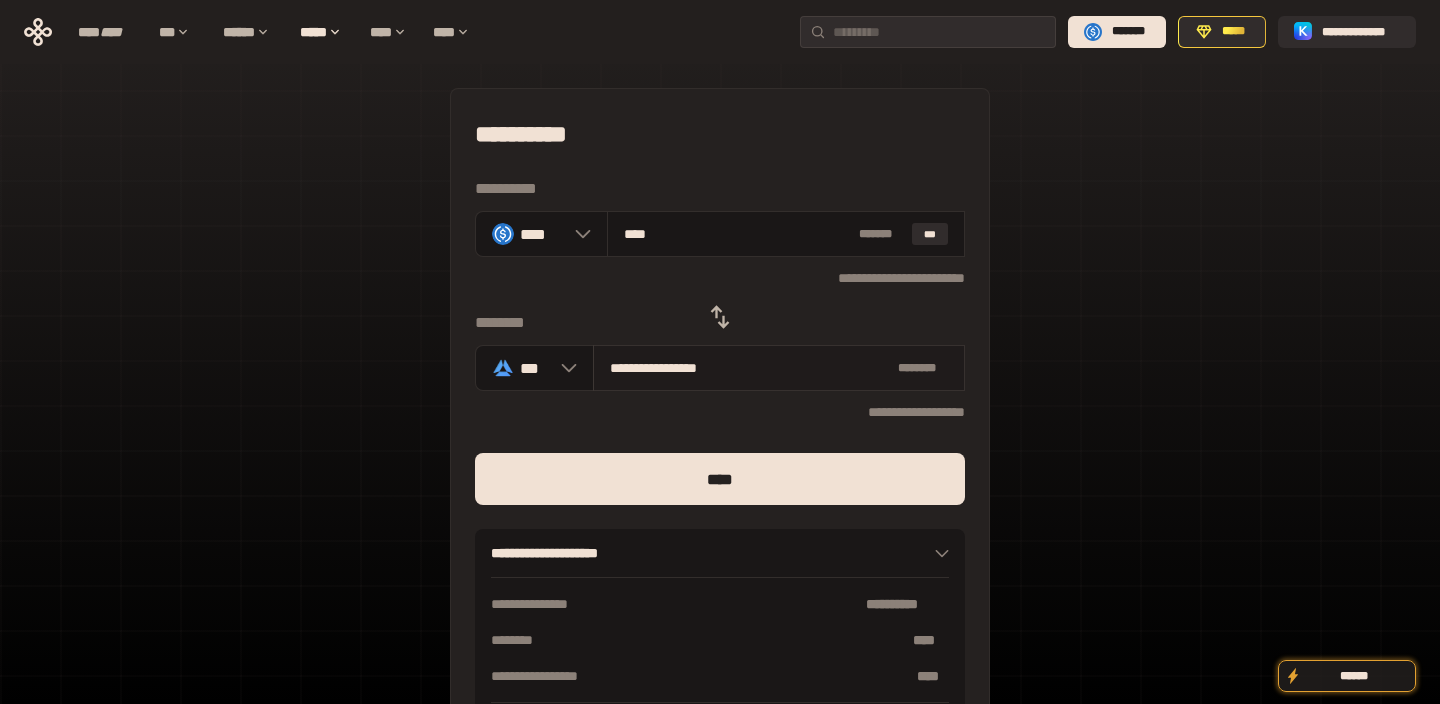 type on "**********" 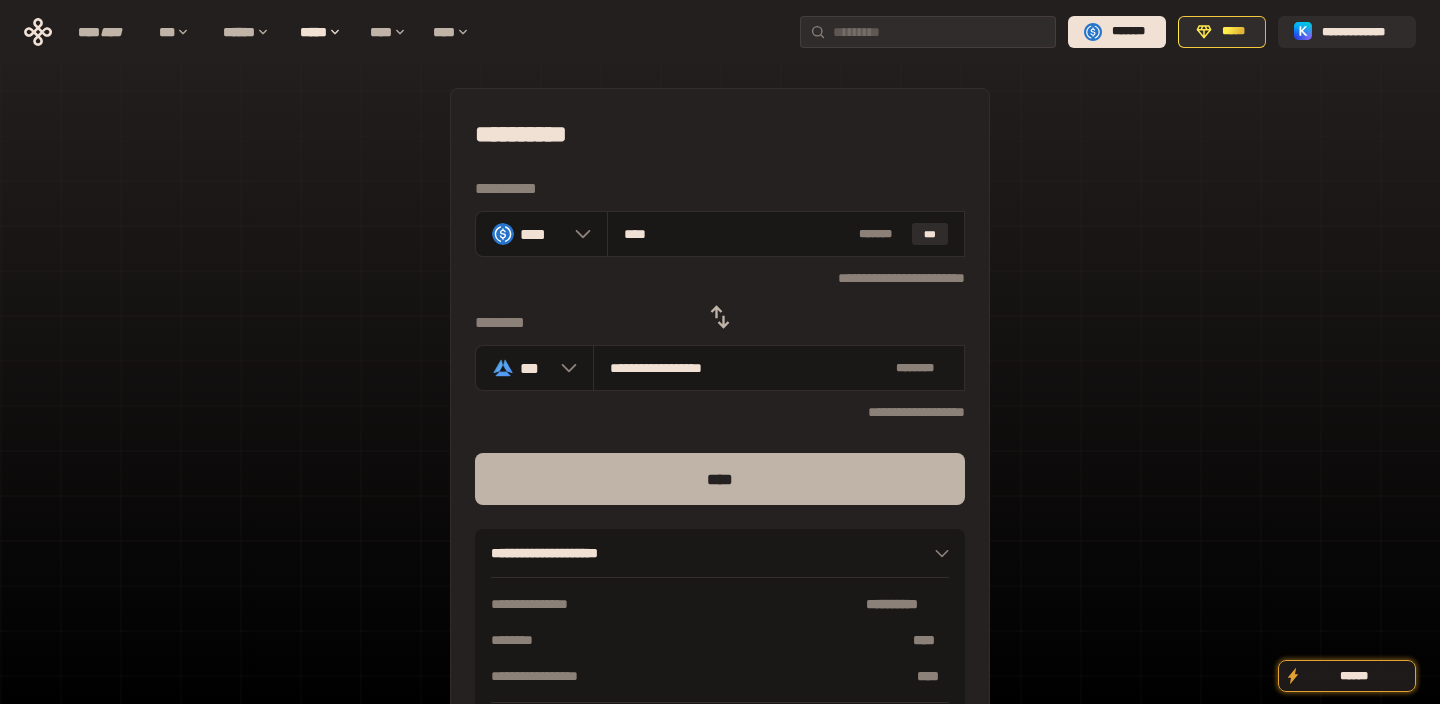 type on "****" 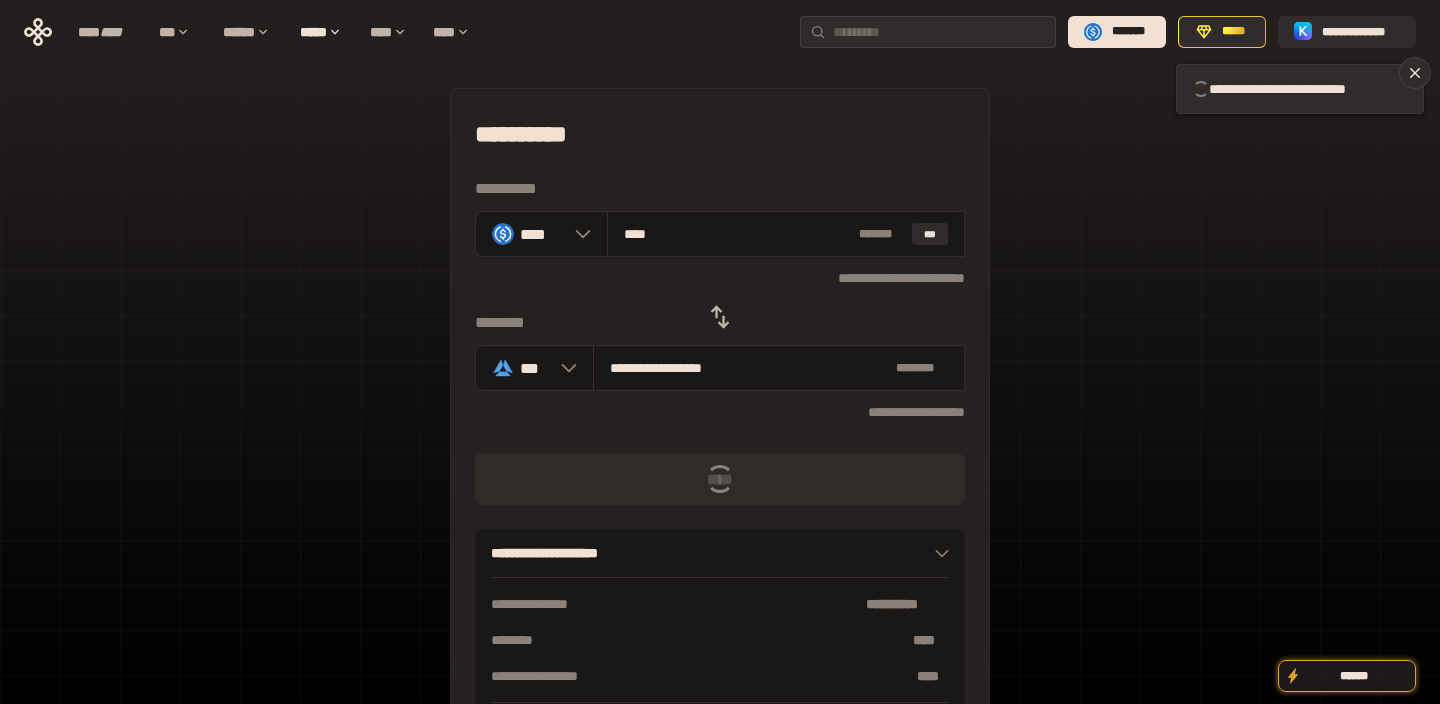 type 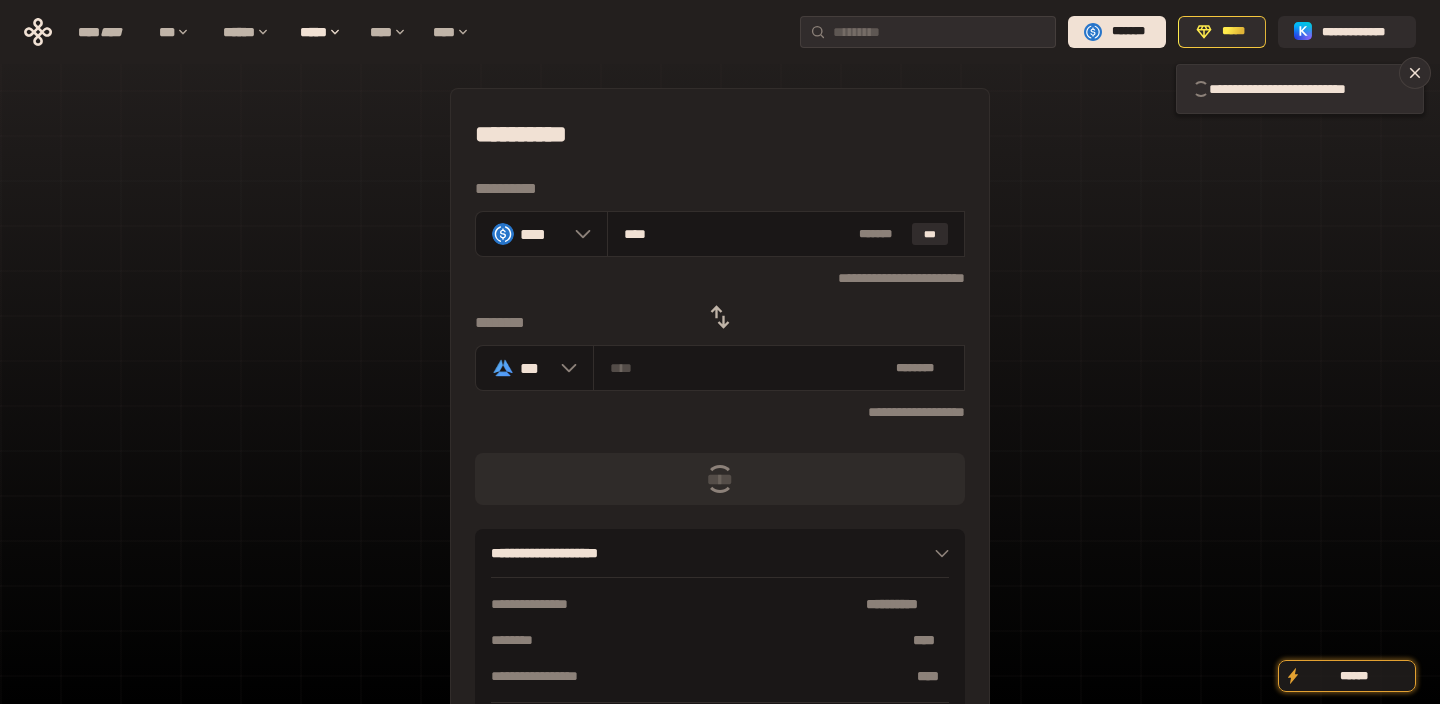 type 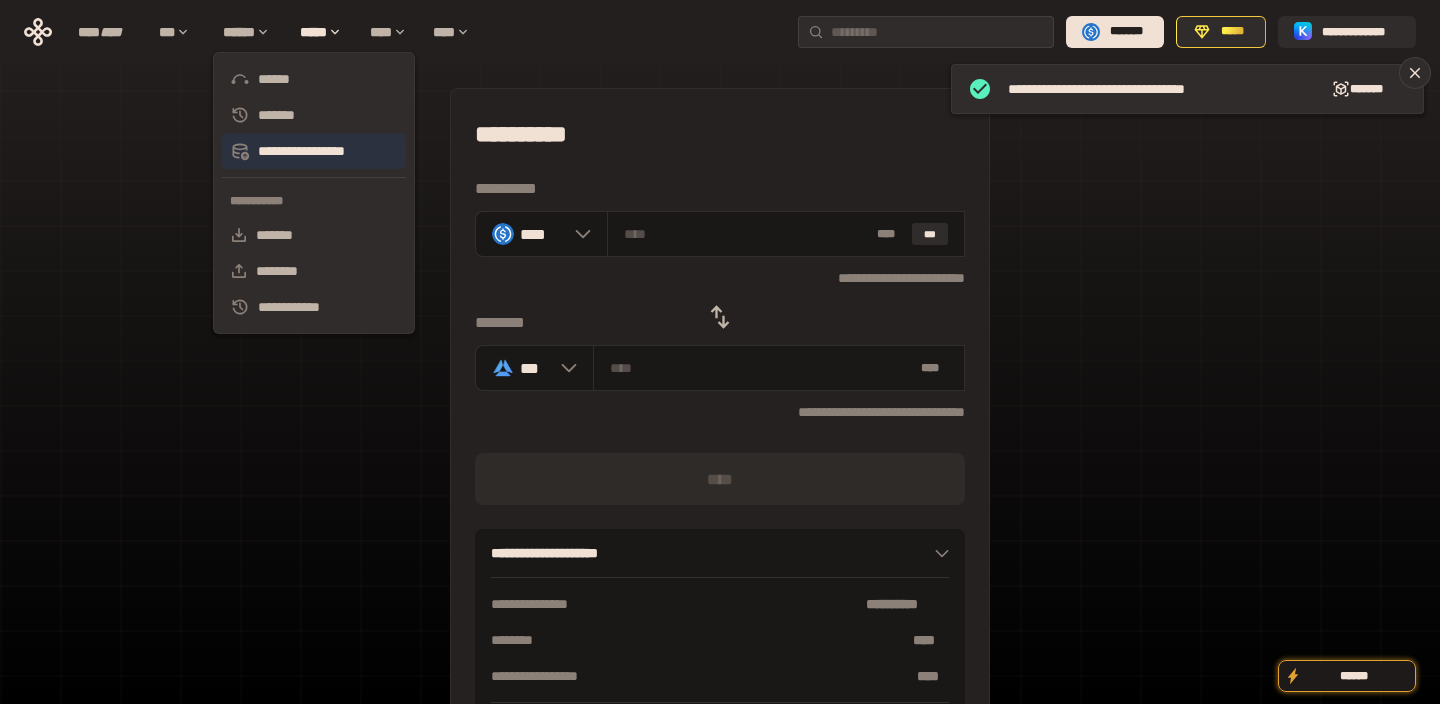 click on "**********" at bounding box center [314, 151] 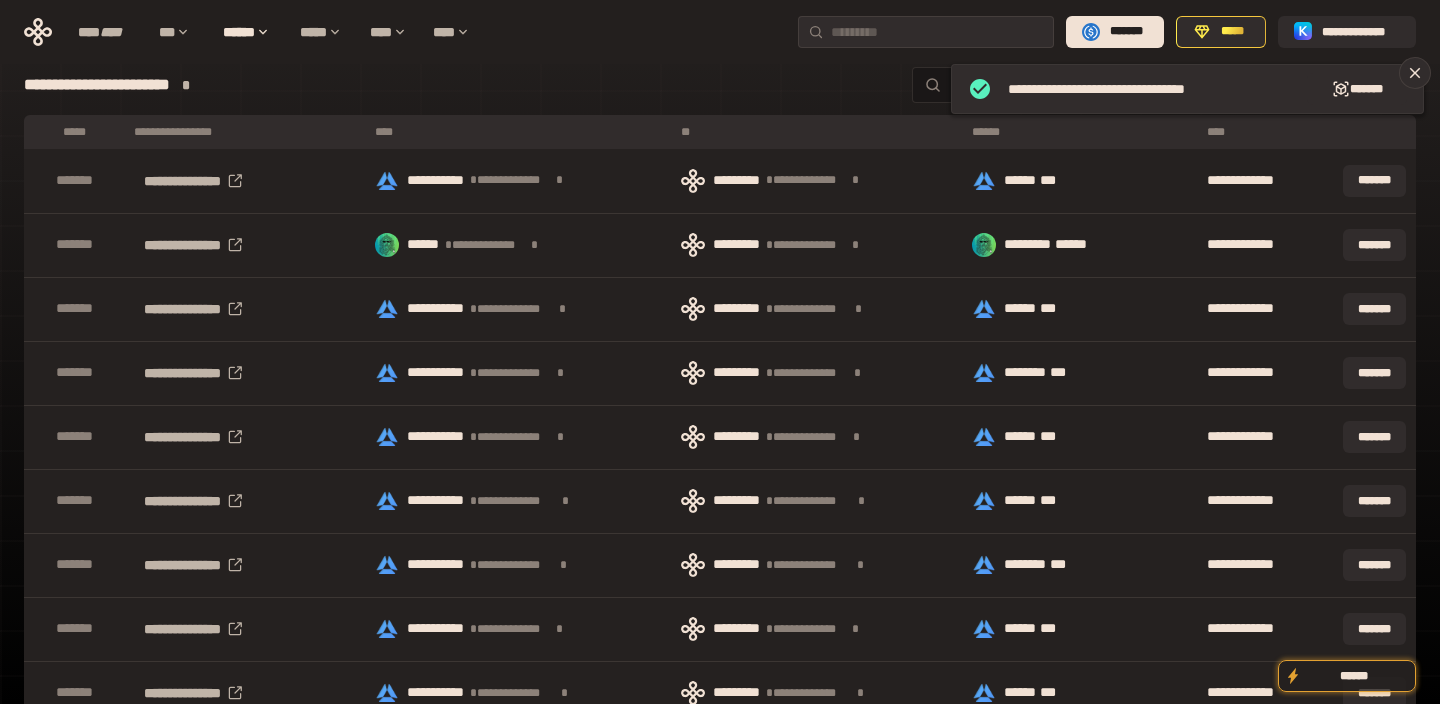 scroll, scrollTop: 435, scrollLeft: 0, axis: vertical 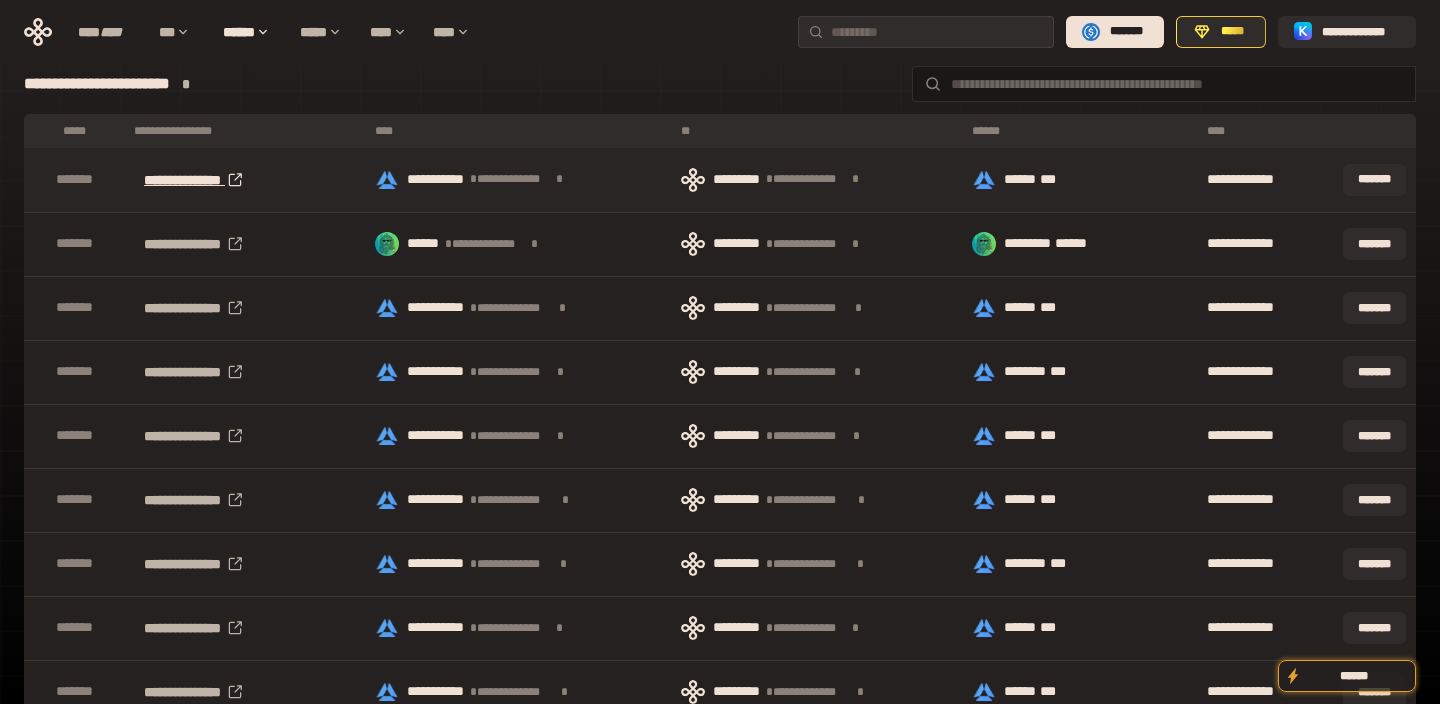 click on "**********" at bounding box center [214, 180] 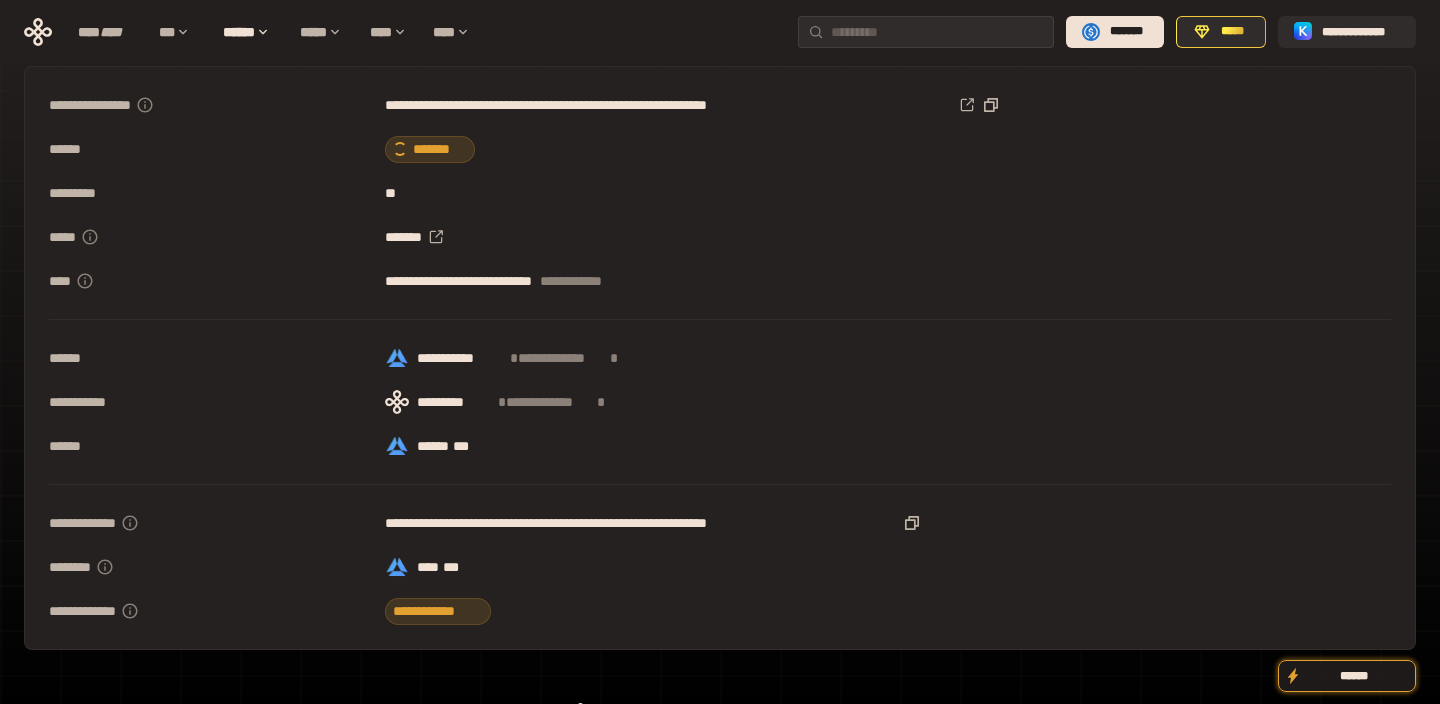 scroll, scrollTop: 121, scrollLeft: 0, axis: vertical 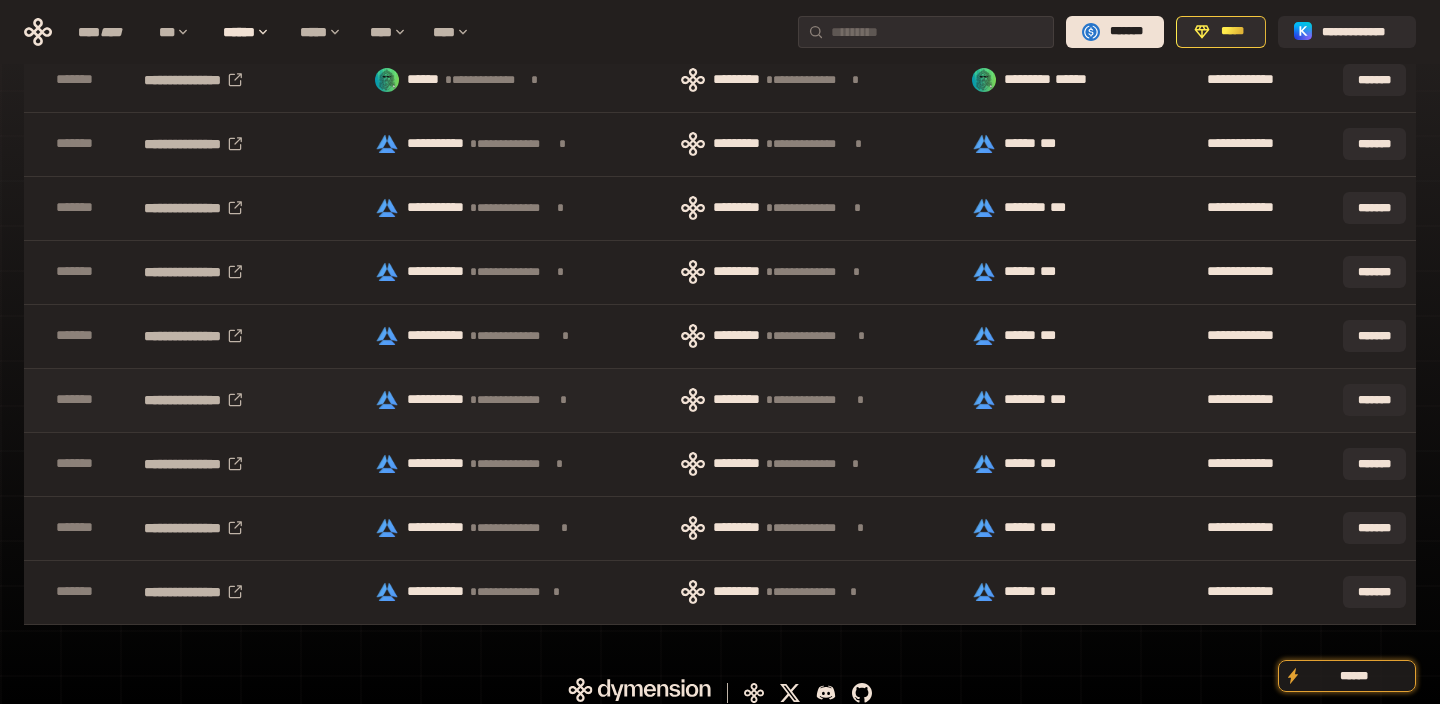 click on "********   ***" at bounding box center [1077, 400] 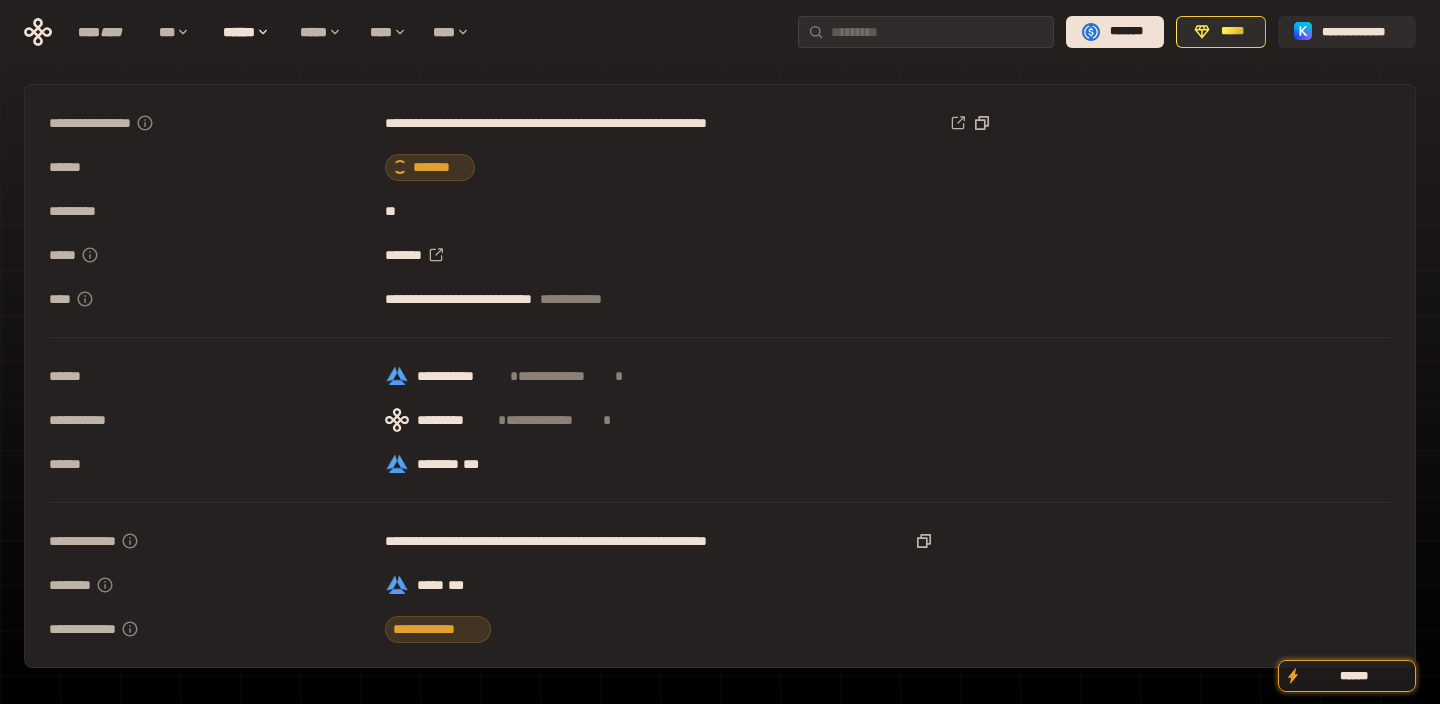 scroll, scrollTop: 121, scrollLeft: 0, axis: vertical 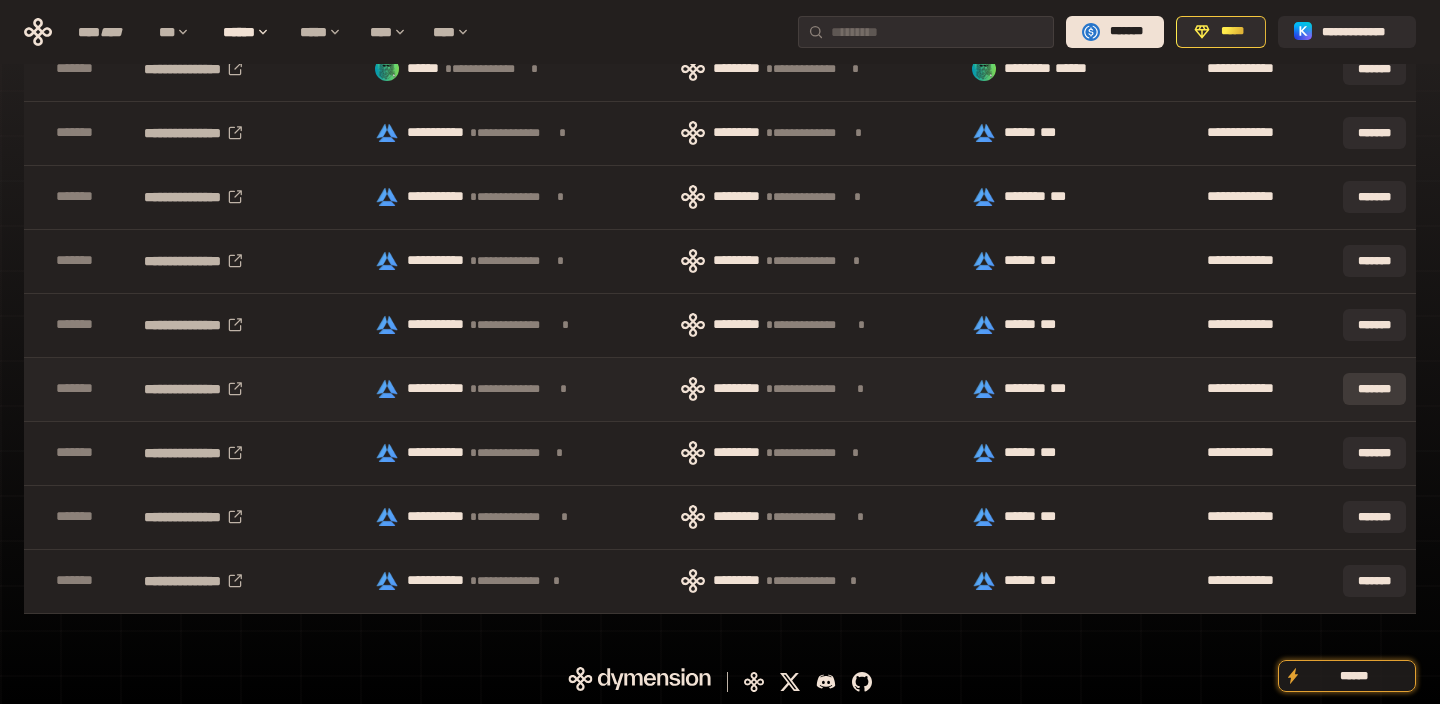 click on "*******" at bounding box center [1374, 389] 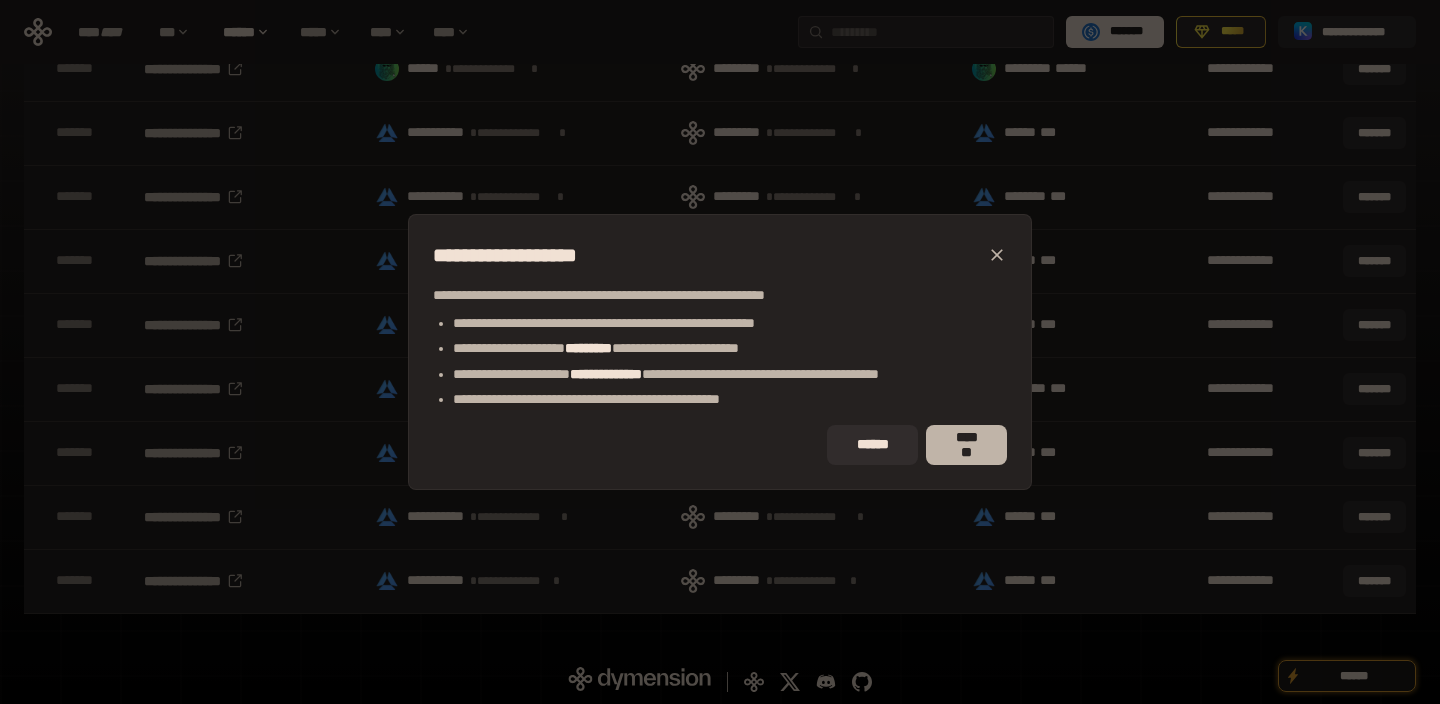 click on "*******" at bounding box center (966, 445) 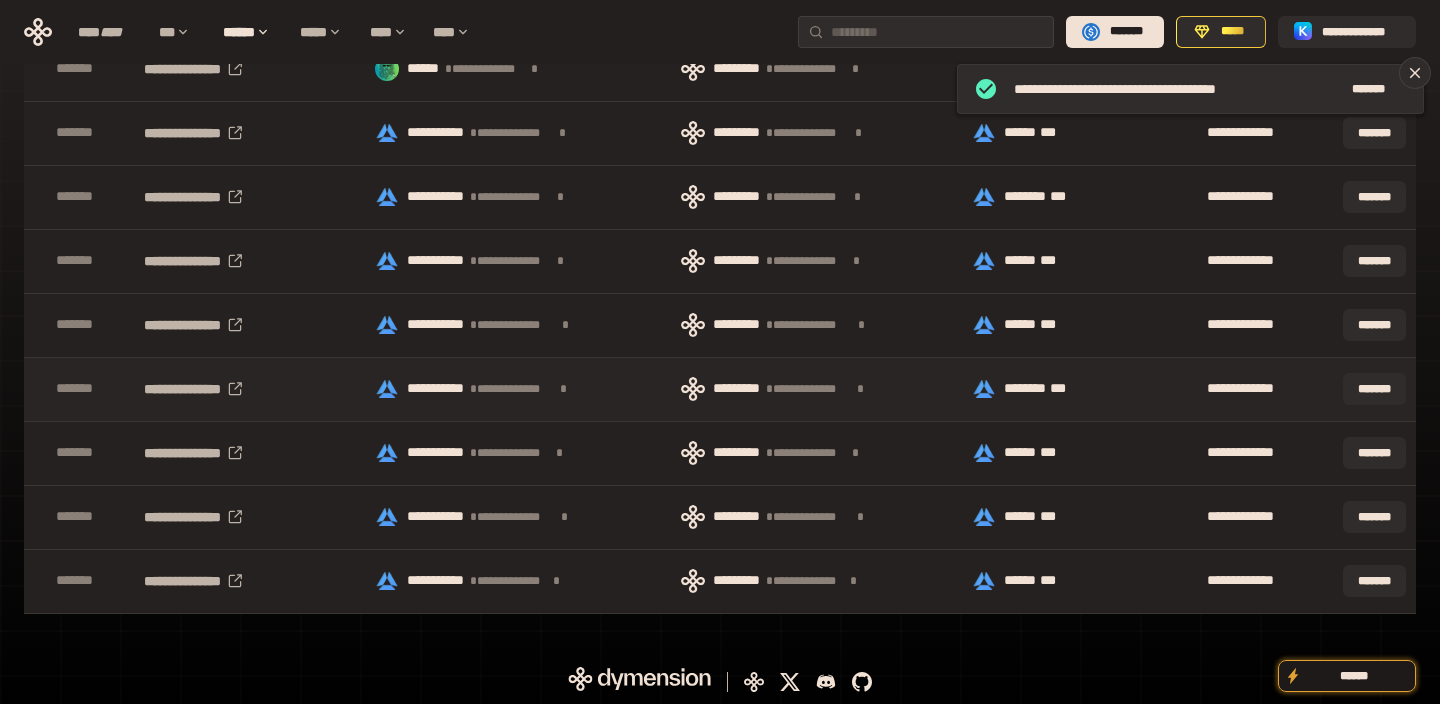 scroll, scrollTop: 611, scrollLeft: 0, axis: vertical 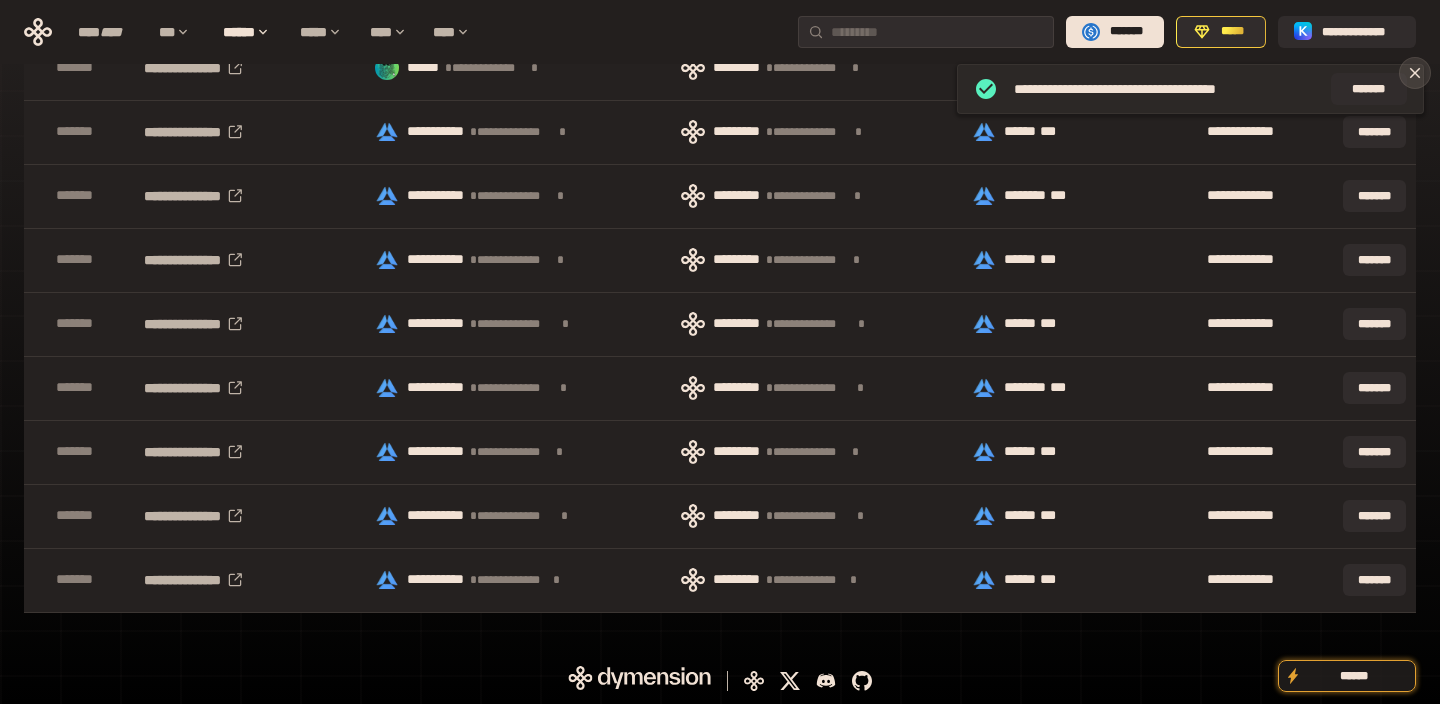 click 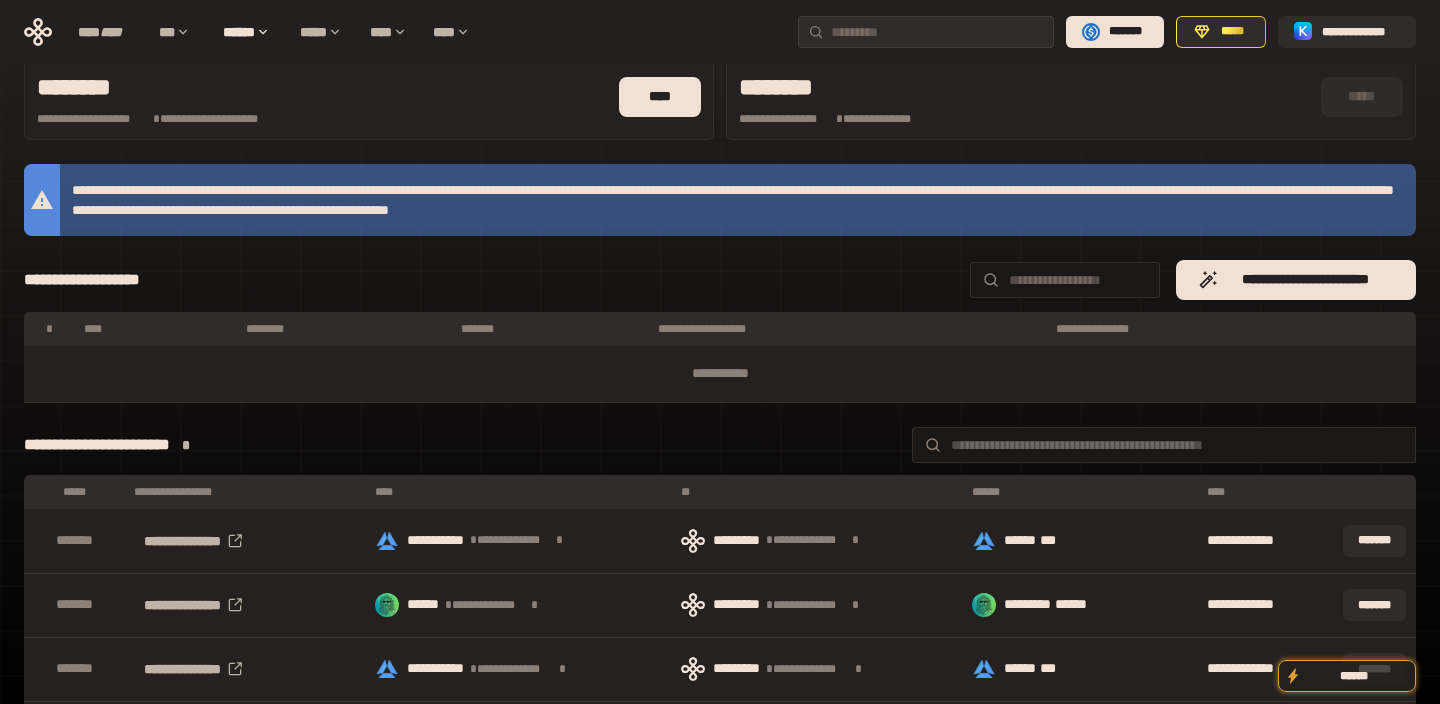 scroll, scrollTop: 63, scrollLeft: 0, axis: vertical 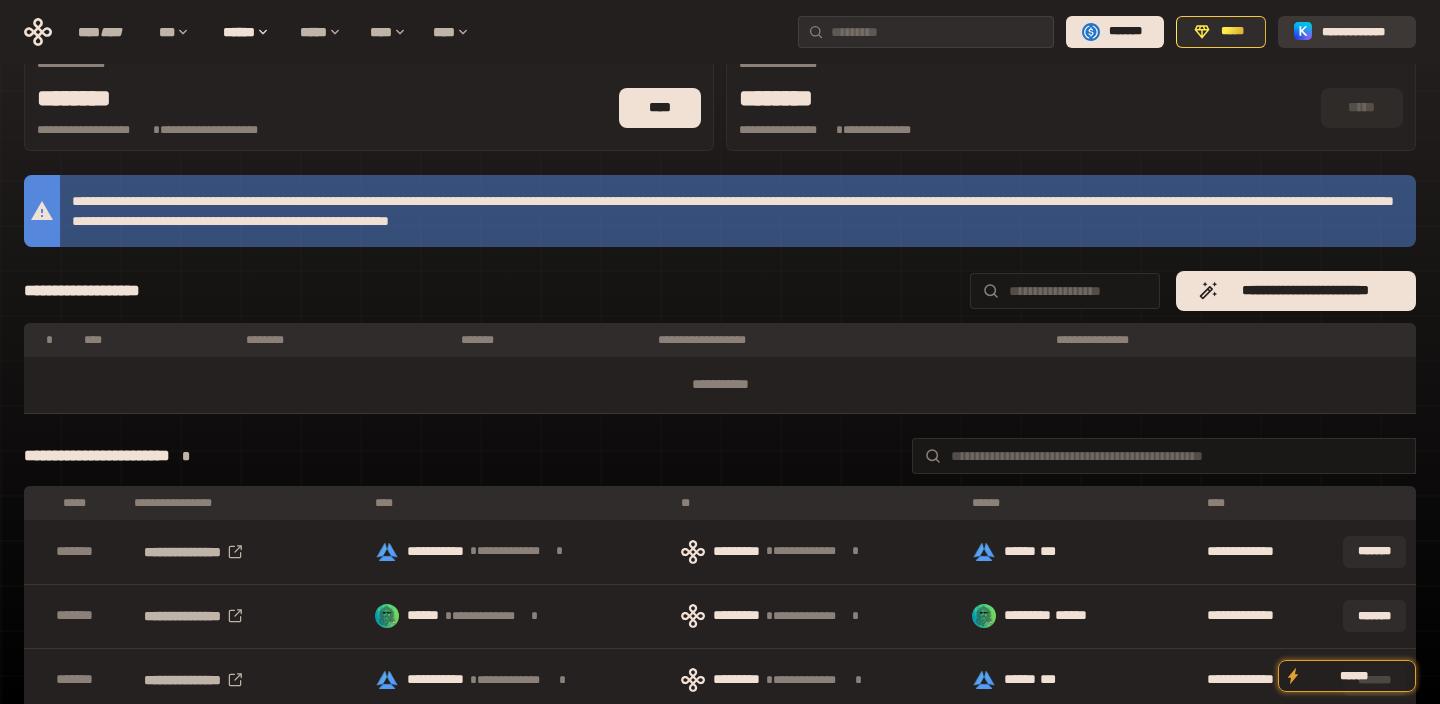 click on "**********" at bounding box center (1361, 32) 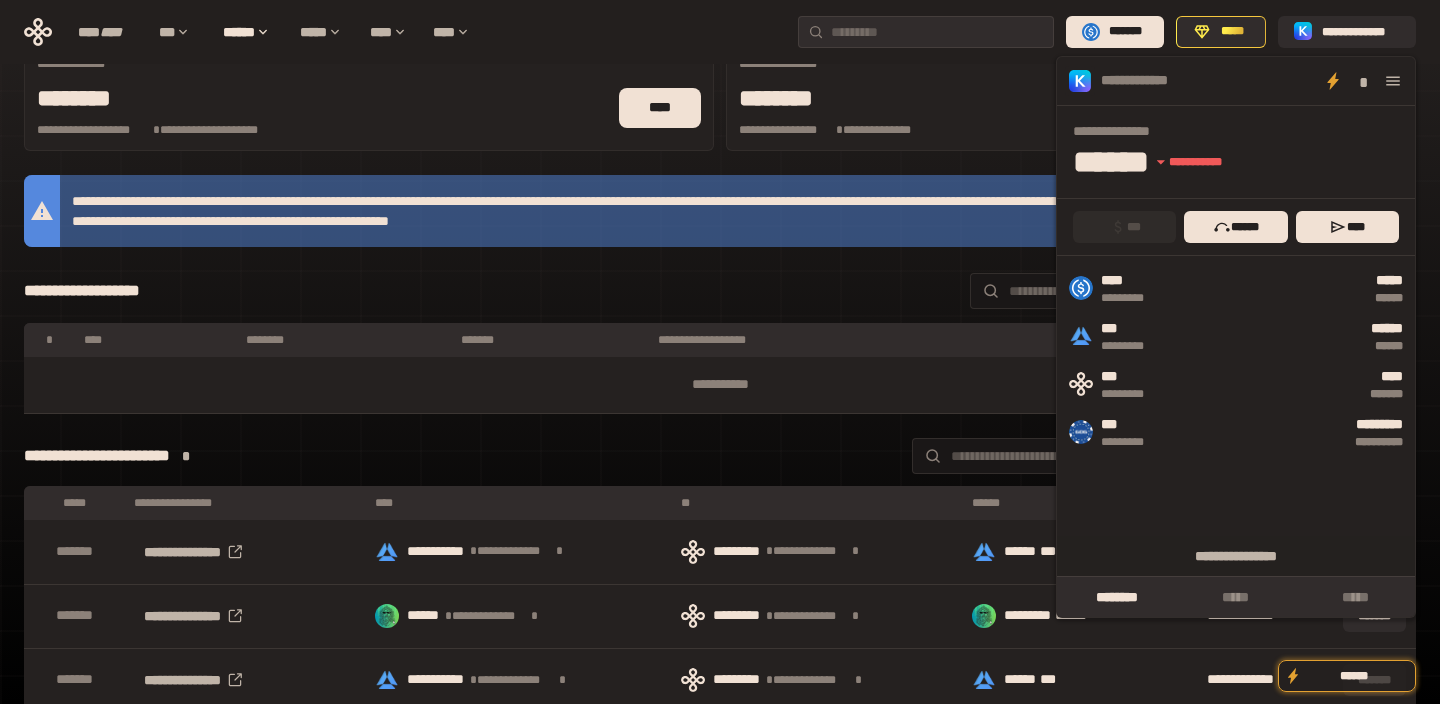 click on "**********" at bounding box center [720, 603] 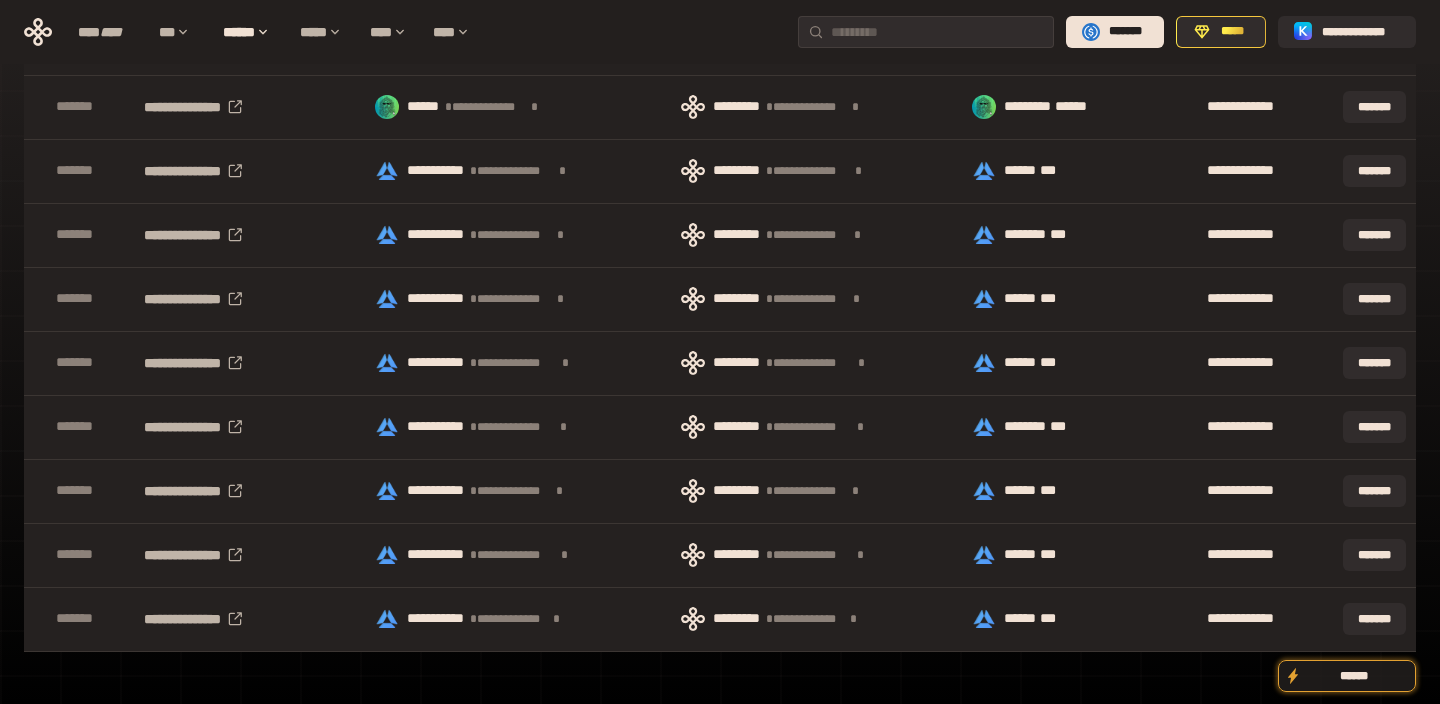 scroll, scrollTop: 590, scrollLeft: 0, axis: vertical 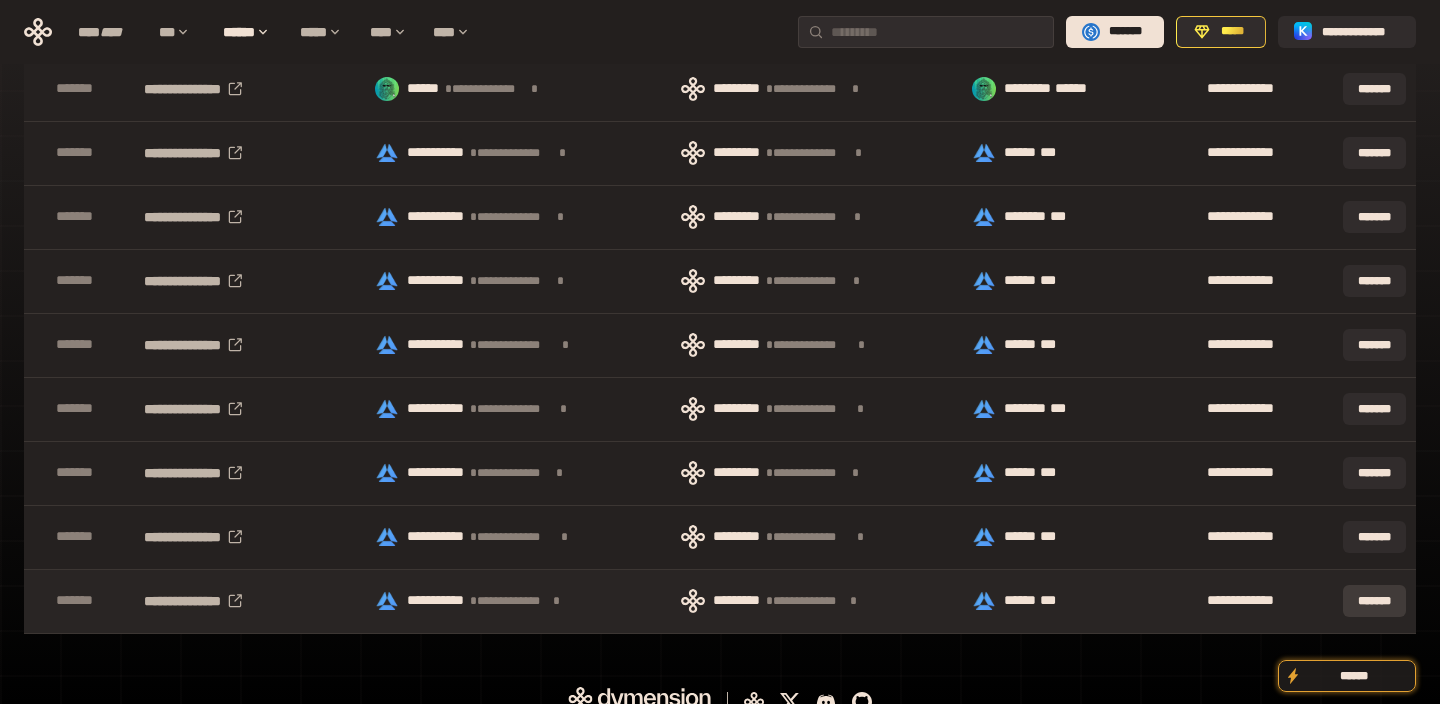 click on "*******" at bounding box center [1374, 601] 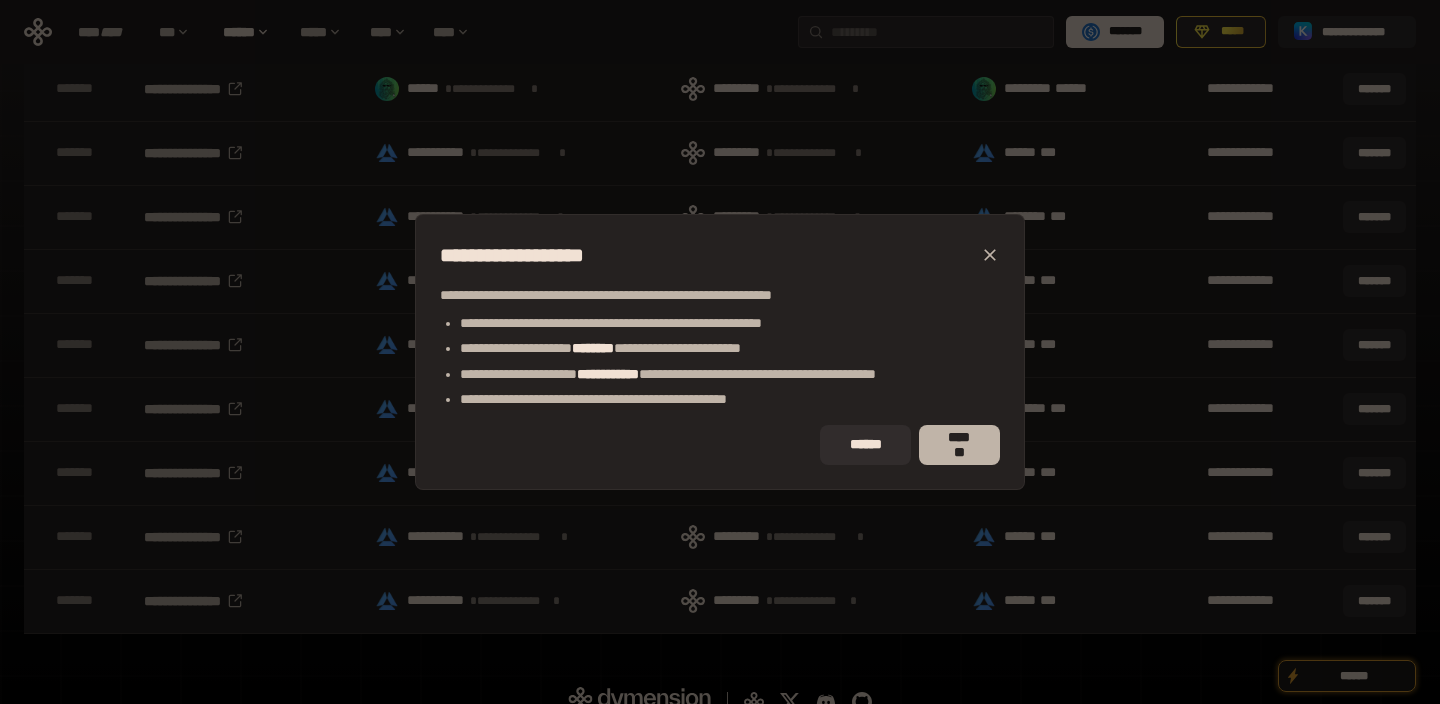 click on "*******" at bounding box center [959, 445] 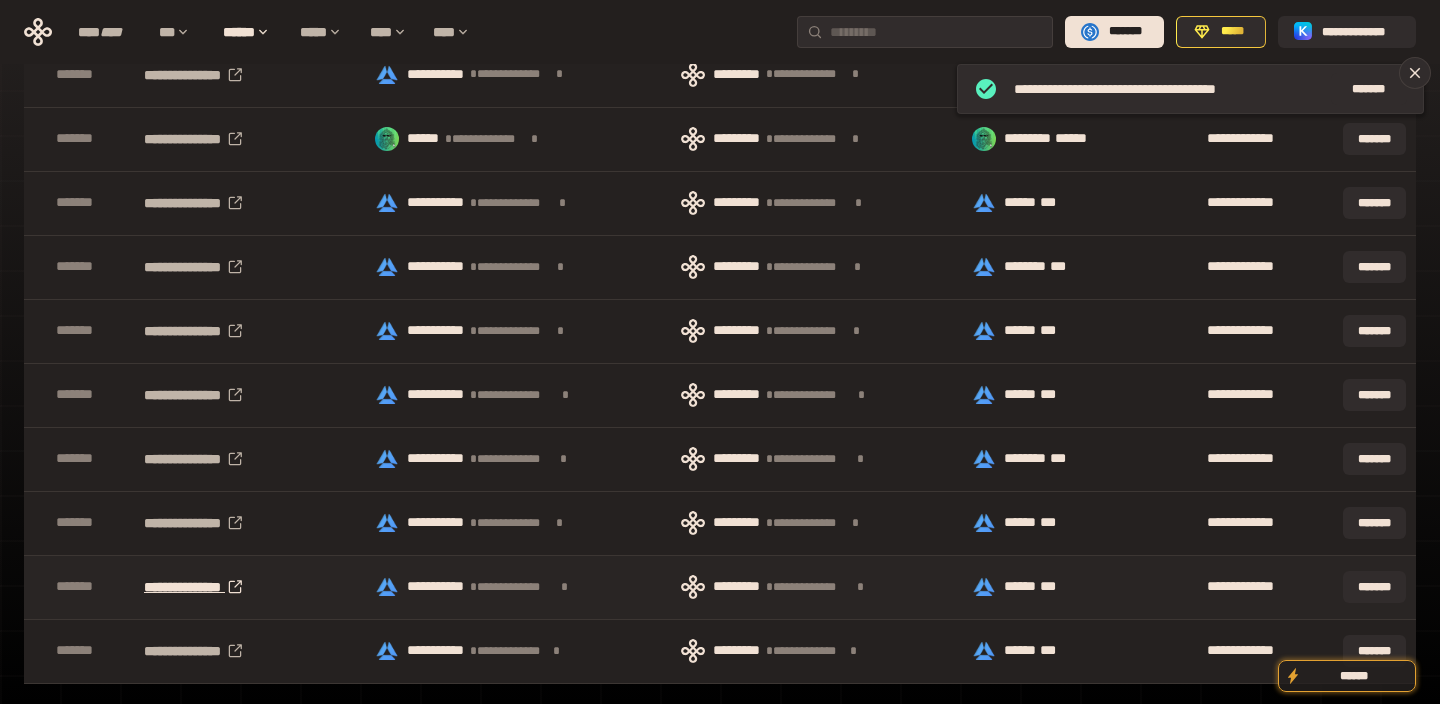 scroll, scrollTop: 537, scrollLeft: 0, axis: vertical 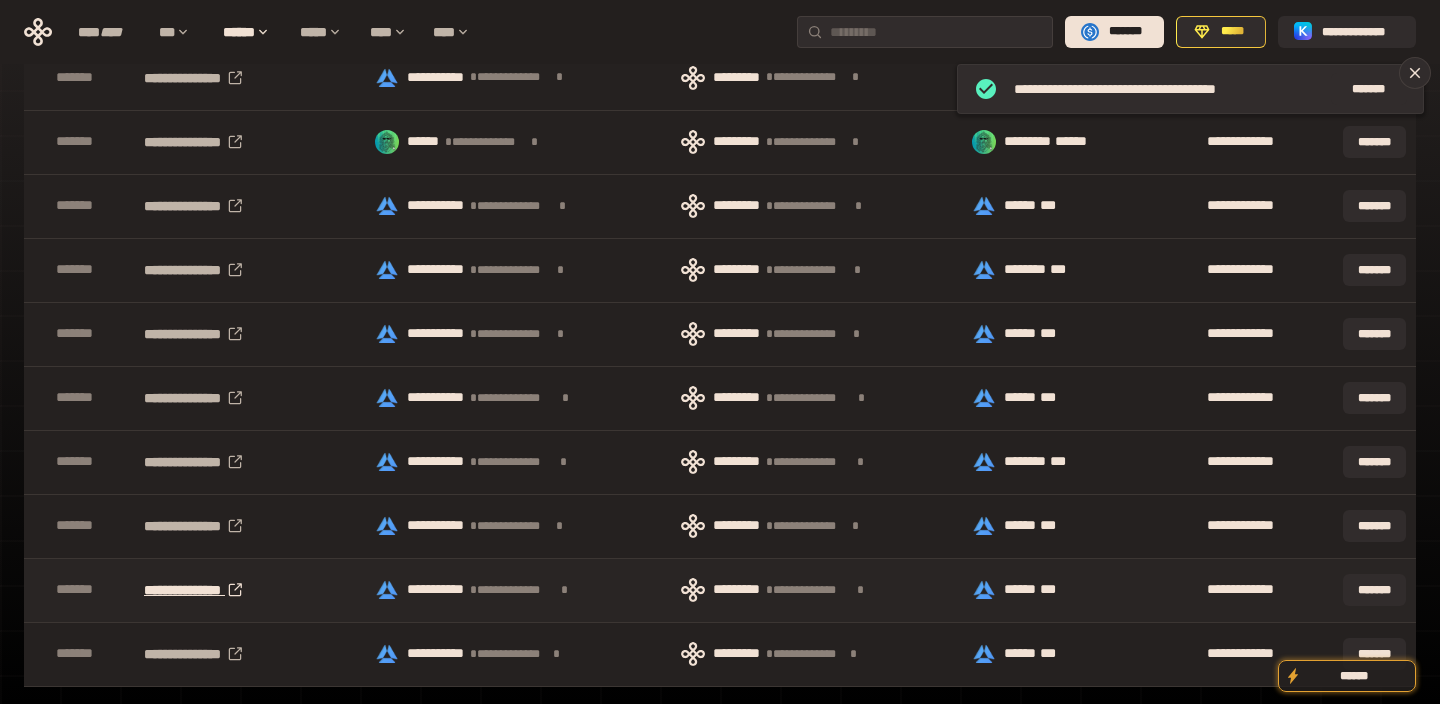 click on "**********" at bounding box center (211, 590) 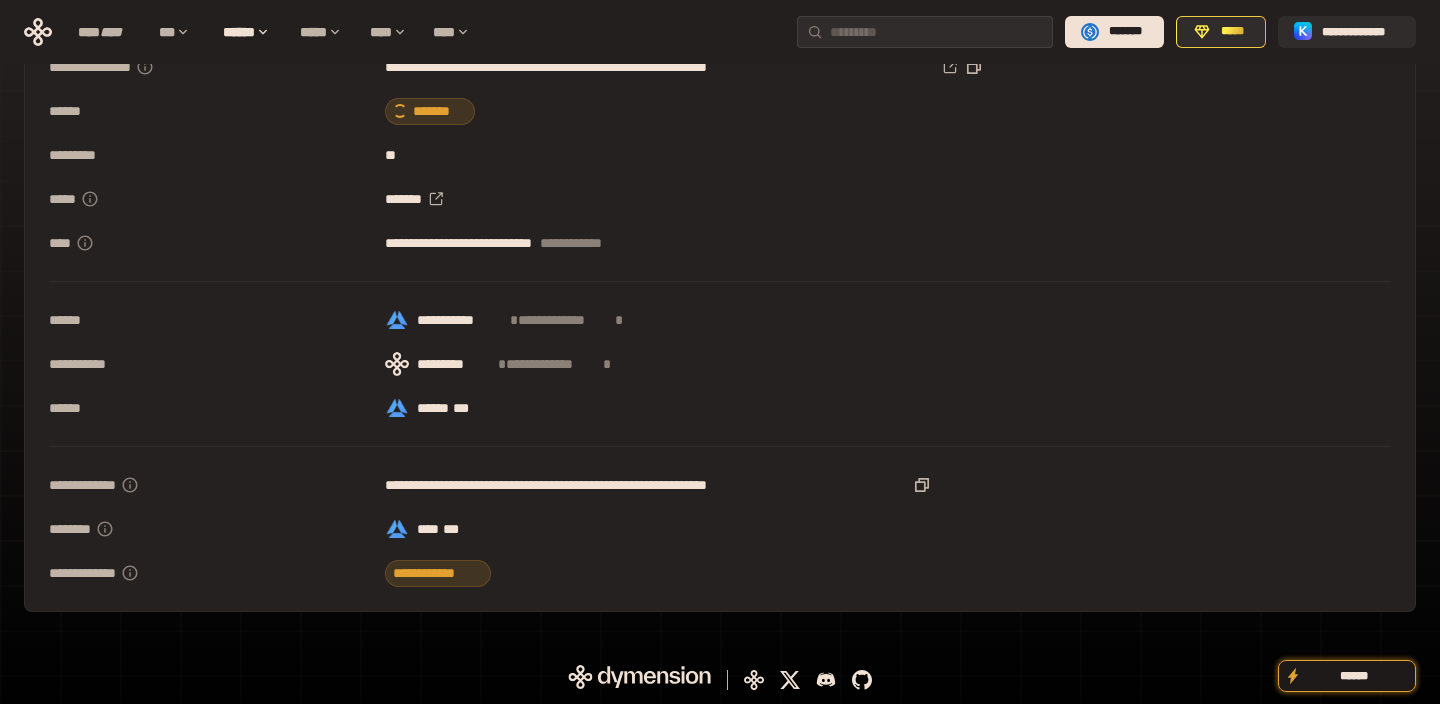 scroll, scrollTop: 0, scrollLeft: 0, axis: both 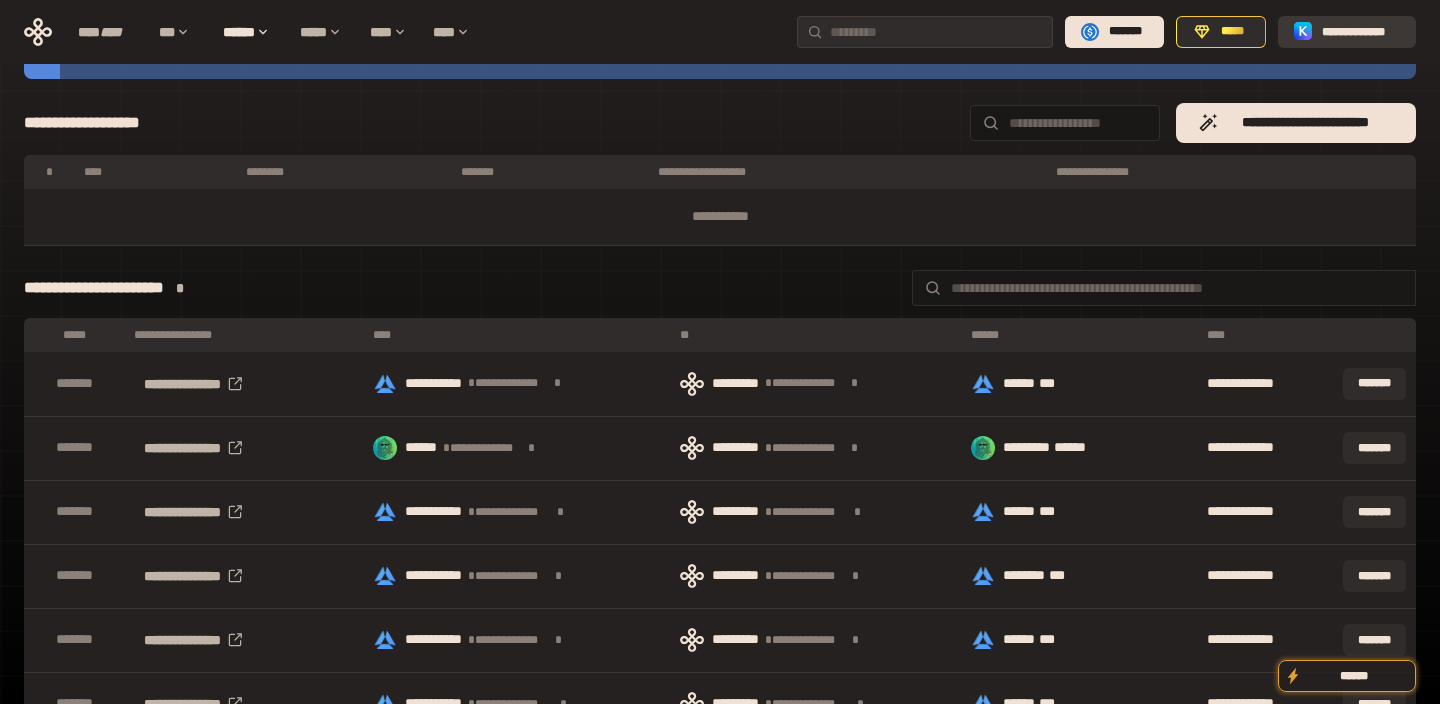 click on "**********" at bounding box center [1361, 32] 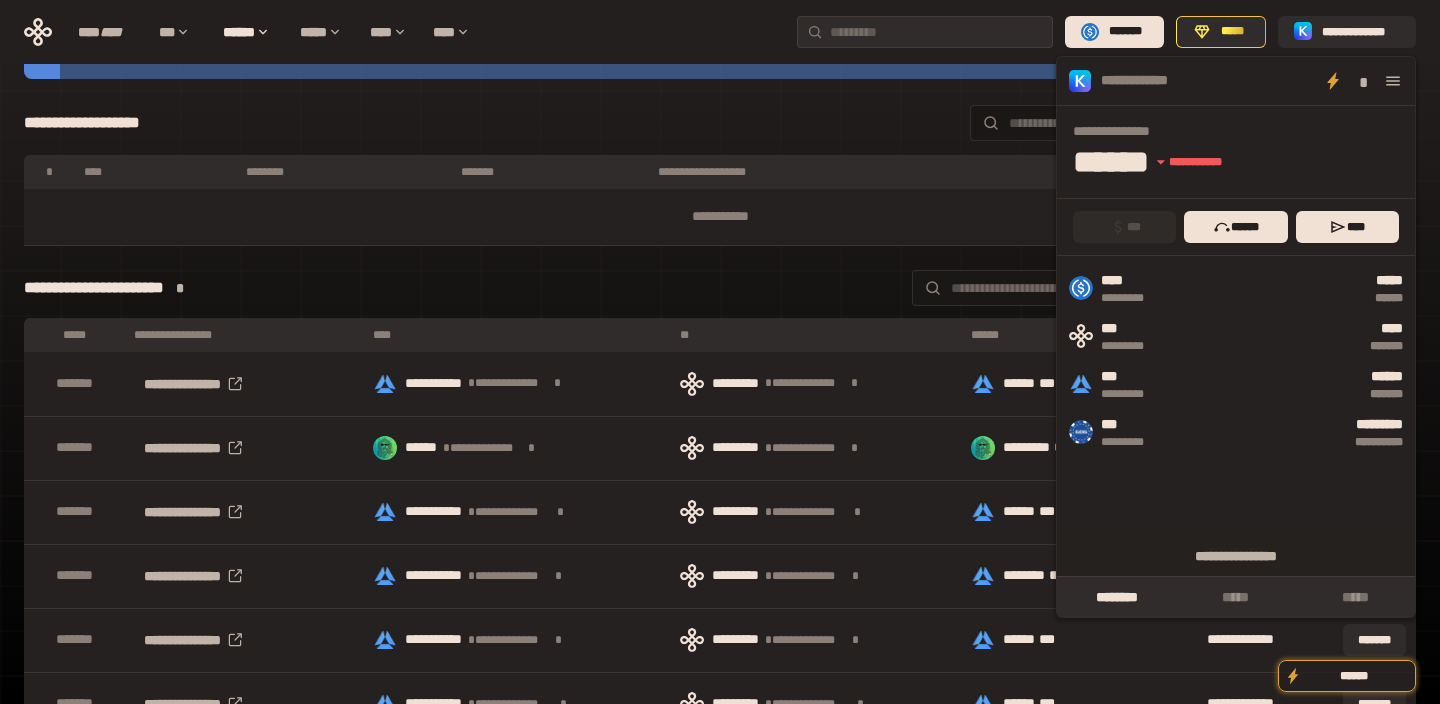 click on "**********" at bounding box center [720, 123] 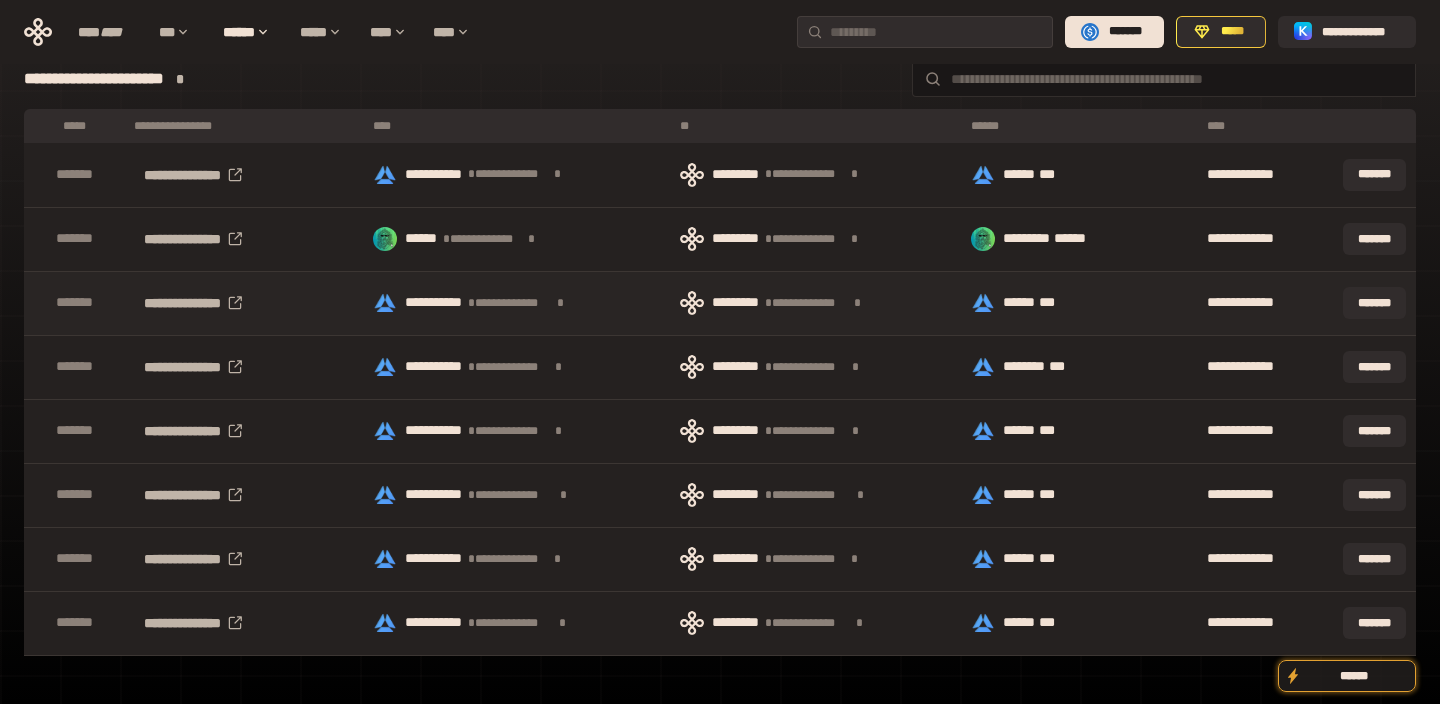 scroll, scrollTop: 483, scrollLeft: 0, axis: vertical 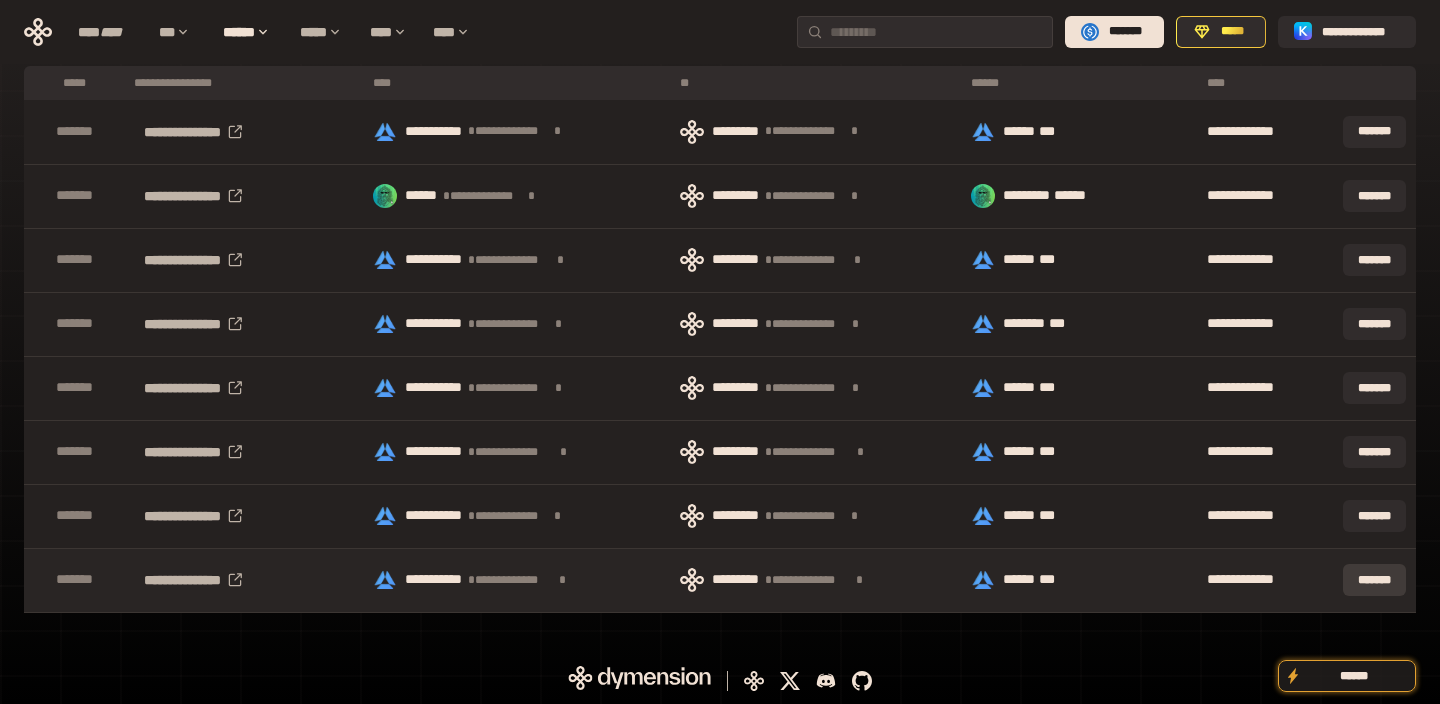 click on "*******" at bounding box center (1374, 580) 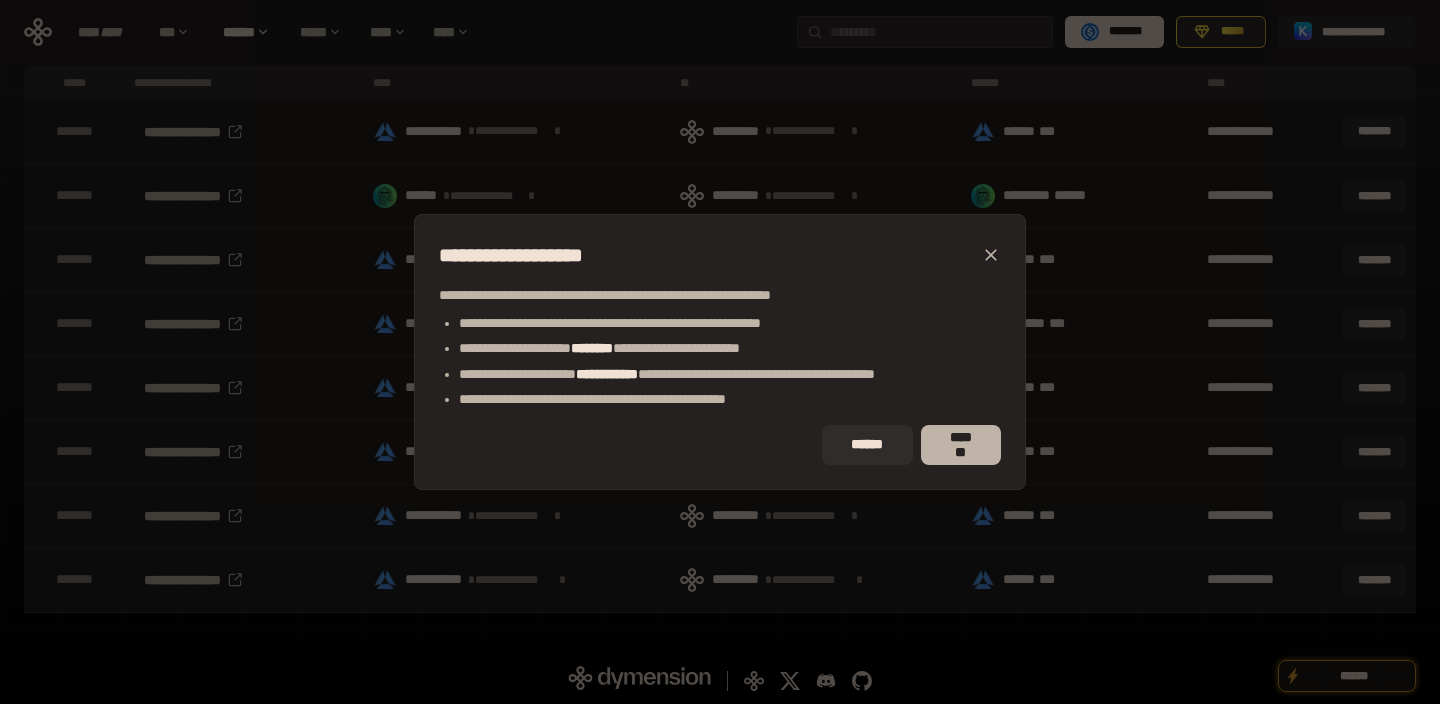 click on "*******" at bounding box center [961, 445] 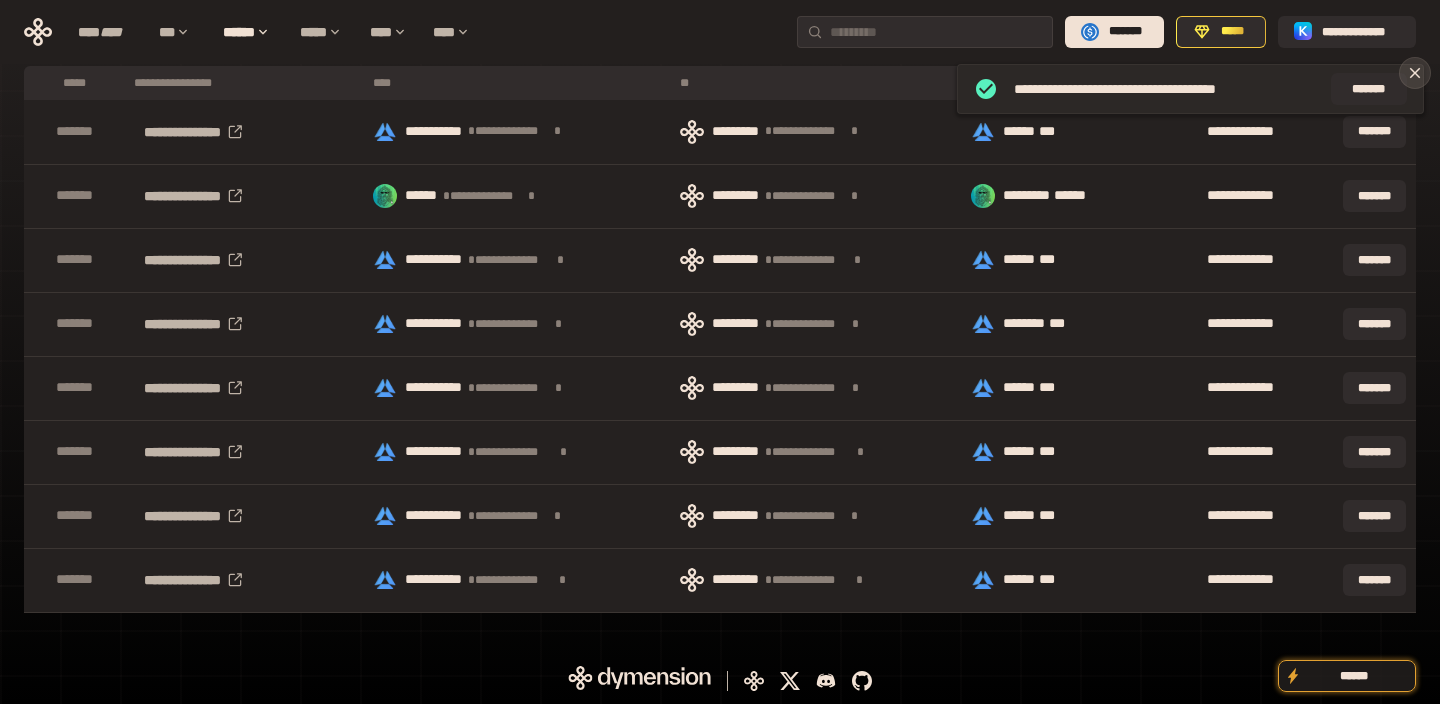 click 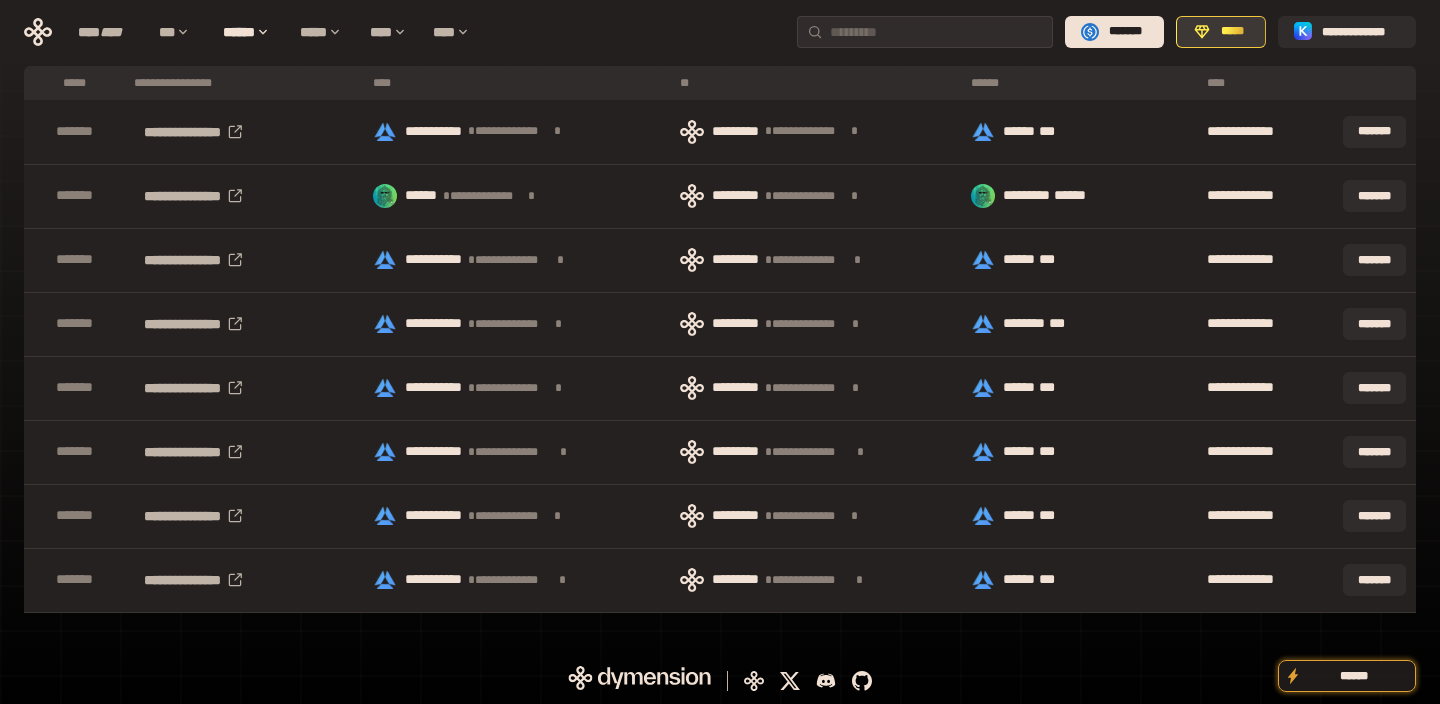 click 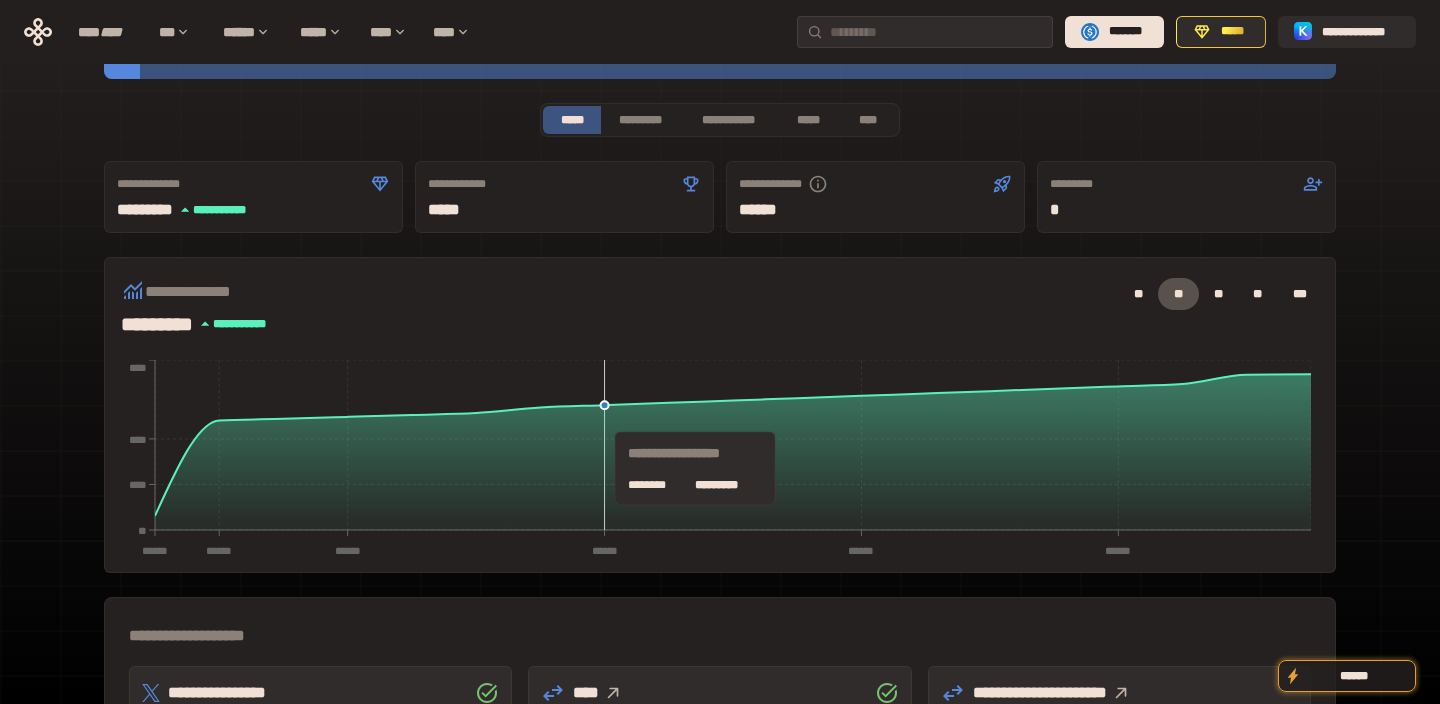 scroll, scrollTop: 0, scrollLeft: 0, axis: both 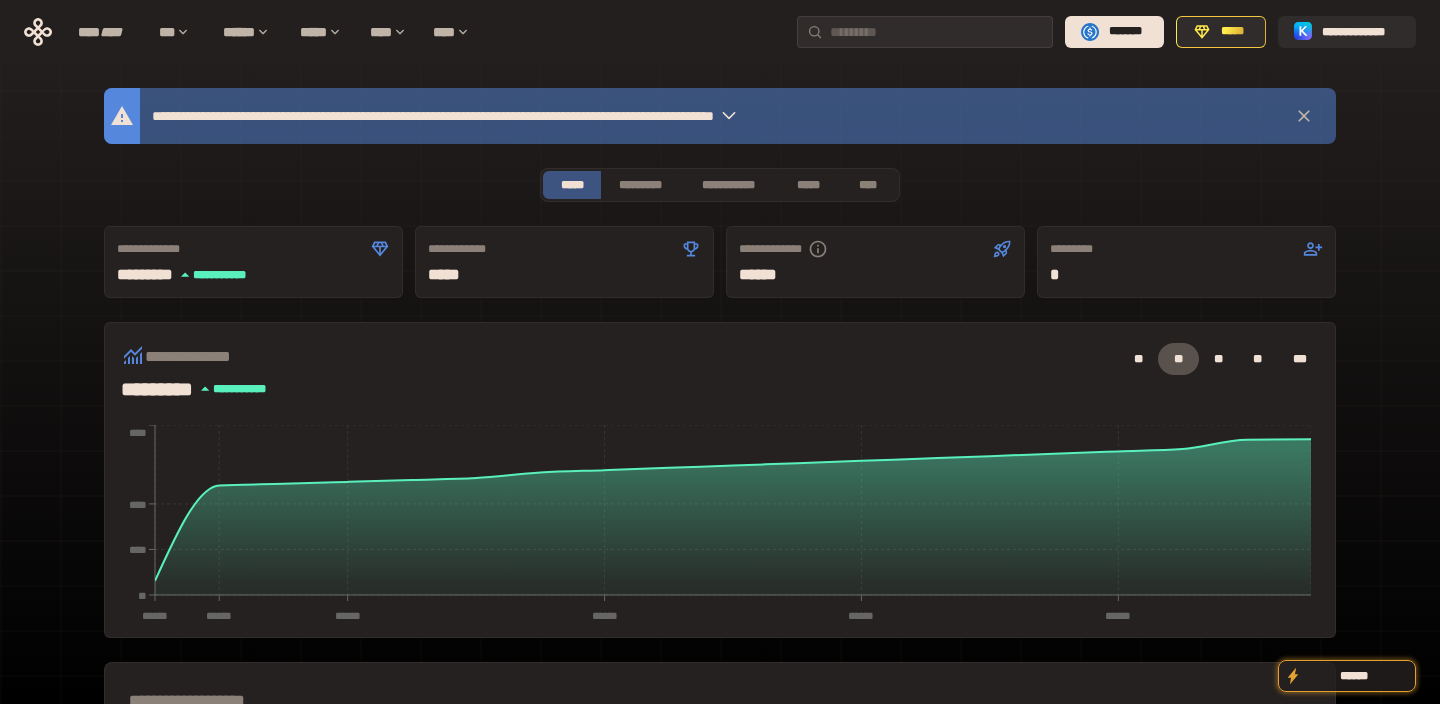 click on "**********" at bounding box center [720, 620] 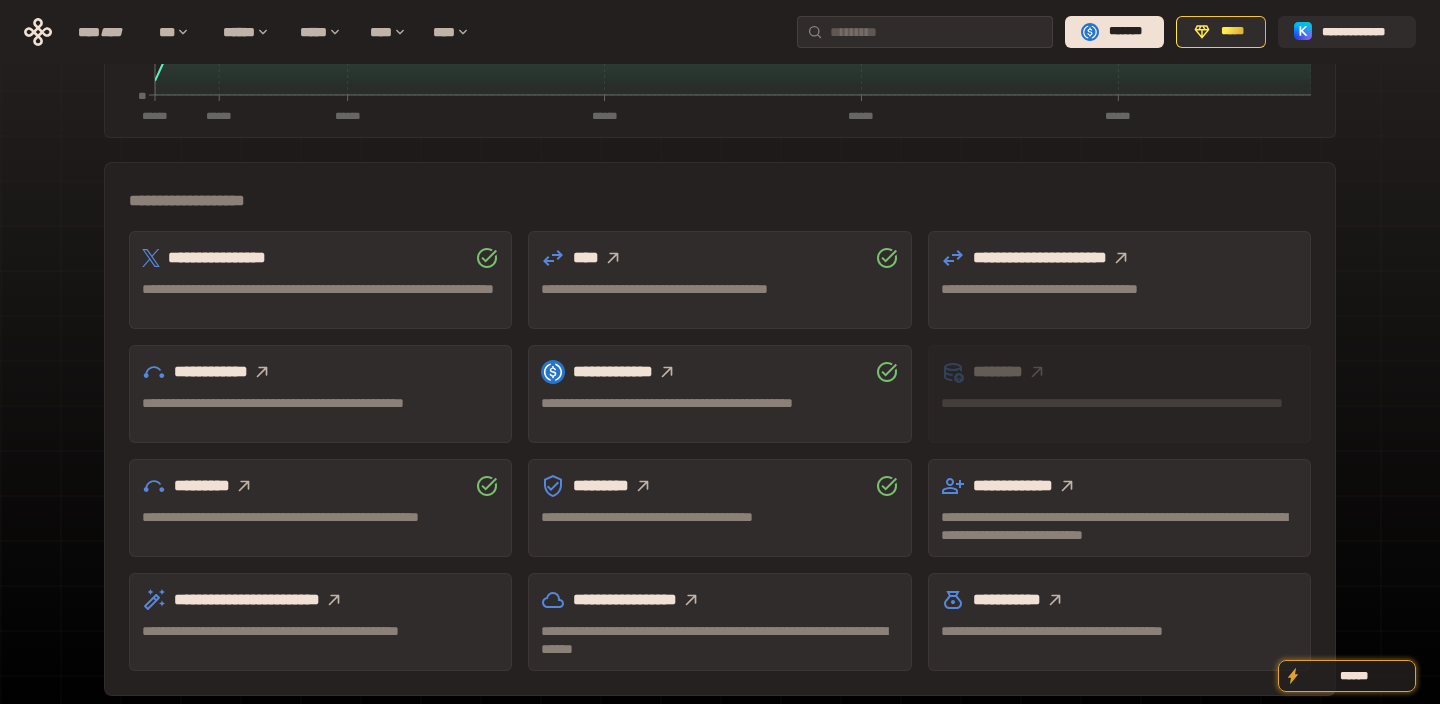 scroll, scrollTop: 544, scrollLeft: 0, axis: vertical 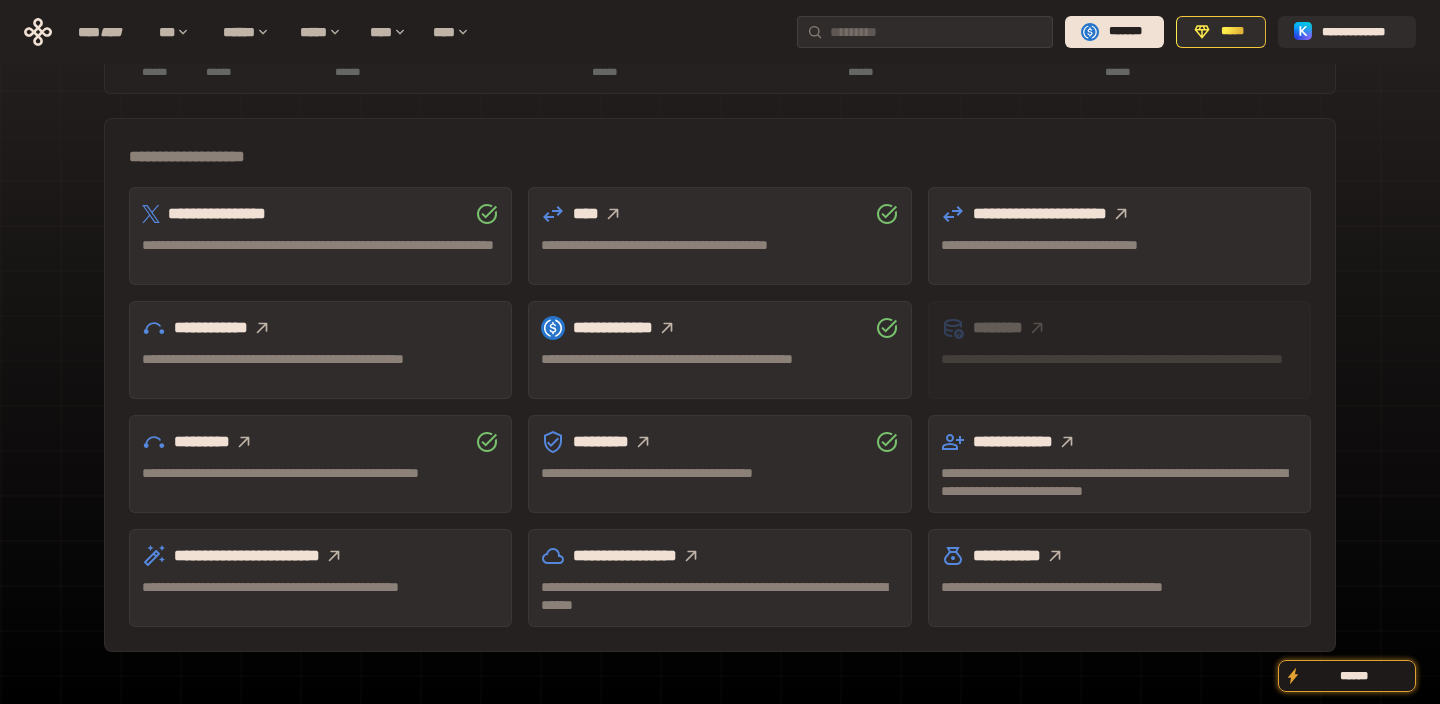 click 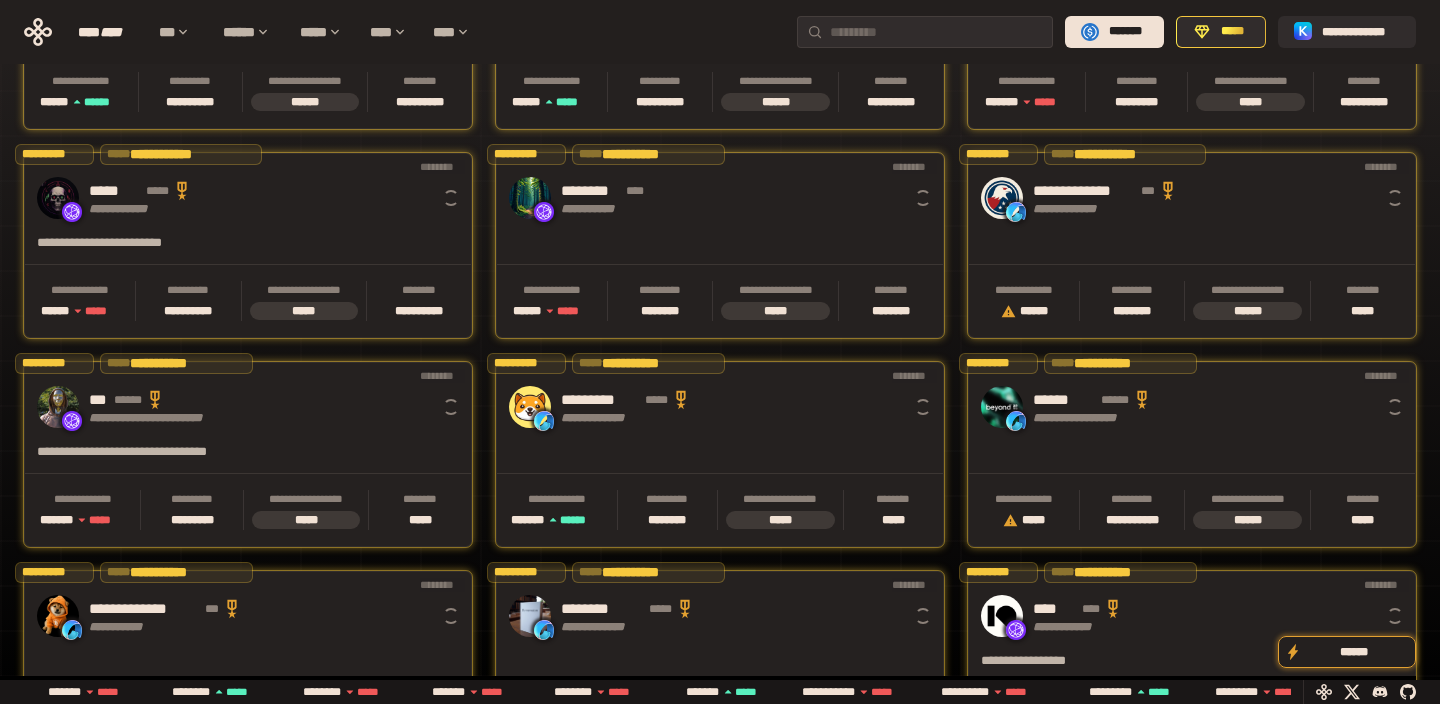 scroll, scrollTop: 0, scrollLeft: 16, axis: horizontal 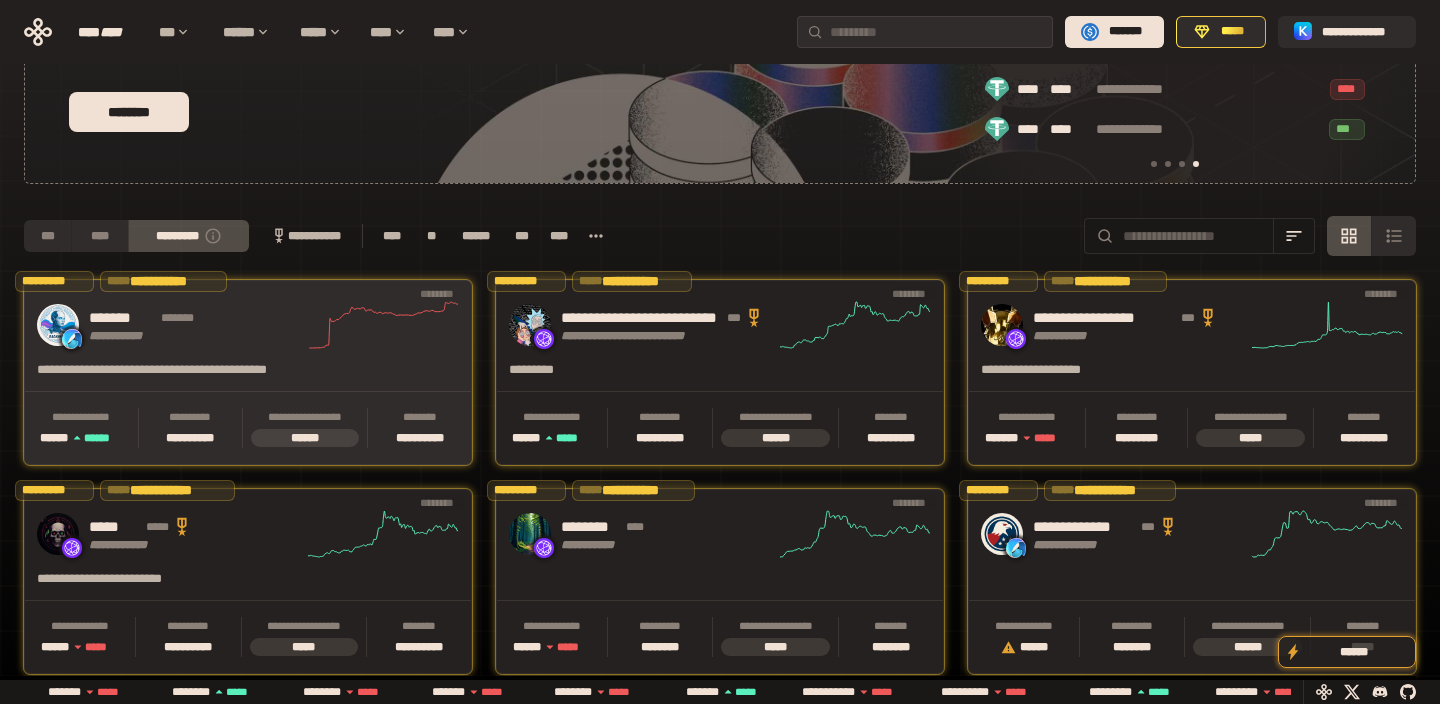 click on "**********" at bounding box center [248, 325] 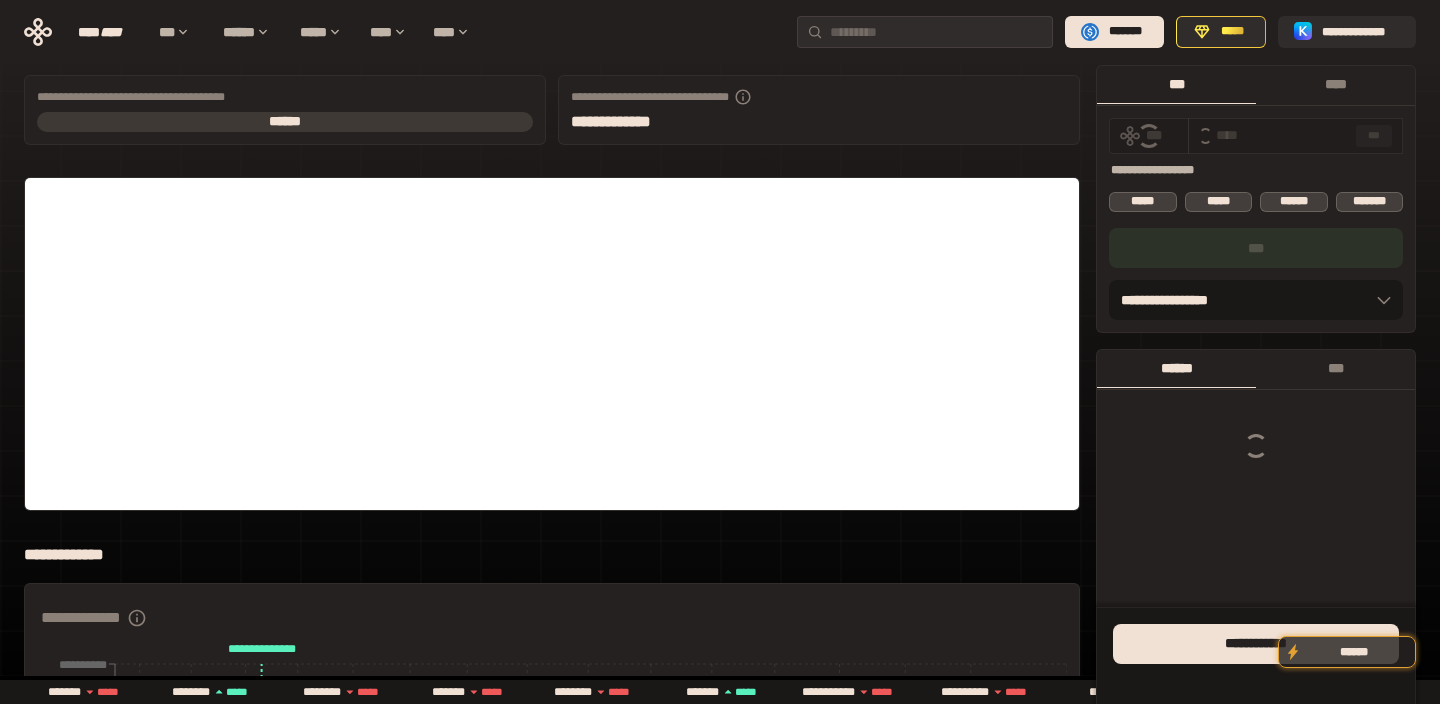 scroll, scrollTop: 0, scrollLeft: 0, axis: both 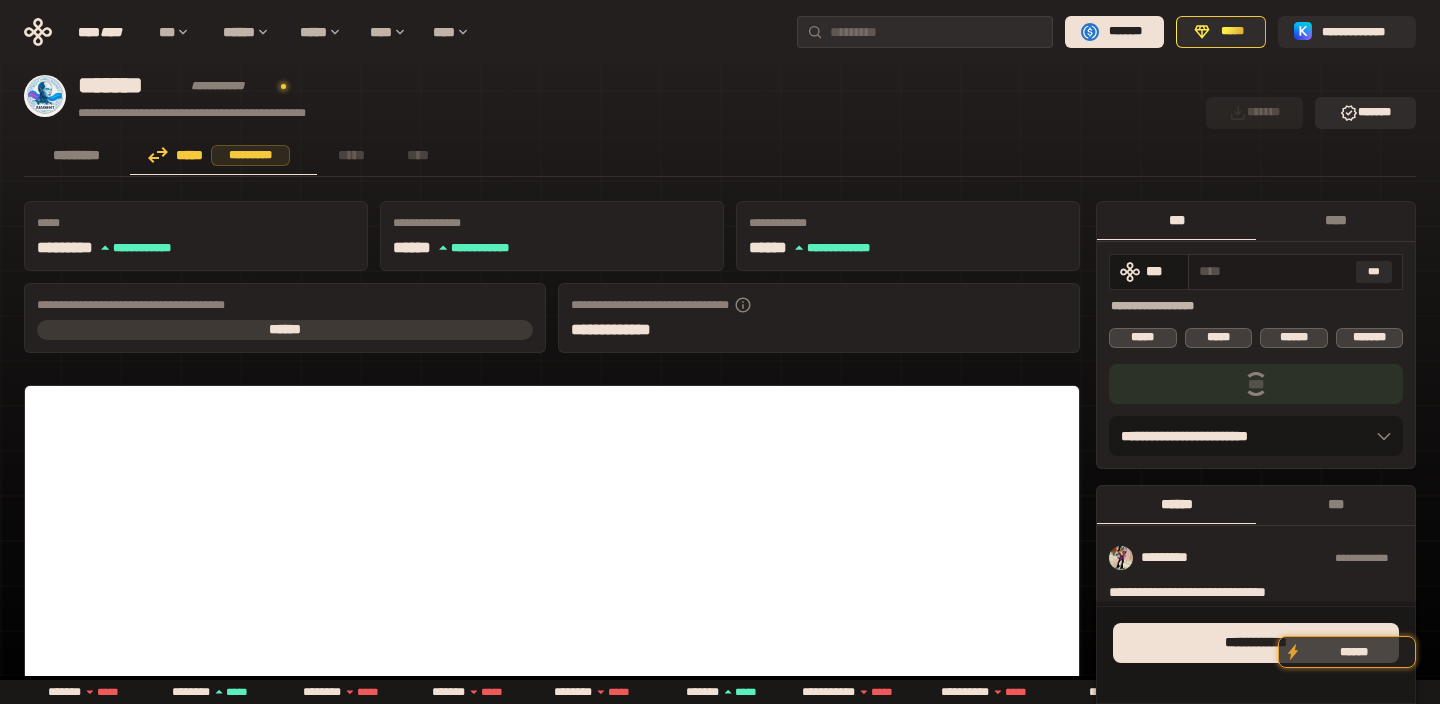 click at bounding box center [1273, 271] 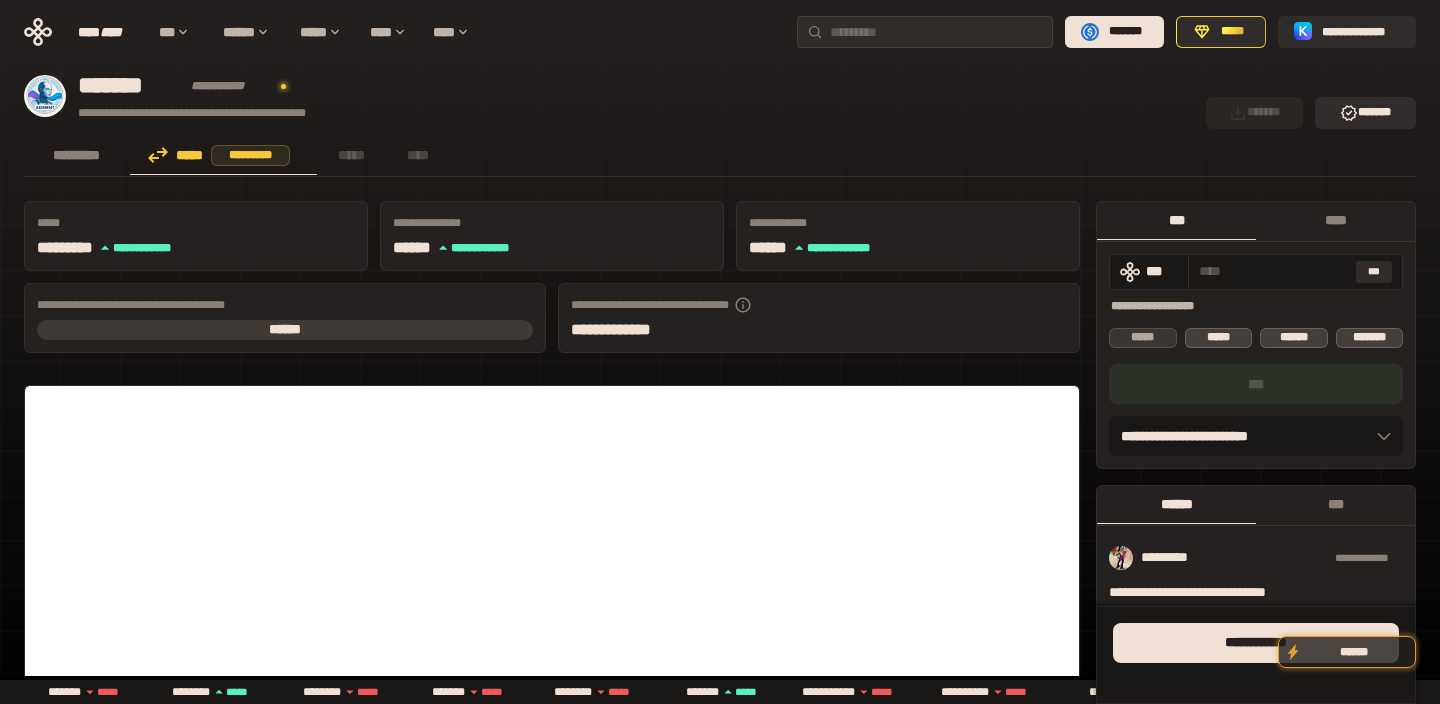 click on "*****" at bounding box center (1143, 338) 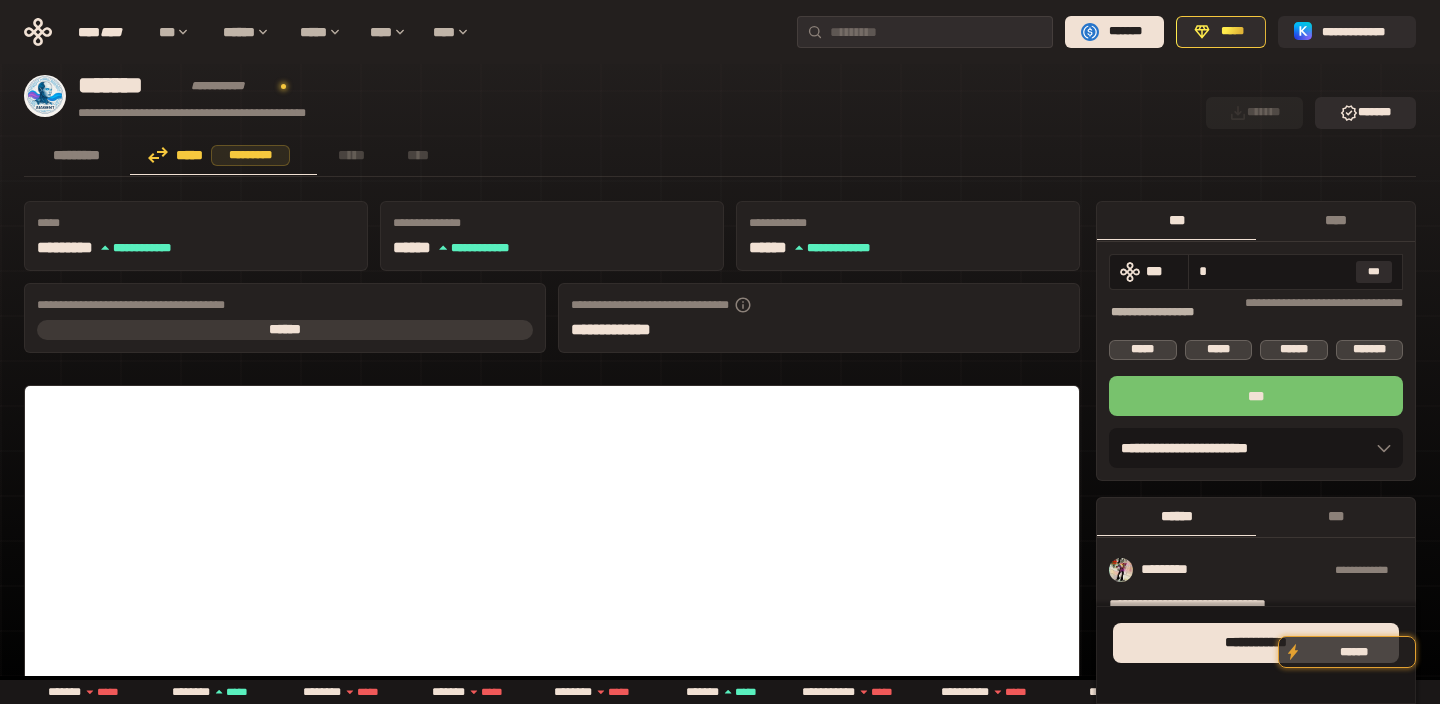 click on "***" at bounding box center [1256, 396] 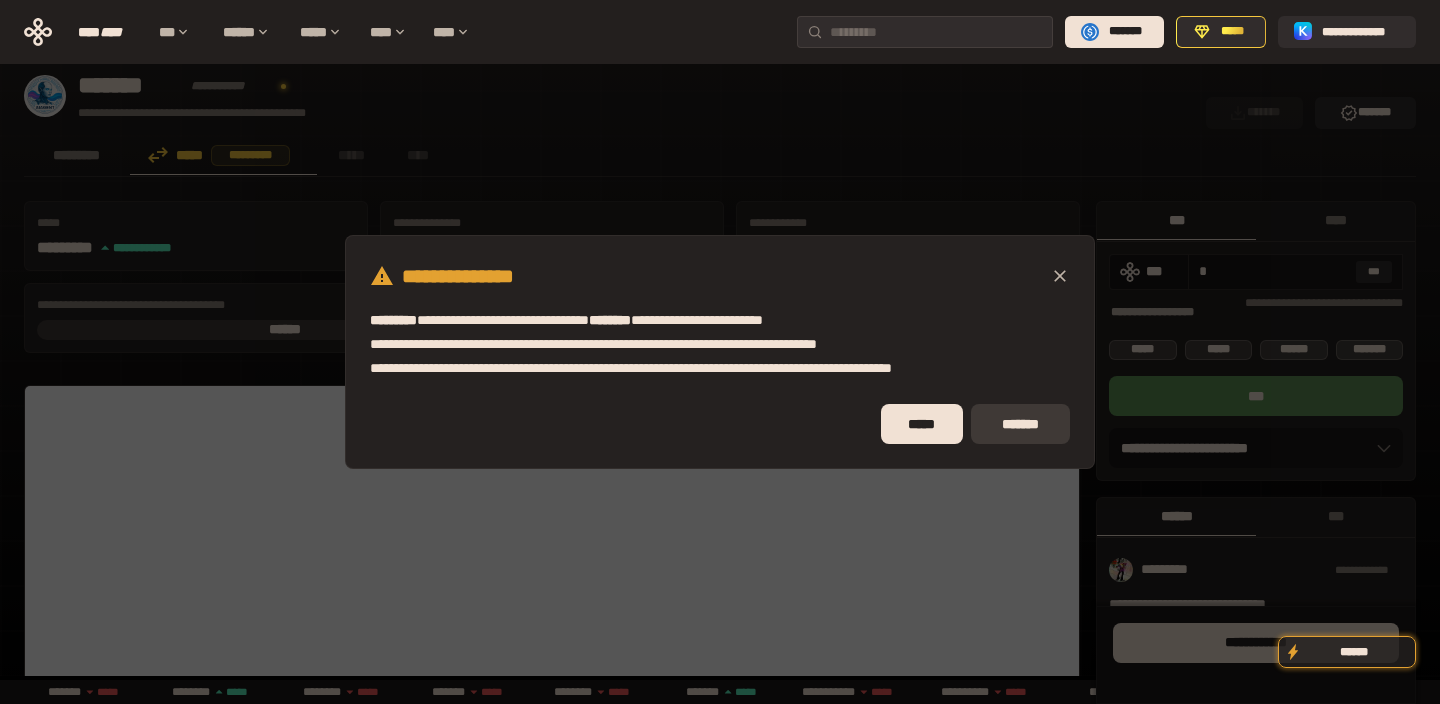 click on "*******" at bounding box center (1020, 424) 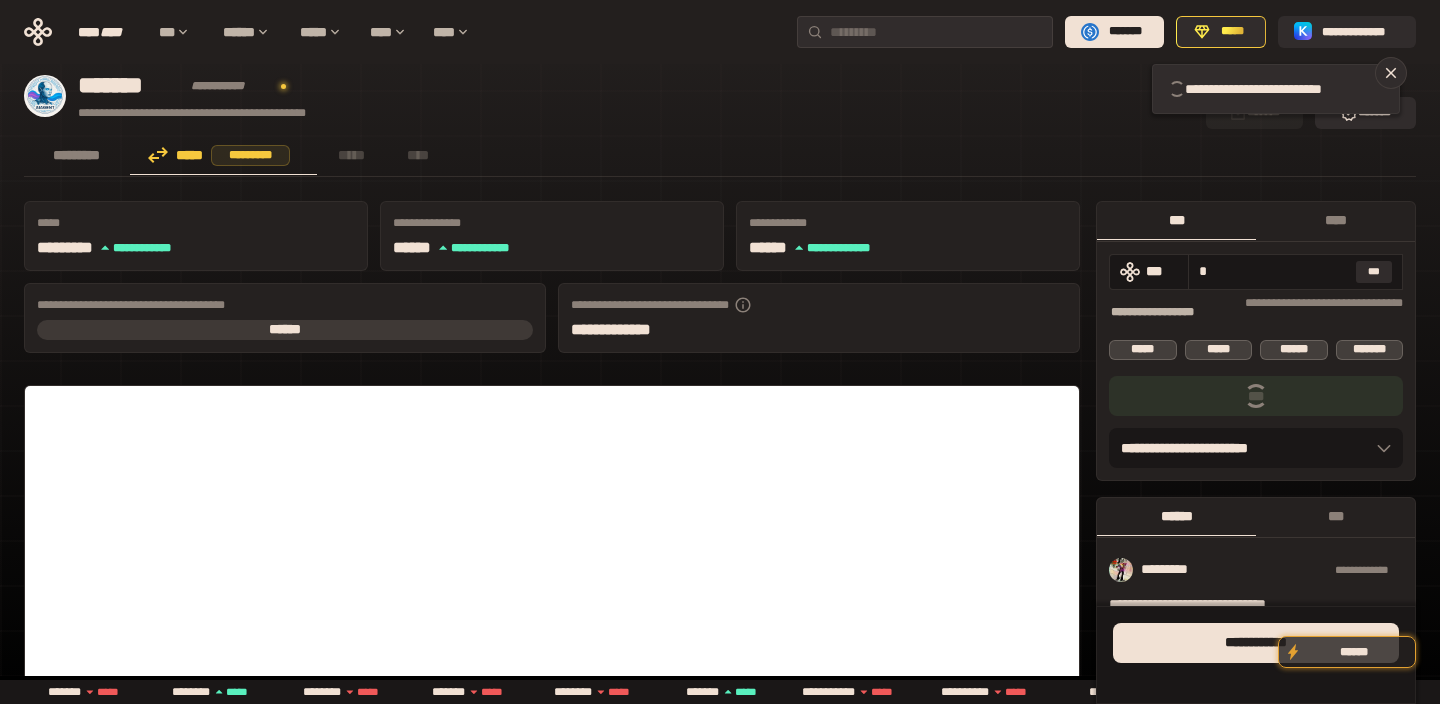 scroll, scrollTop: 371, scrollLeft: 0, axis: vertical 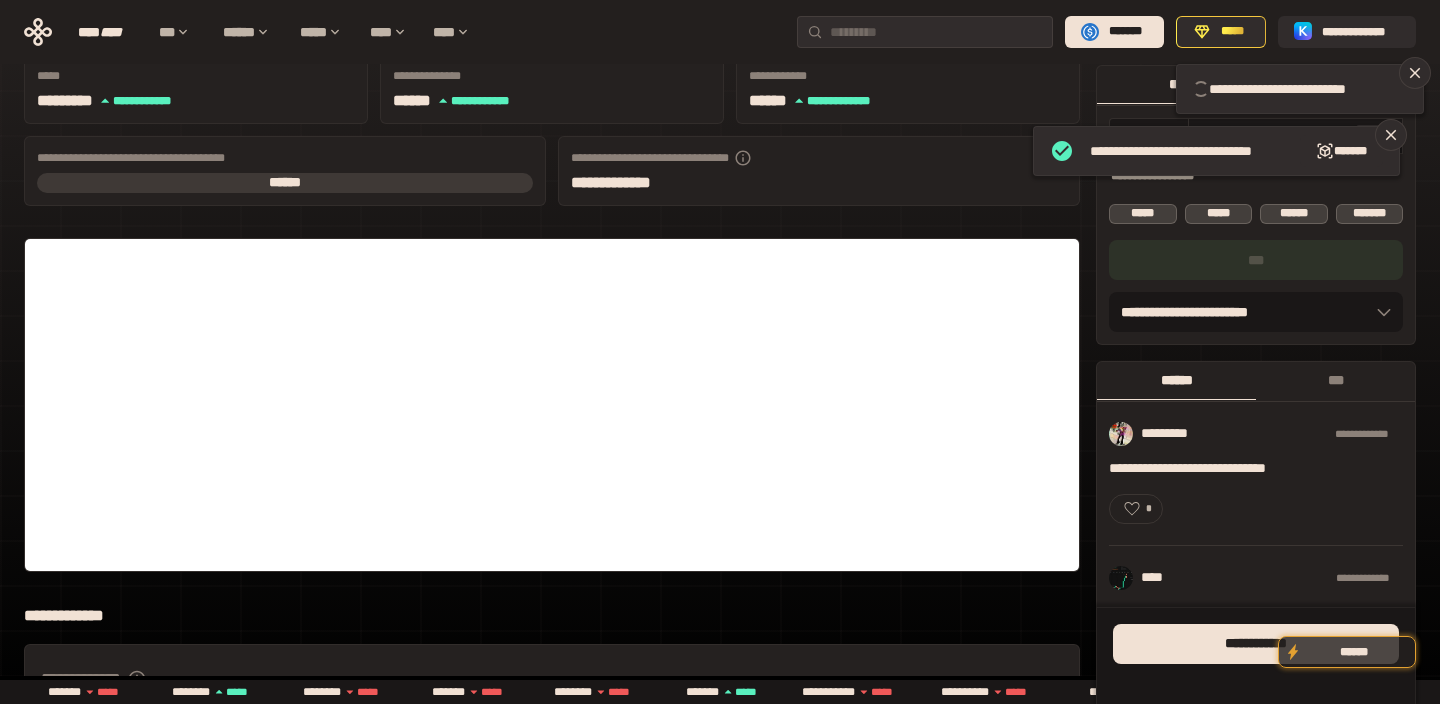 type 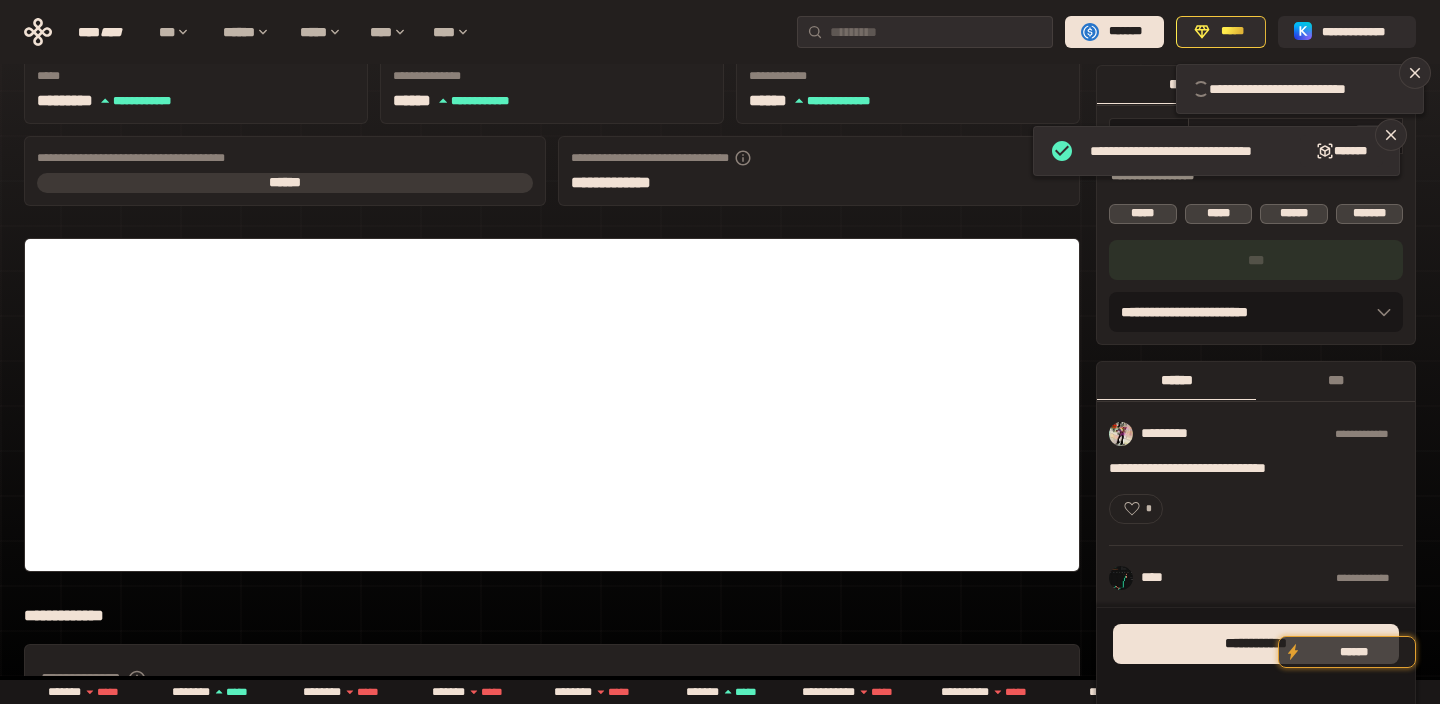 click 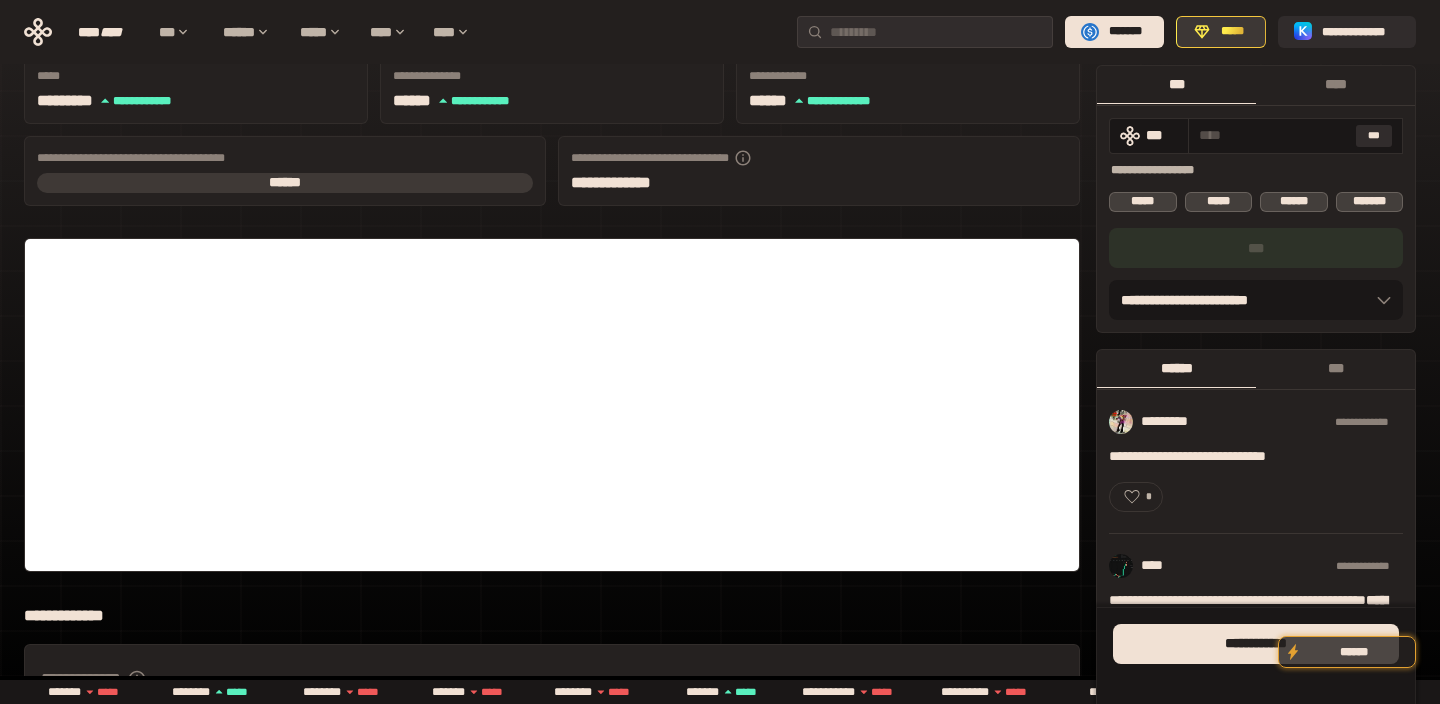 scroll, scrollTop: 0, scrollLeft: 0, axis: both 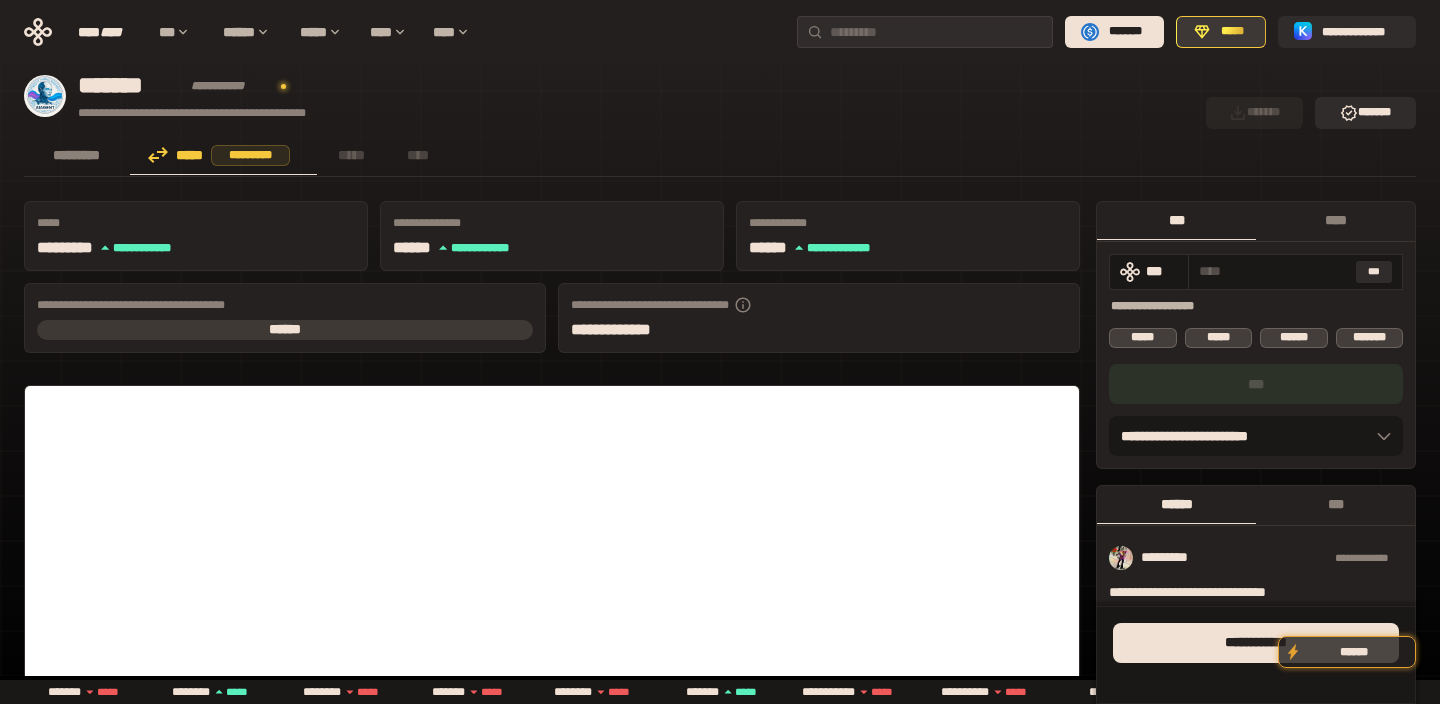 click on "*****" at bounding box center [1221, 32] 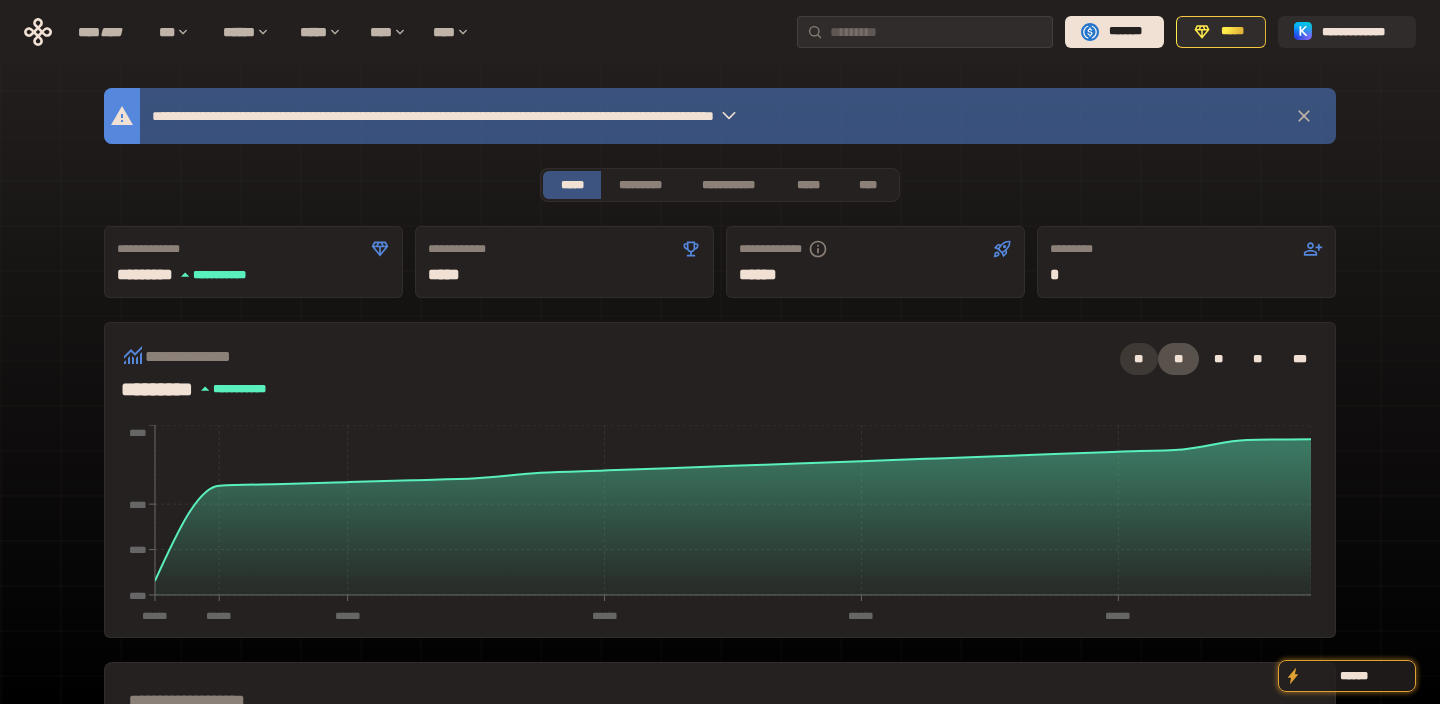click on "**" at bounding box center [1139, 359] 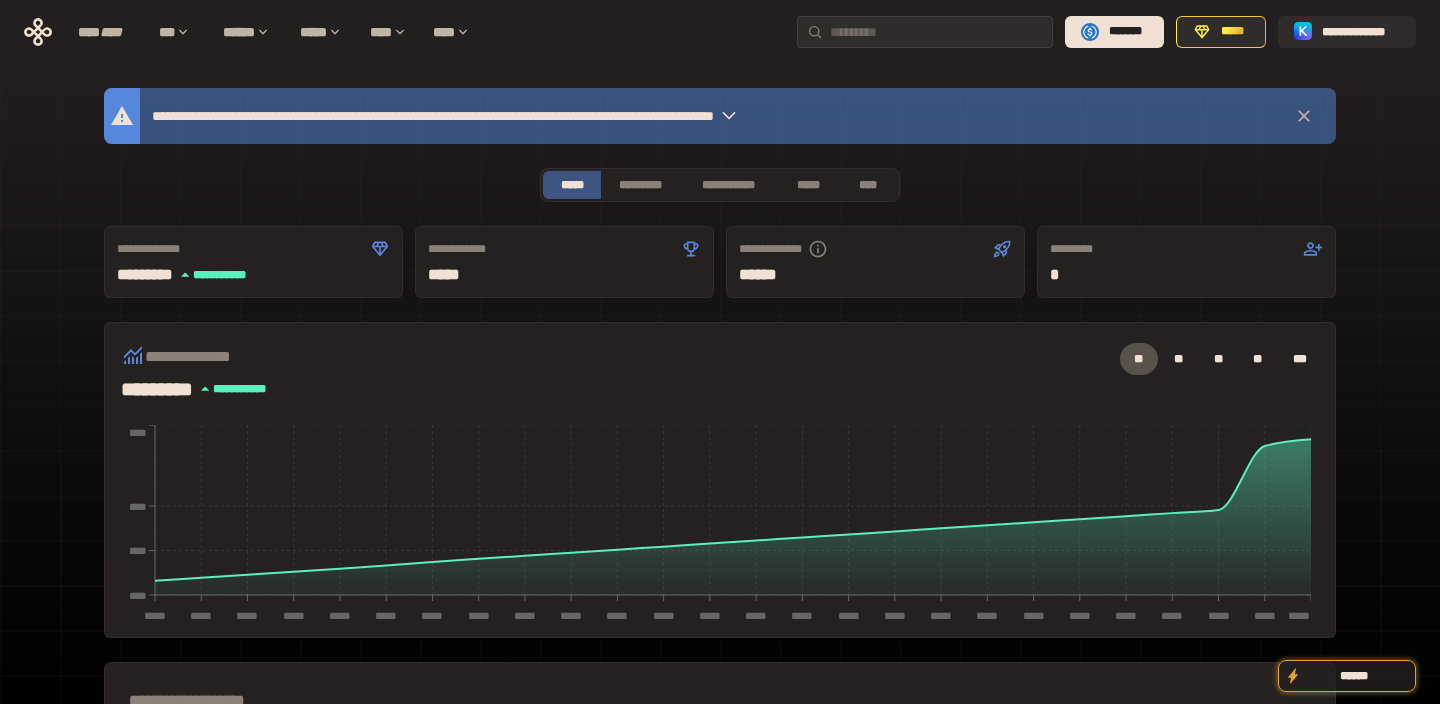 click 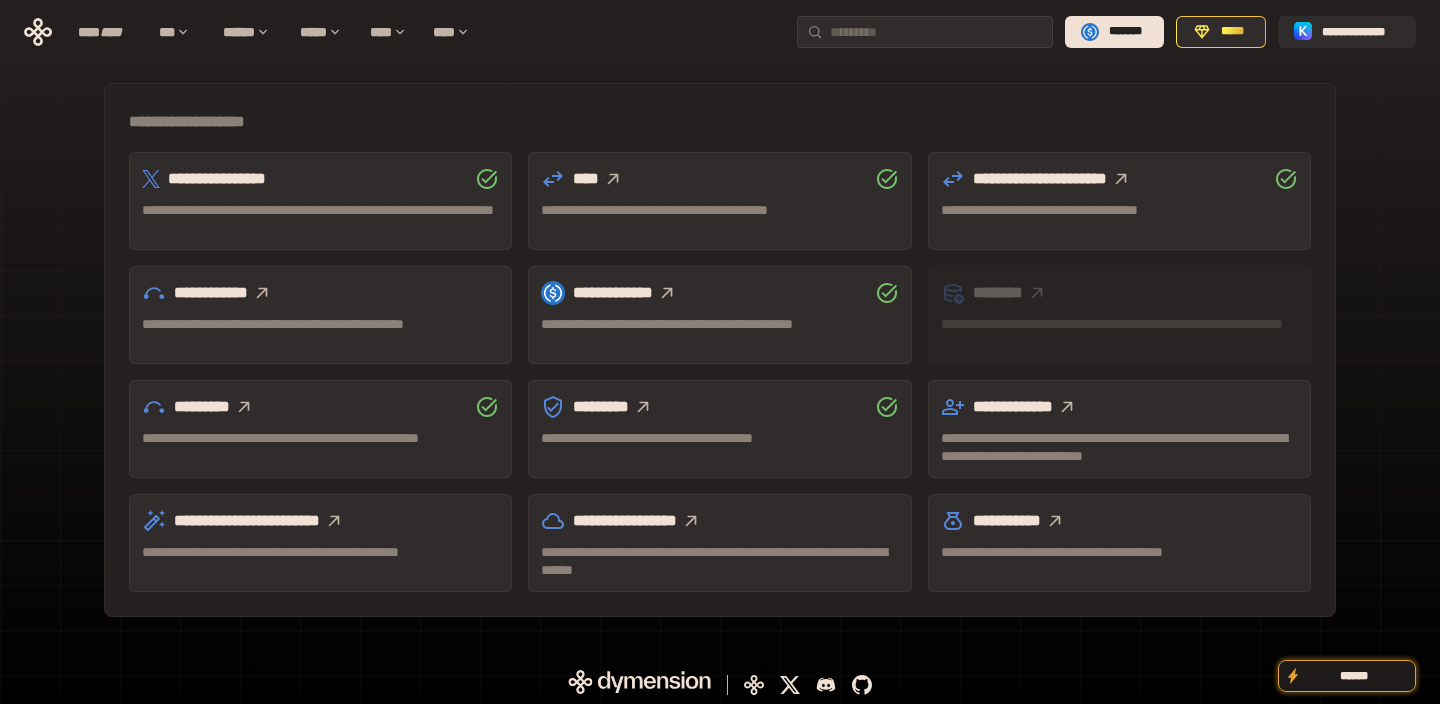 scroll, scrollTop: 584, scrollLeft: 0, axis: vertical 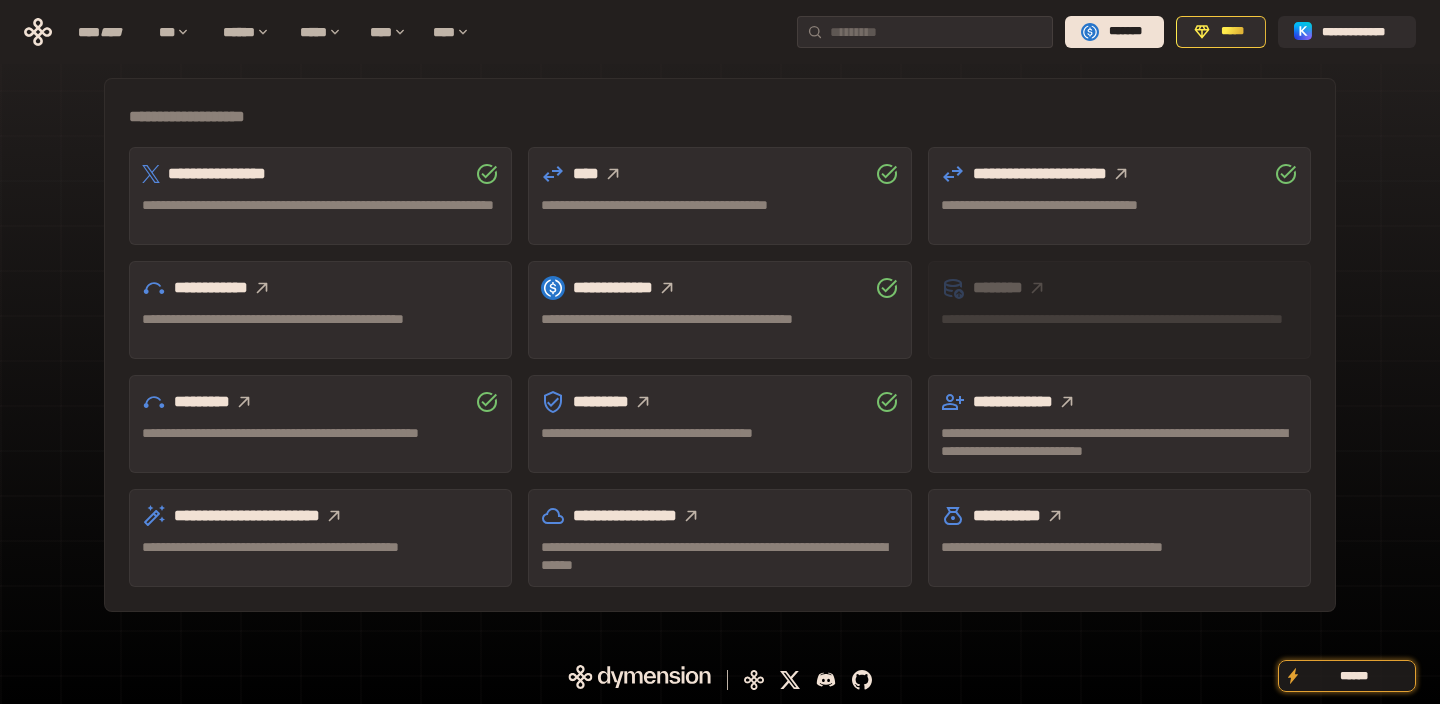 click 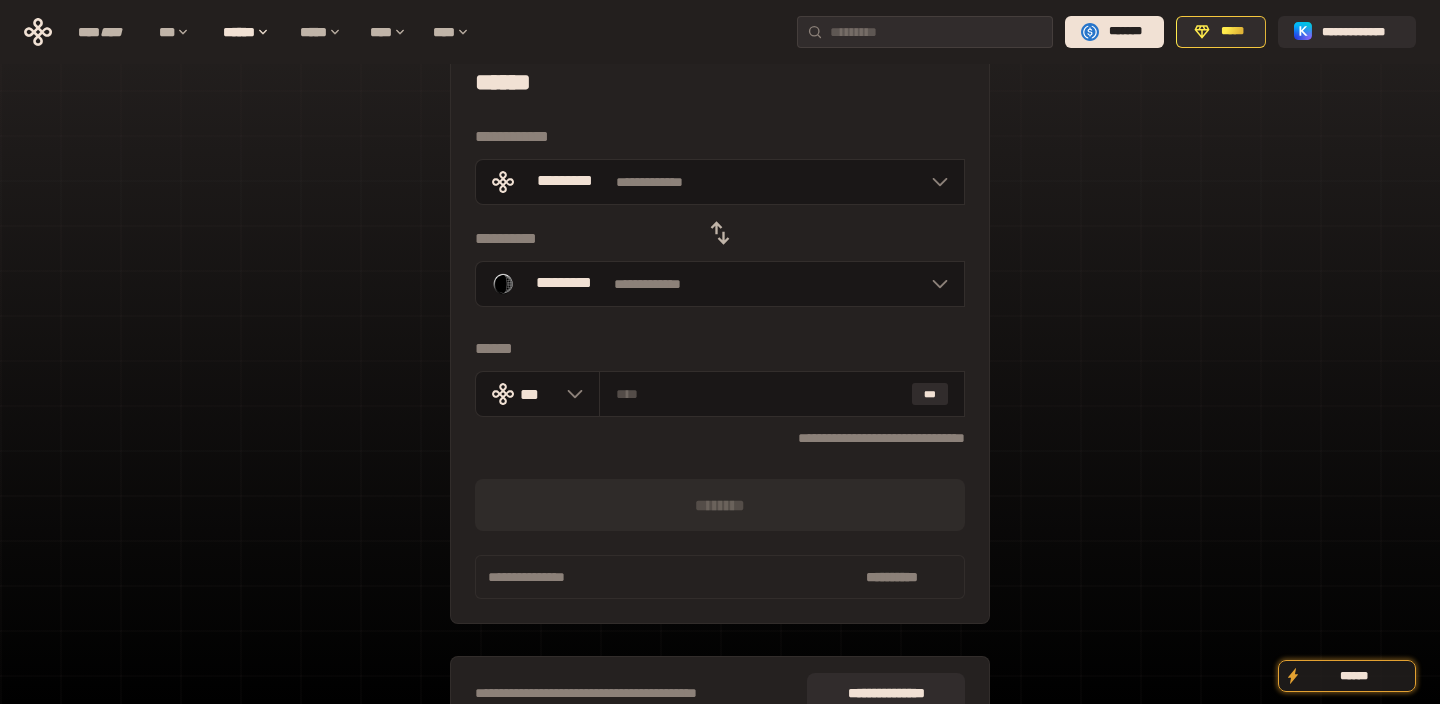 scroll, scrollTop: 0, scrollLeft: 0, axis: both 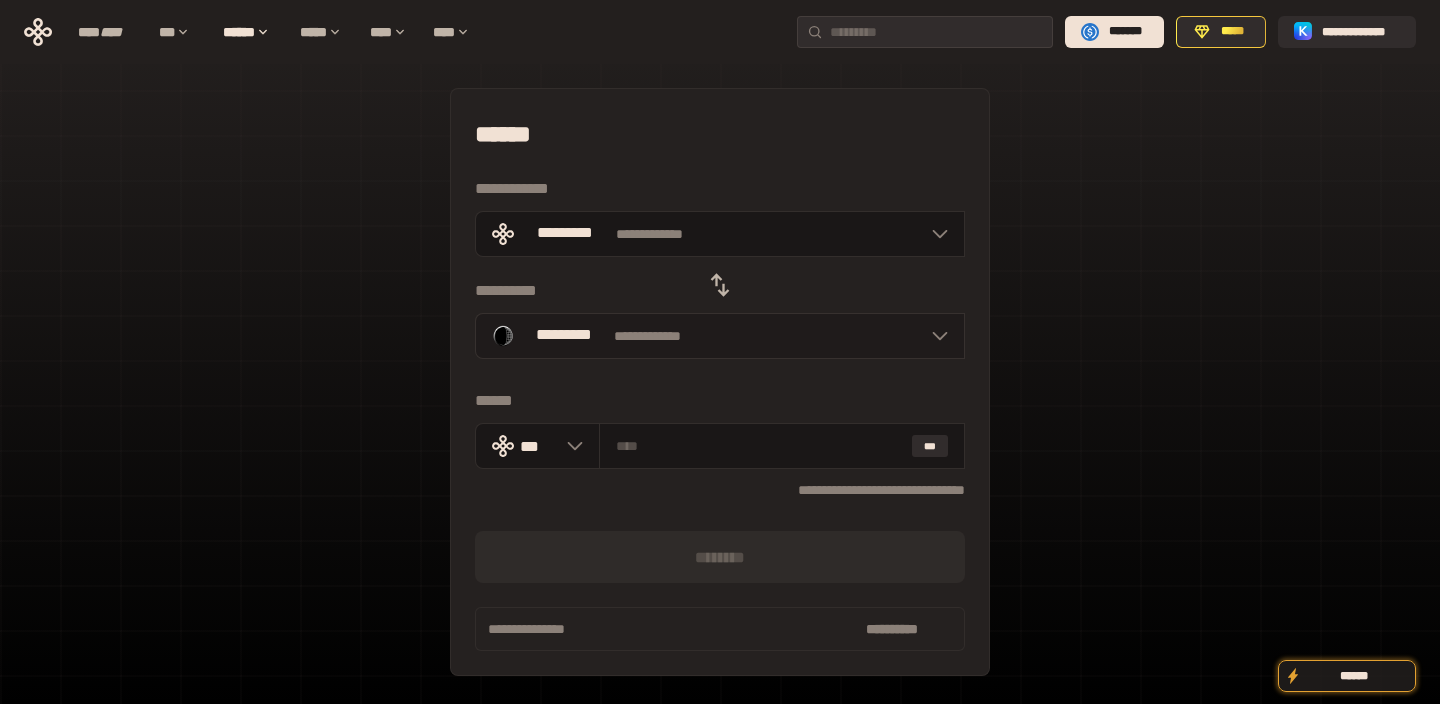 click 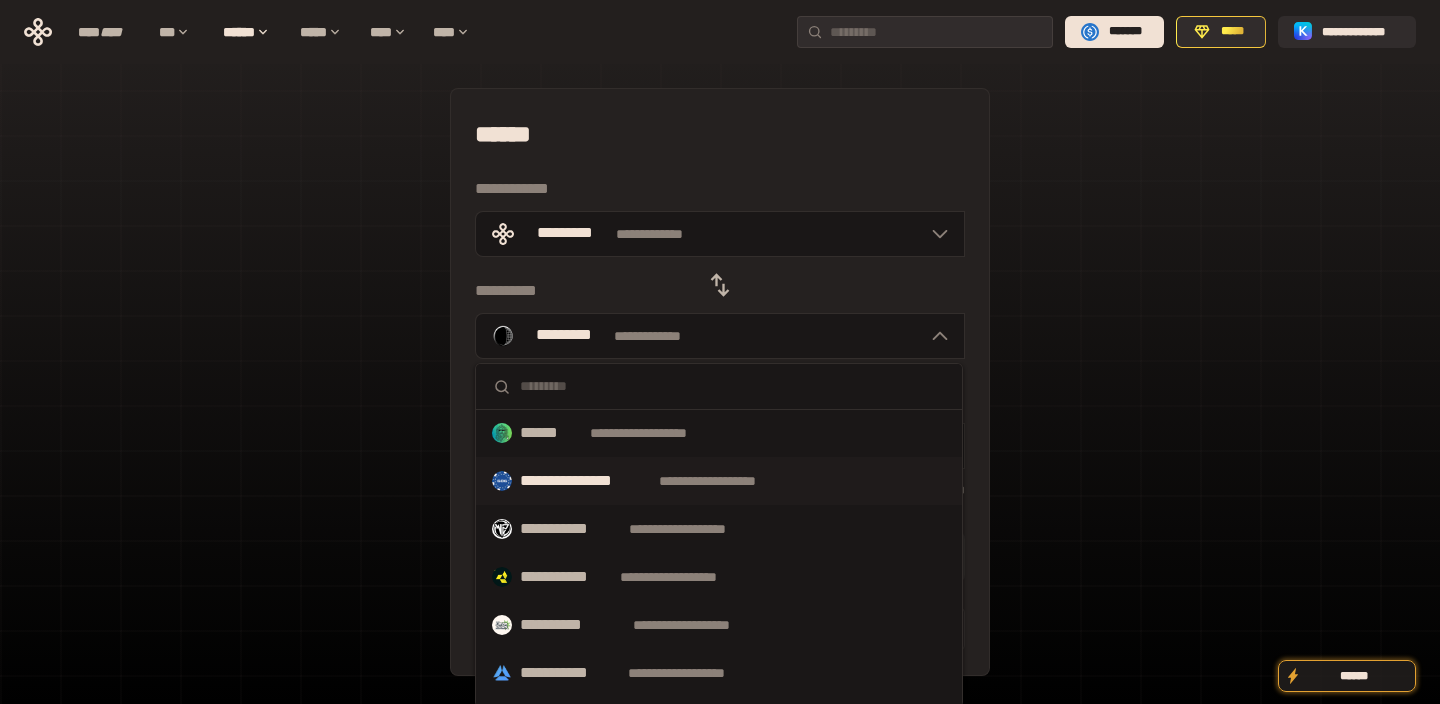 scroll, scrollTop: 121, scrollLeft: 0, axis: vertical 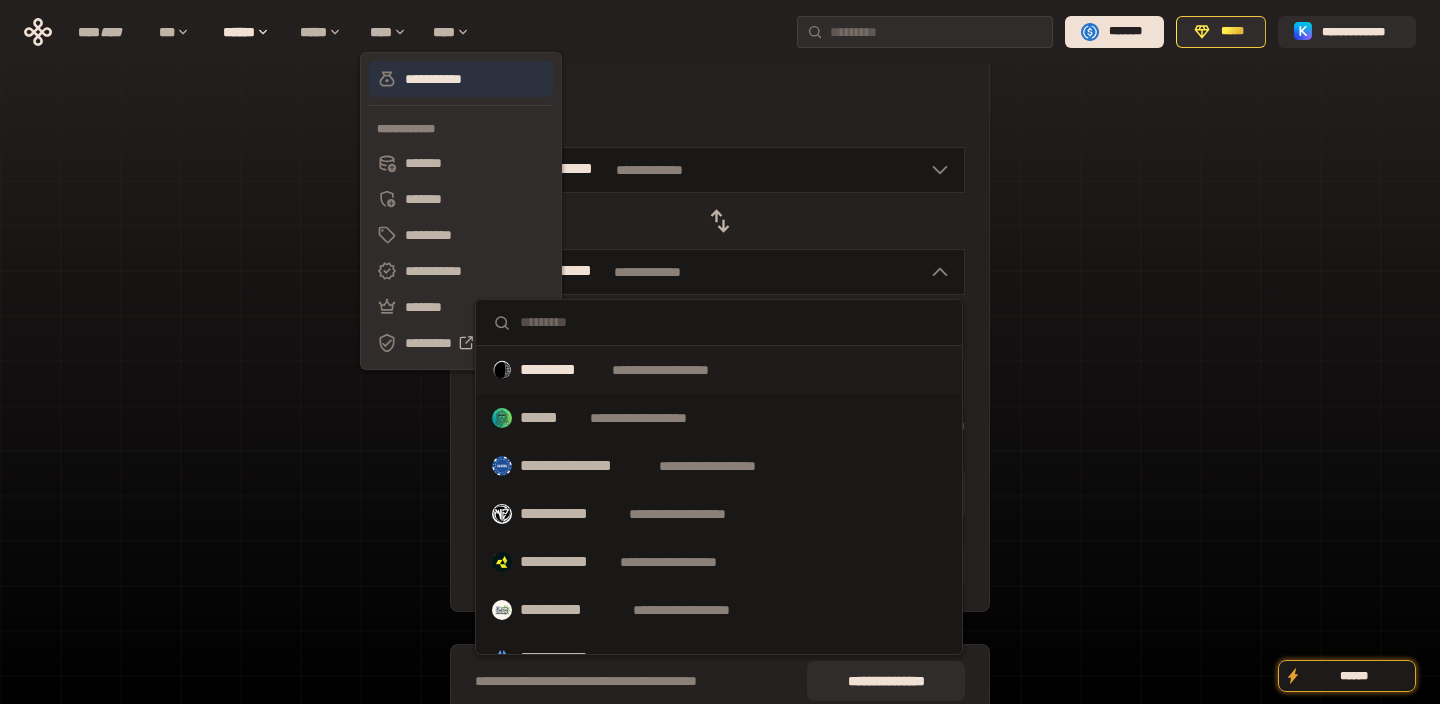 click on "**********" at bounding box center [461, 79] 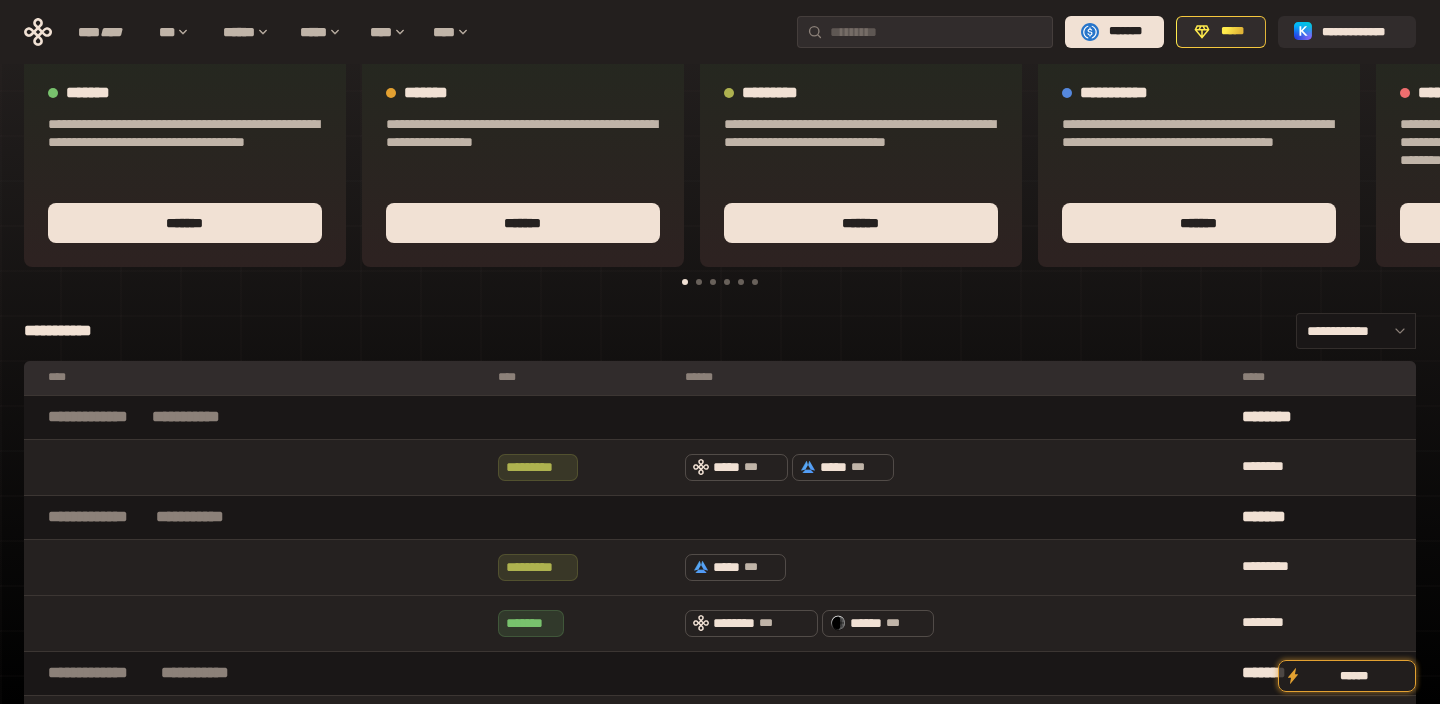 scroll, scrollTop: 0, scrollLeft: 0, axis: both 